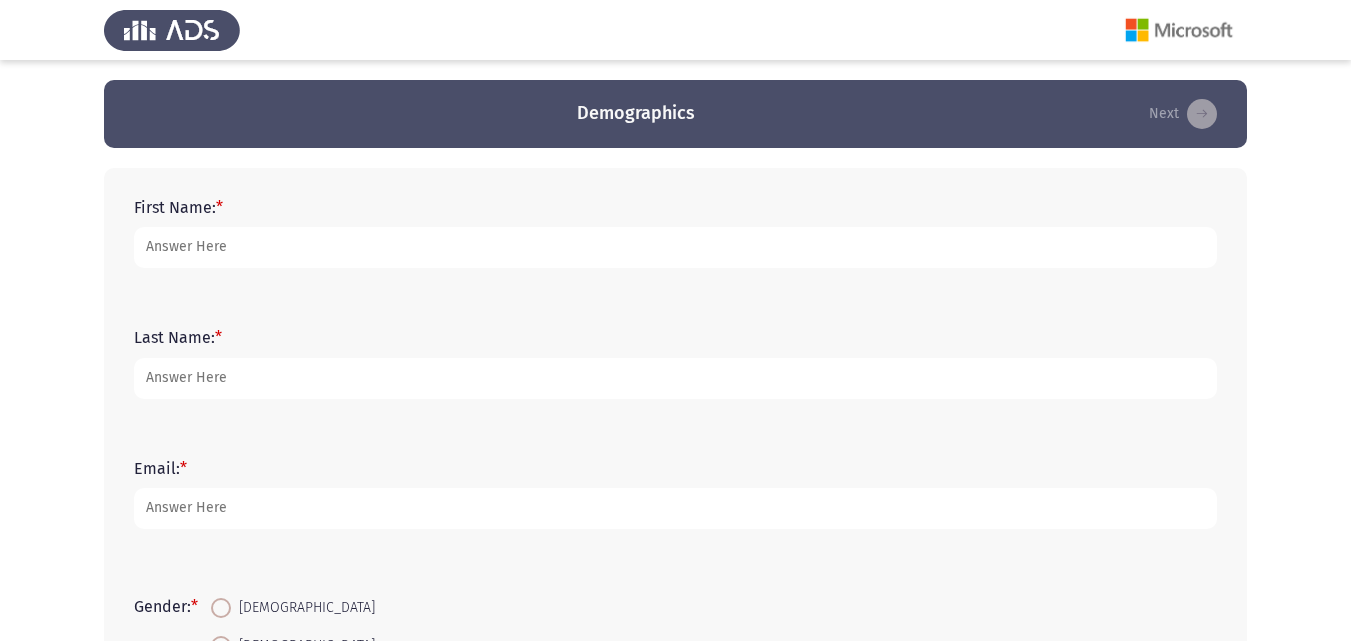 scroll, scrollTop: 0, scrollLeft: 0, axis: both 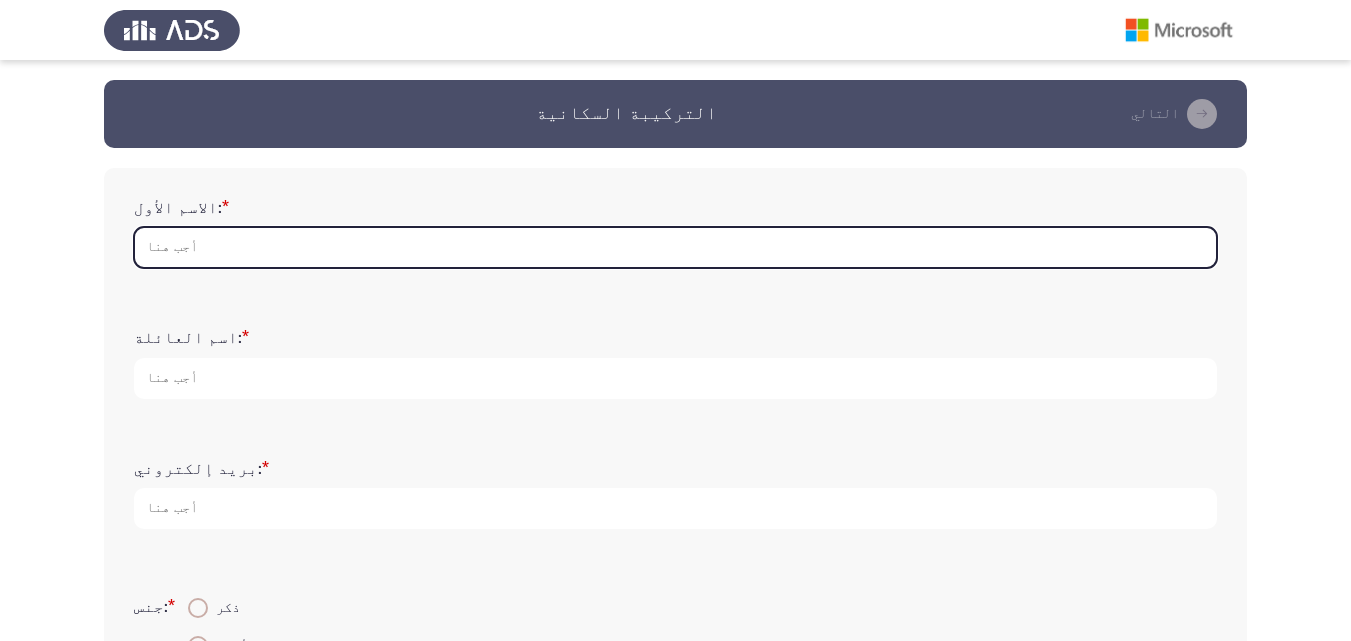 click on "الاسم الأول:  *" at bounding box center [675, 247] 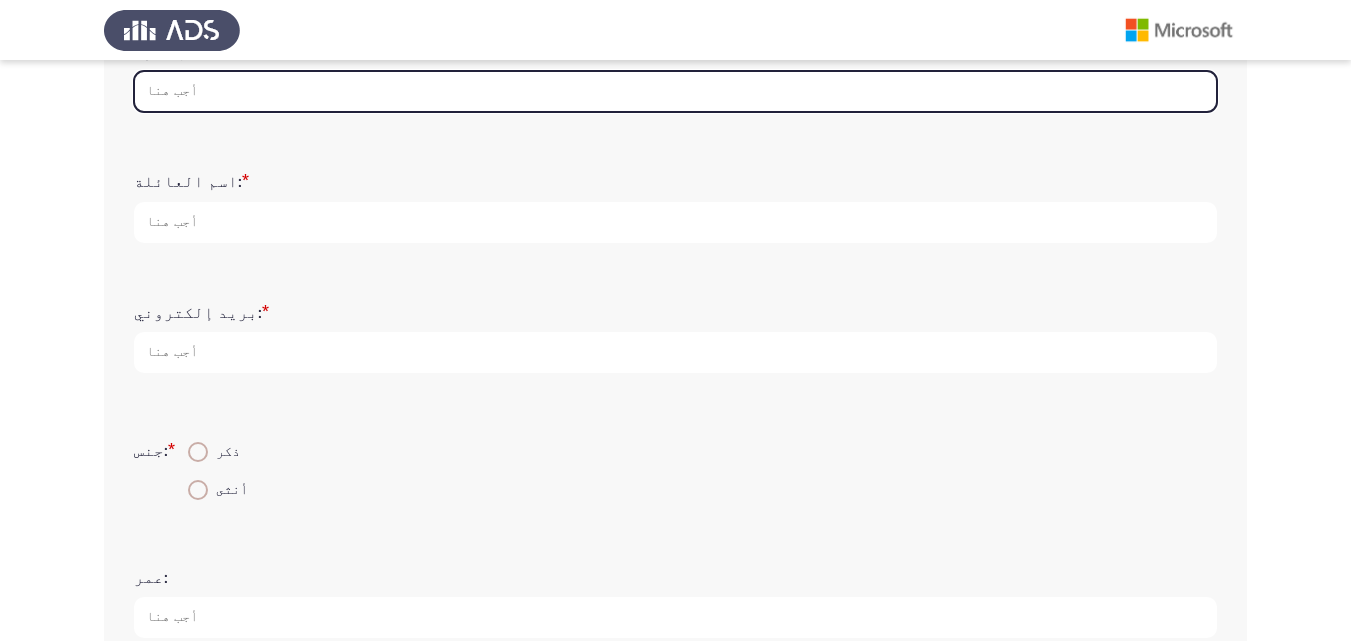 scroll, scrollTop: 200, scrollLeft: 0, axis: vertical 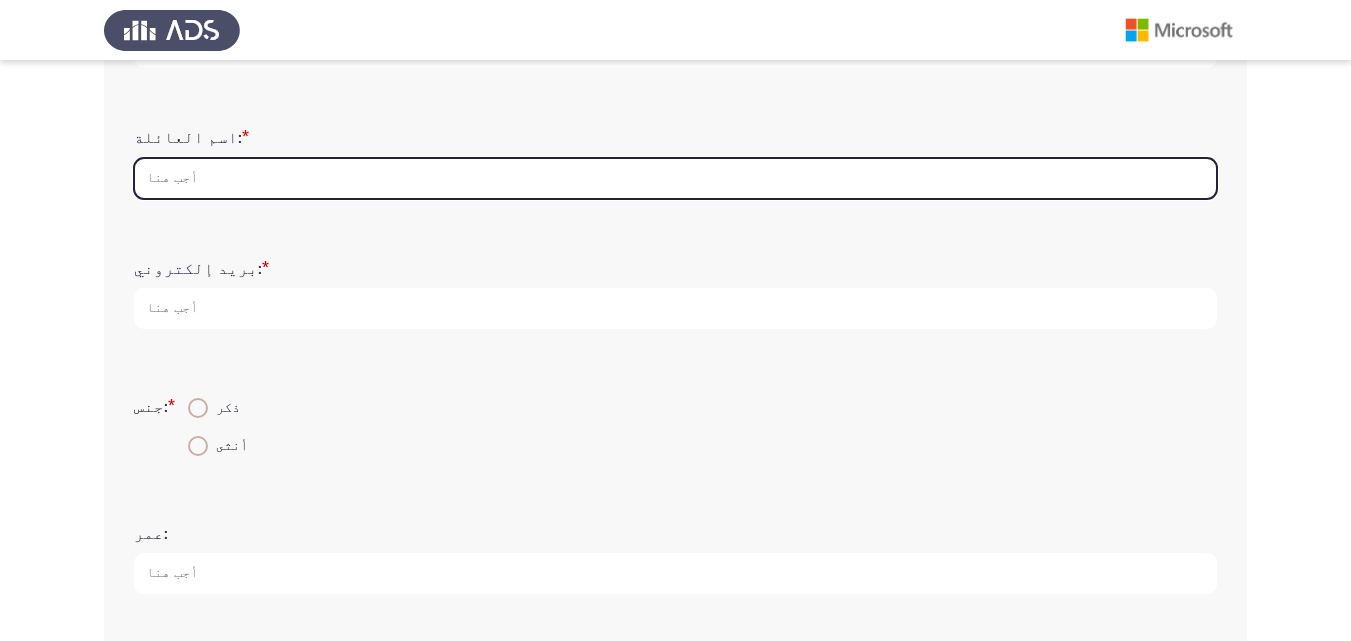 click on "اسم العائلة:  *" at bounding box center (675, 178) 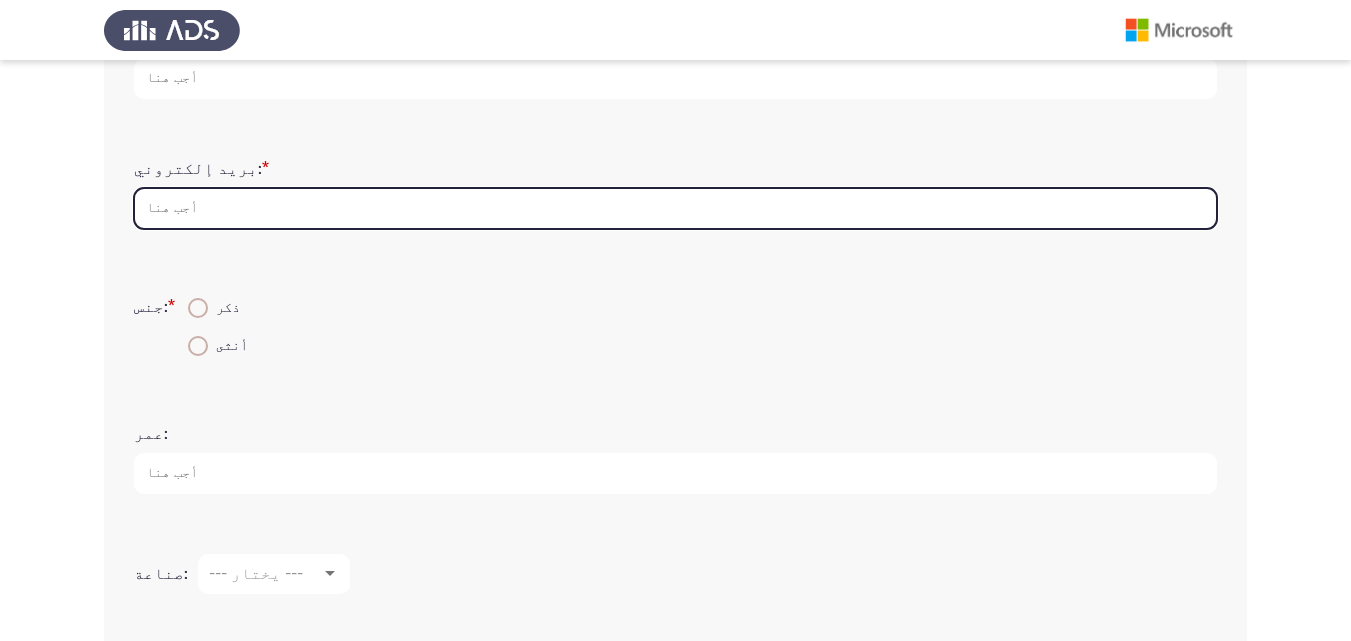 click on "بريد إلكتروني:  *" at bounding box center (675, 208) 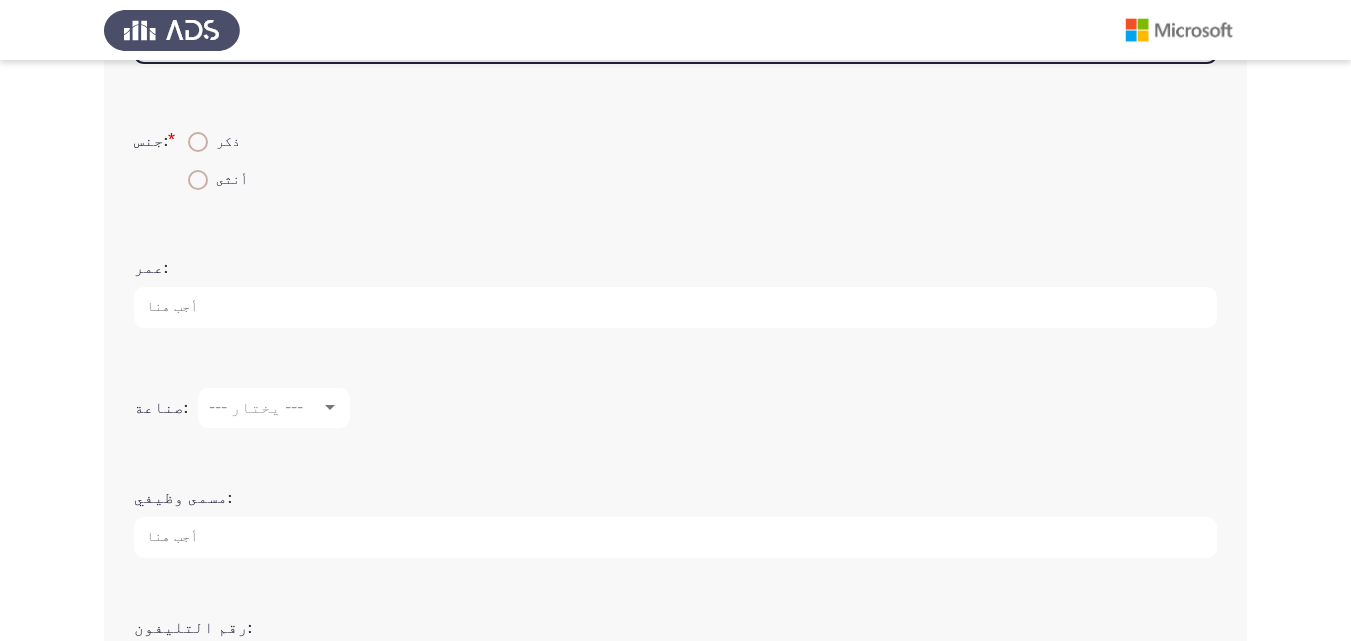 scroll, scrollTop: 600, scrollLeft: 0, axis: vertical 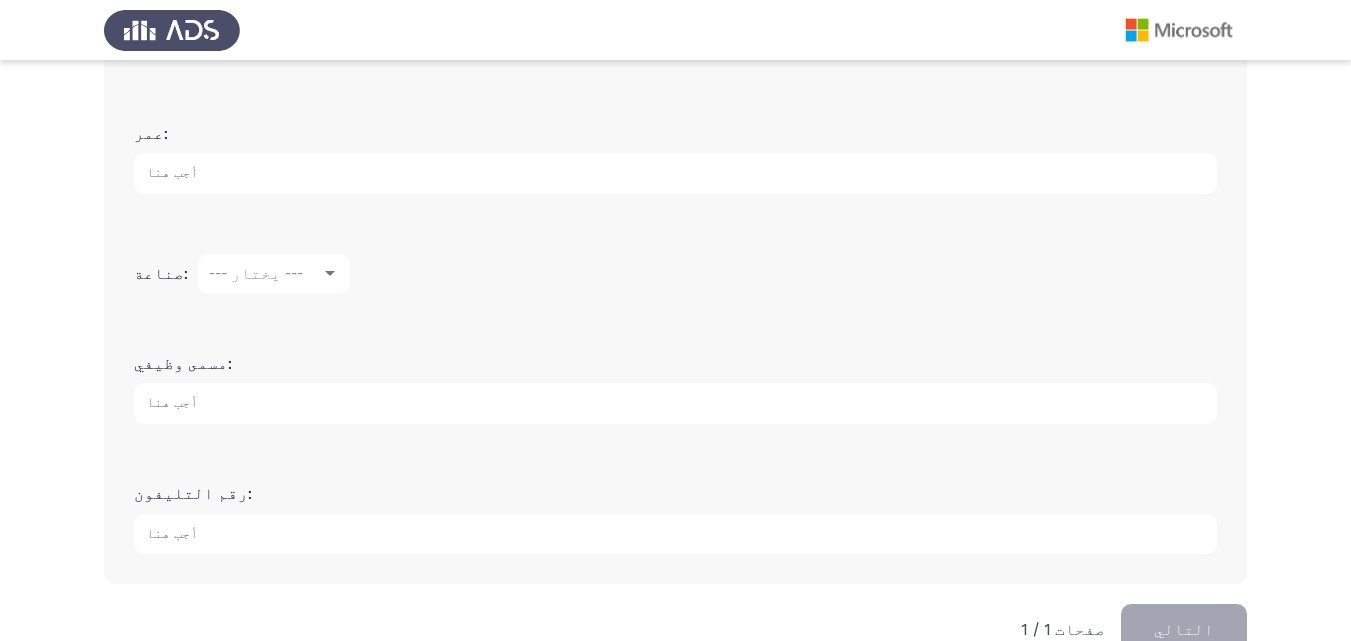 click on "--- يختار ---" at bounding box center [265, 273] 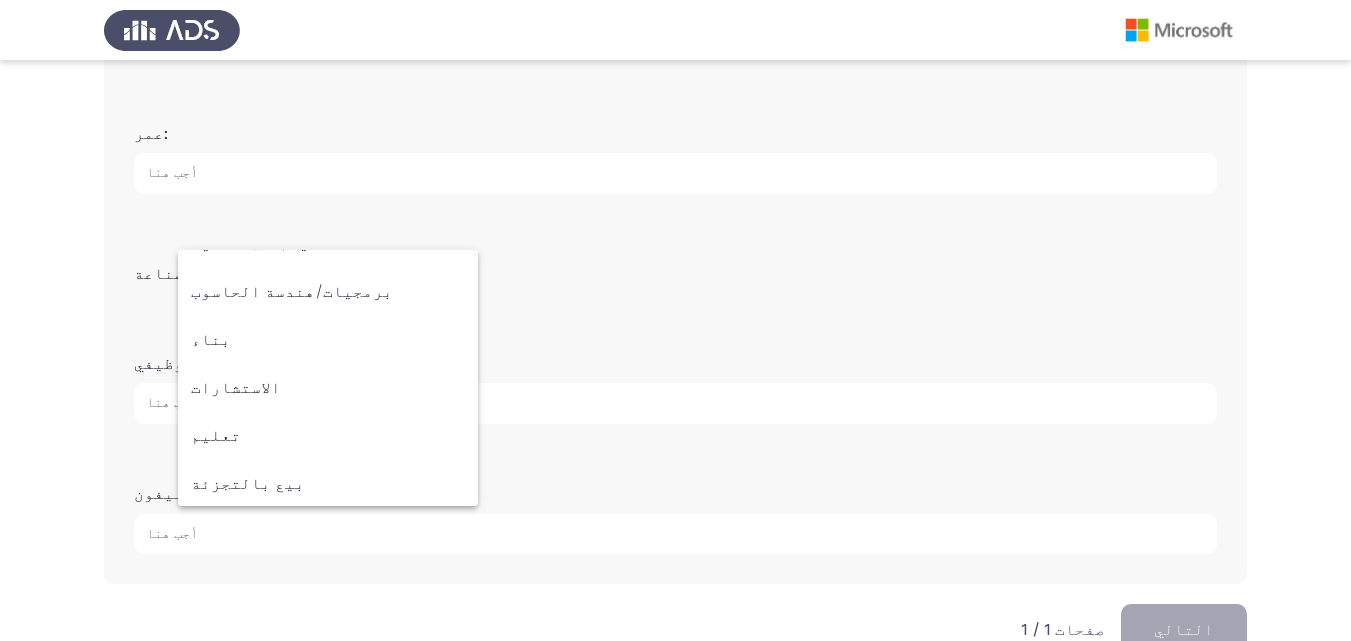 scroll, scrollTop: 272, scrollLeft: 0, axis: vertical 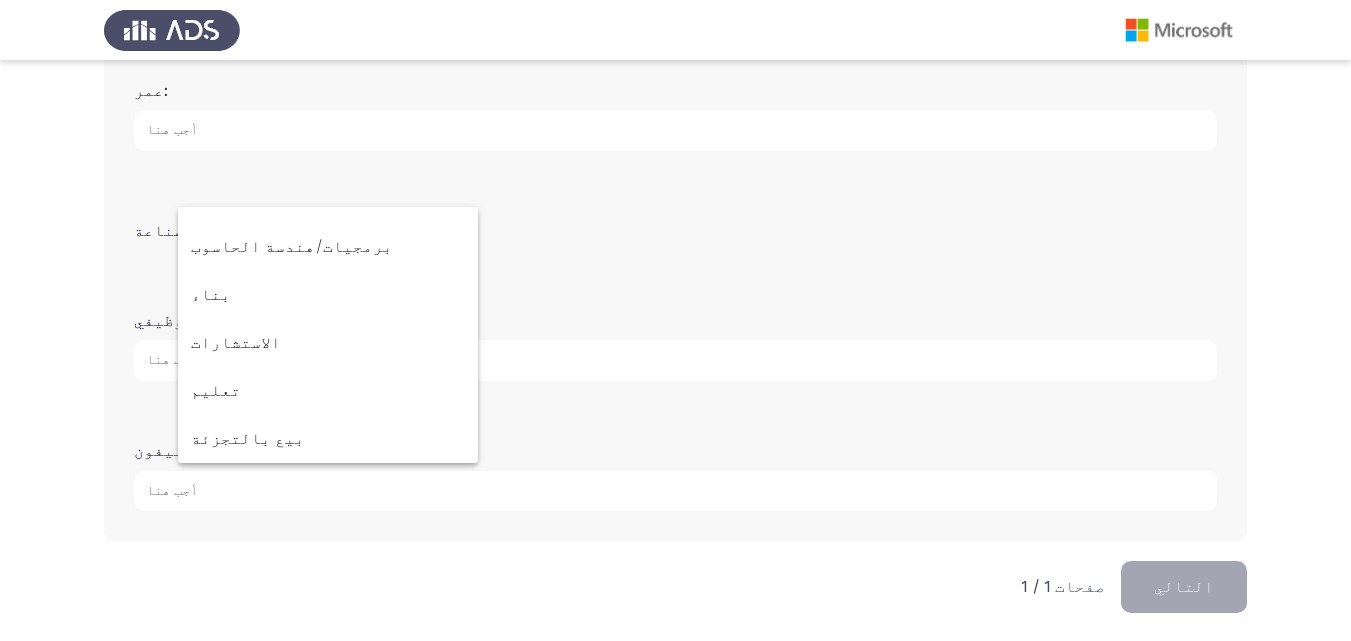 click at bounding box center [675, 320] 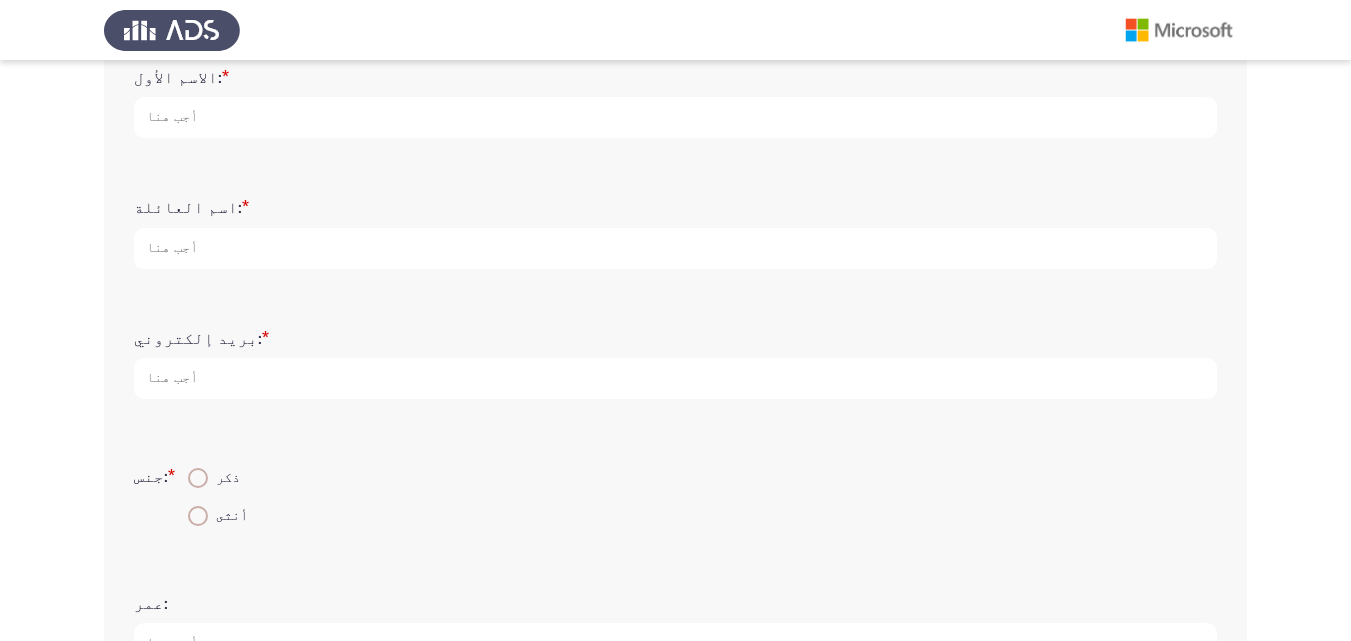 scroll, scrollTop: 0, scrollLeft: 0, axis: both 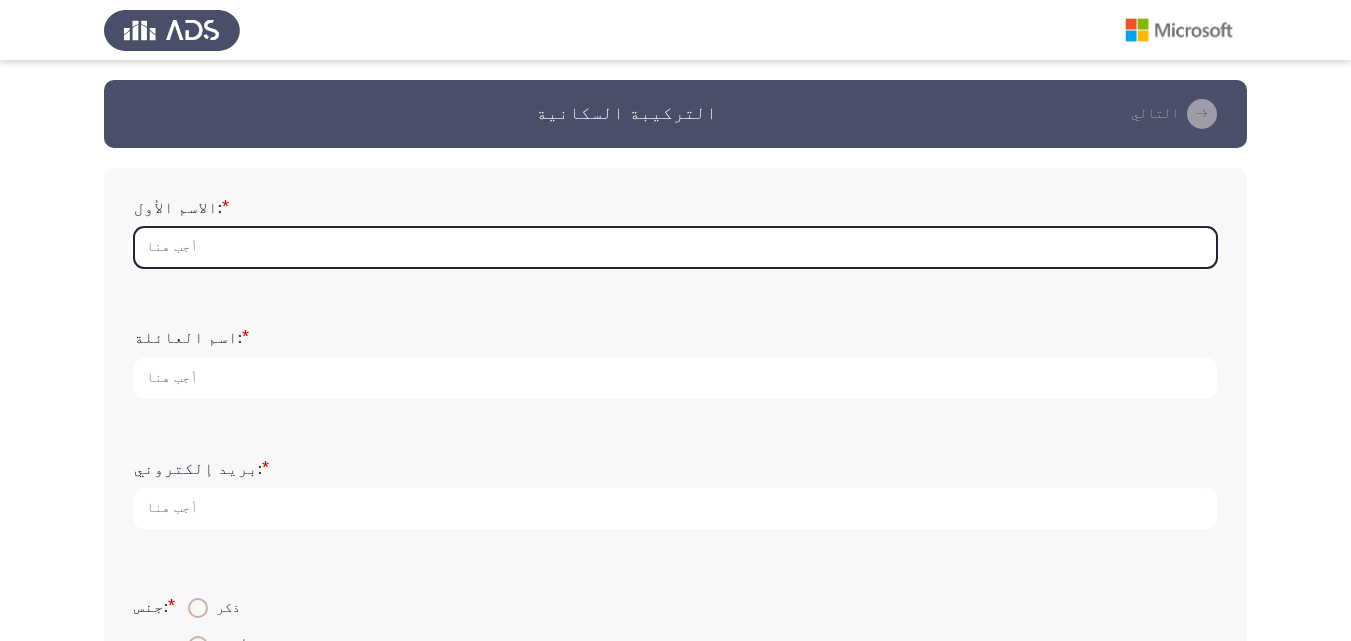 click on "الاسم الأول:  *" at bounding box center [675, 247] 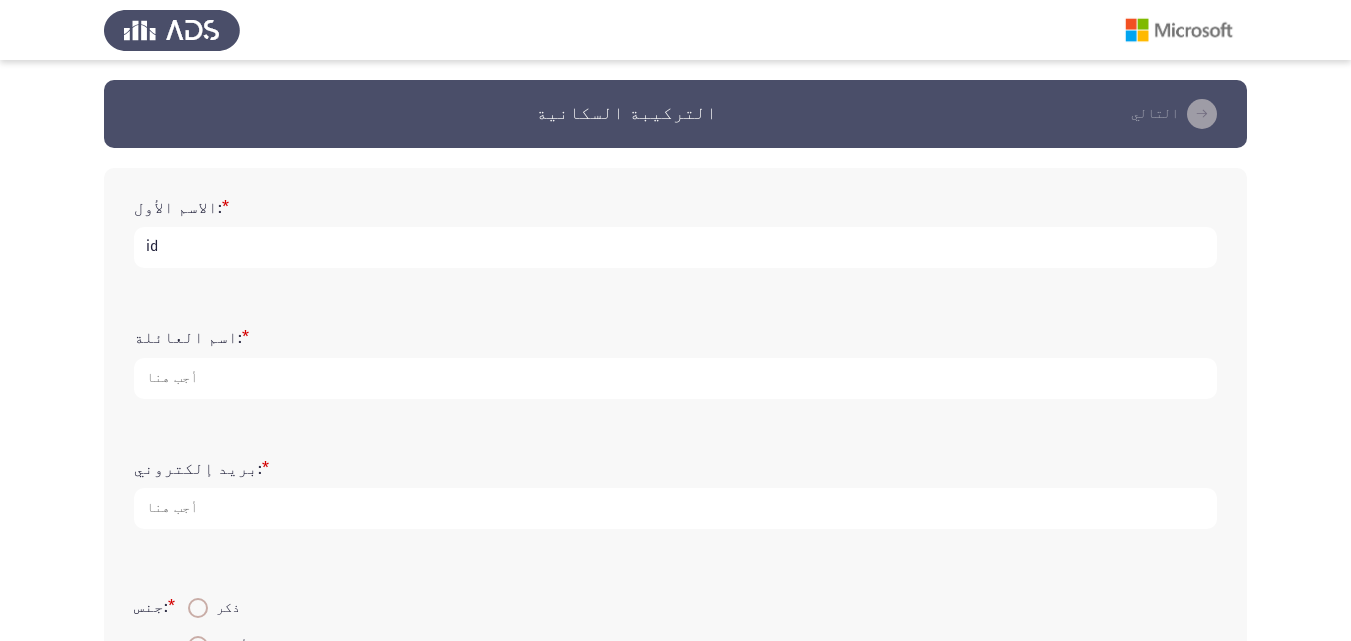 type on "i" 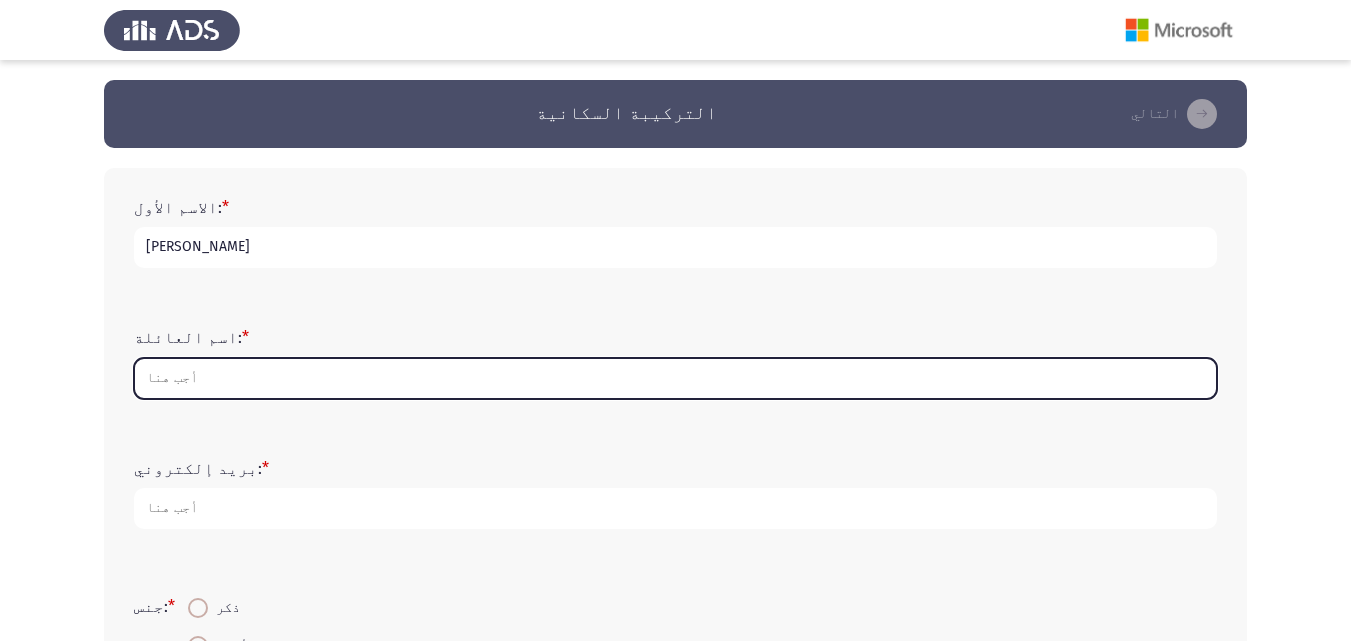click on "اسم العائلة:  *" at bounding box center (675, 378) 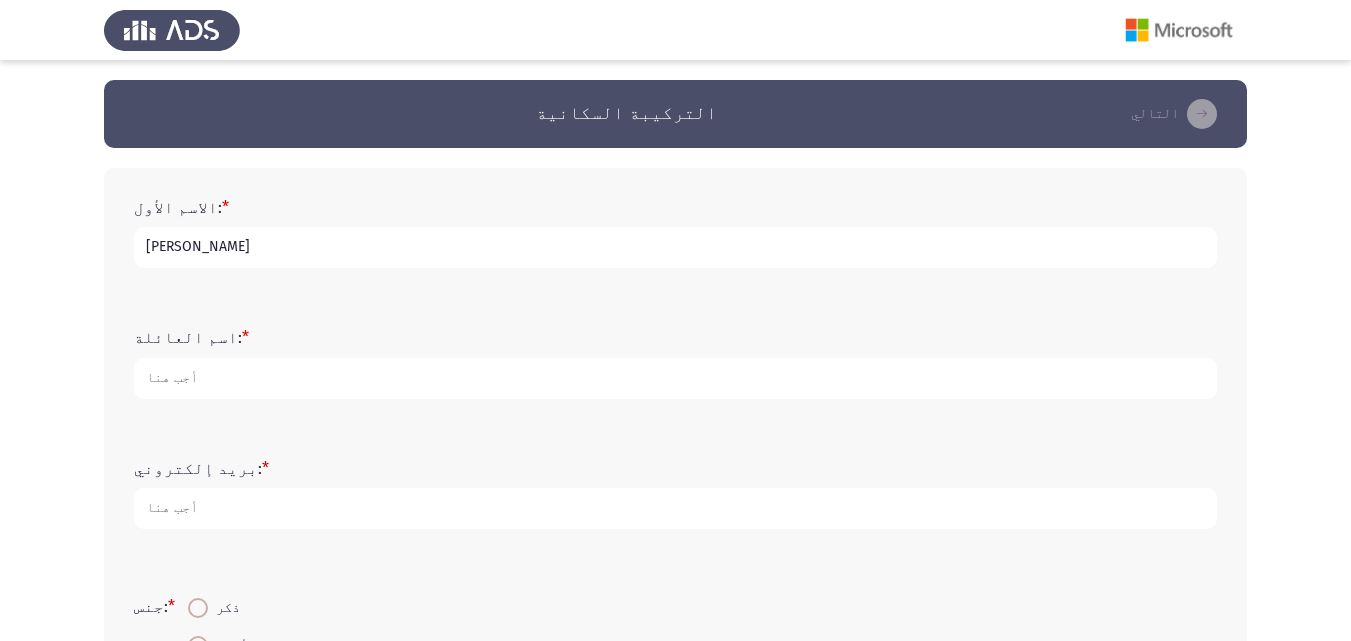 drag, startPoint x: 148, startPoint y: 247, endPoint x: 199, endPoint y: 267, distance: 54.781384 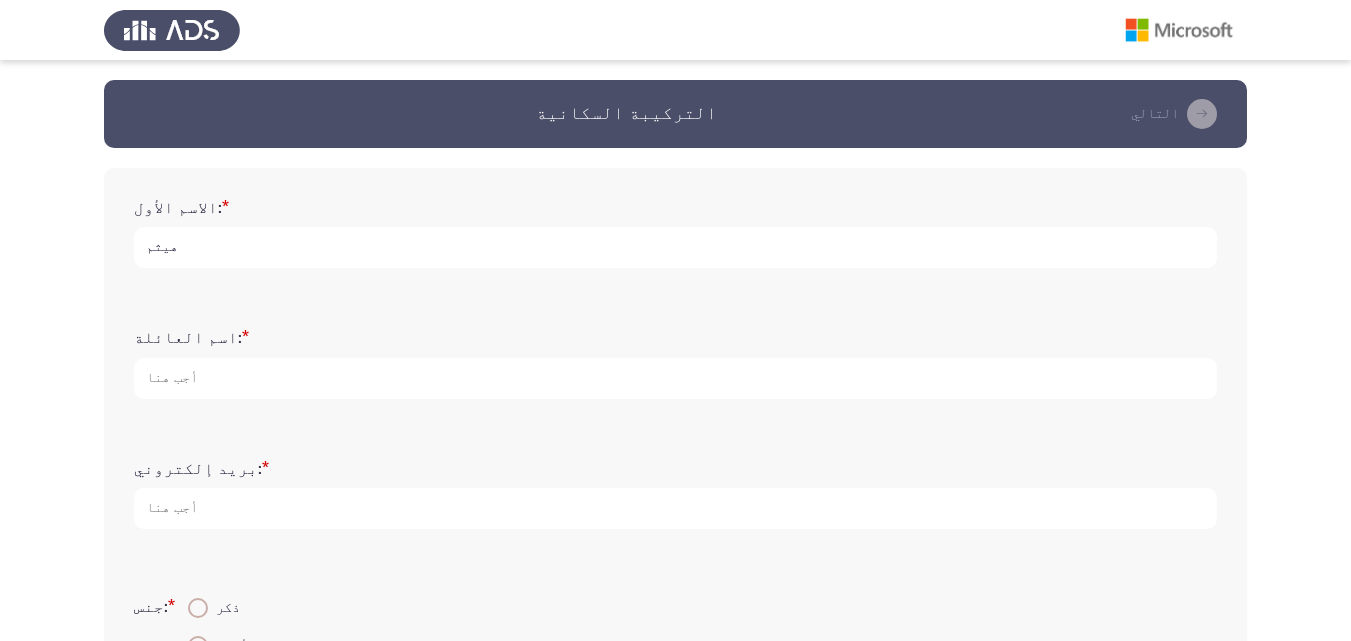 type on "هيثم" 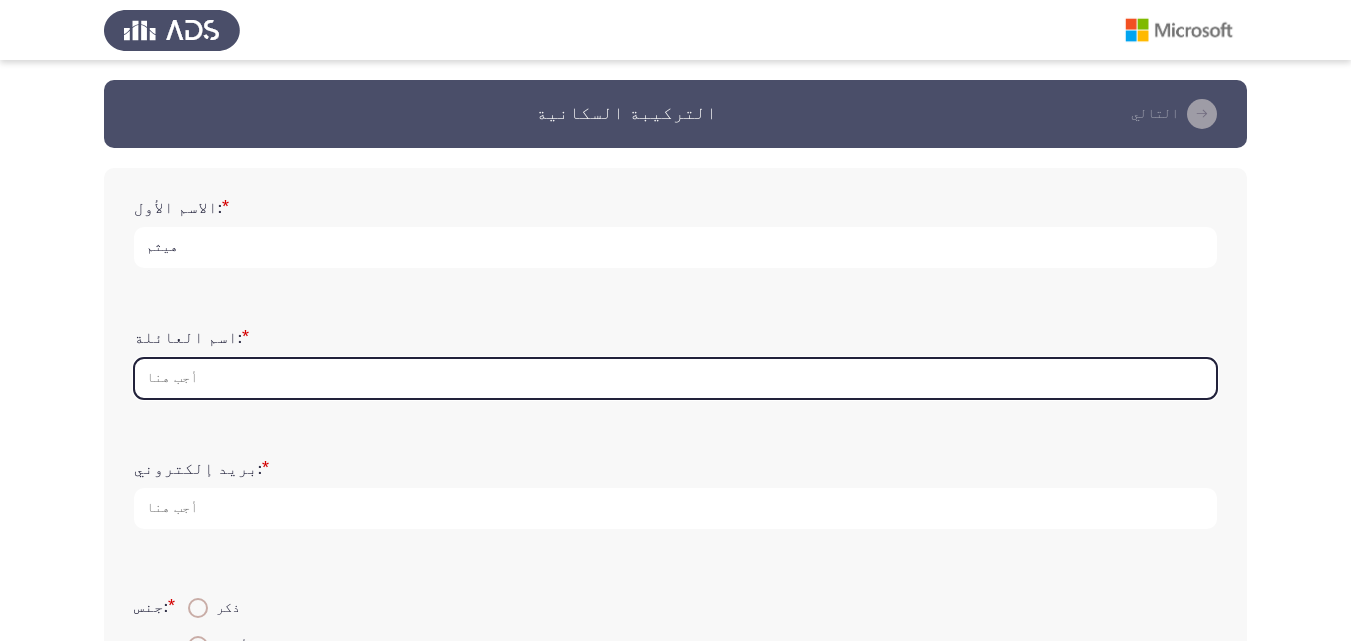 click on "اسم العائلة:  *" at bounding box center (675, 378) 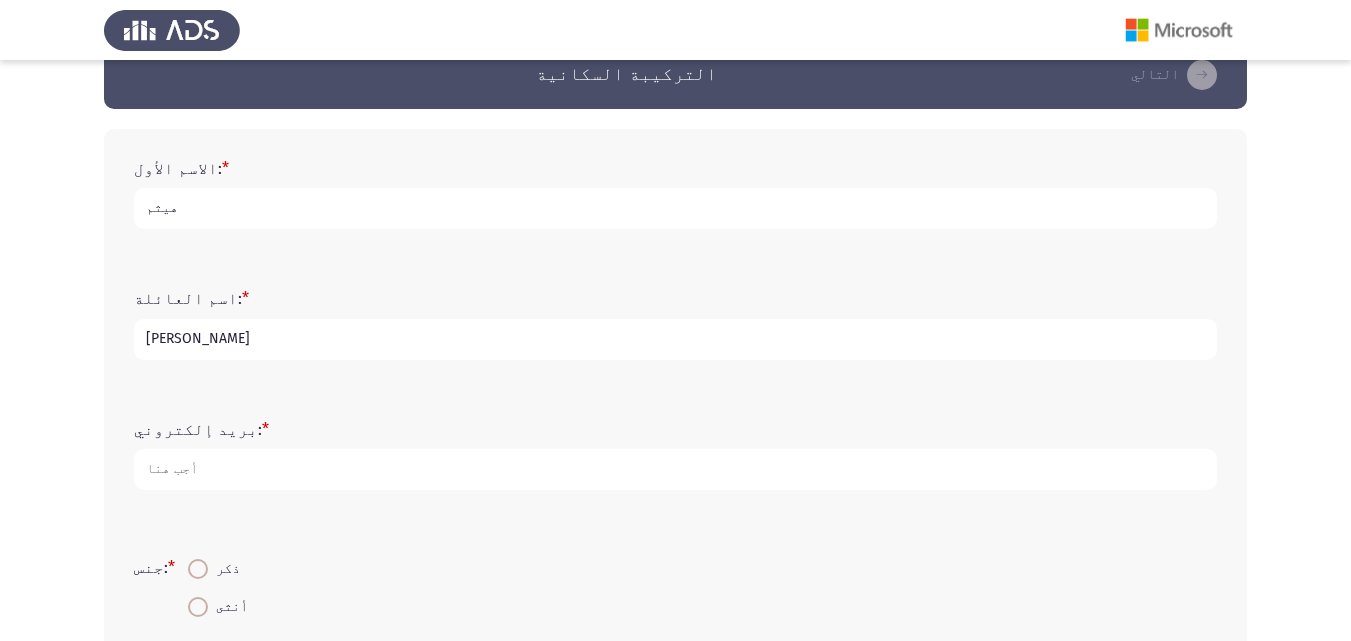 scroll, scrollTop: 100, scrollLeft: 0, axis: vertical 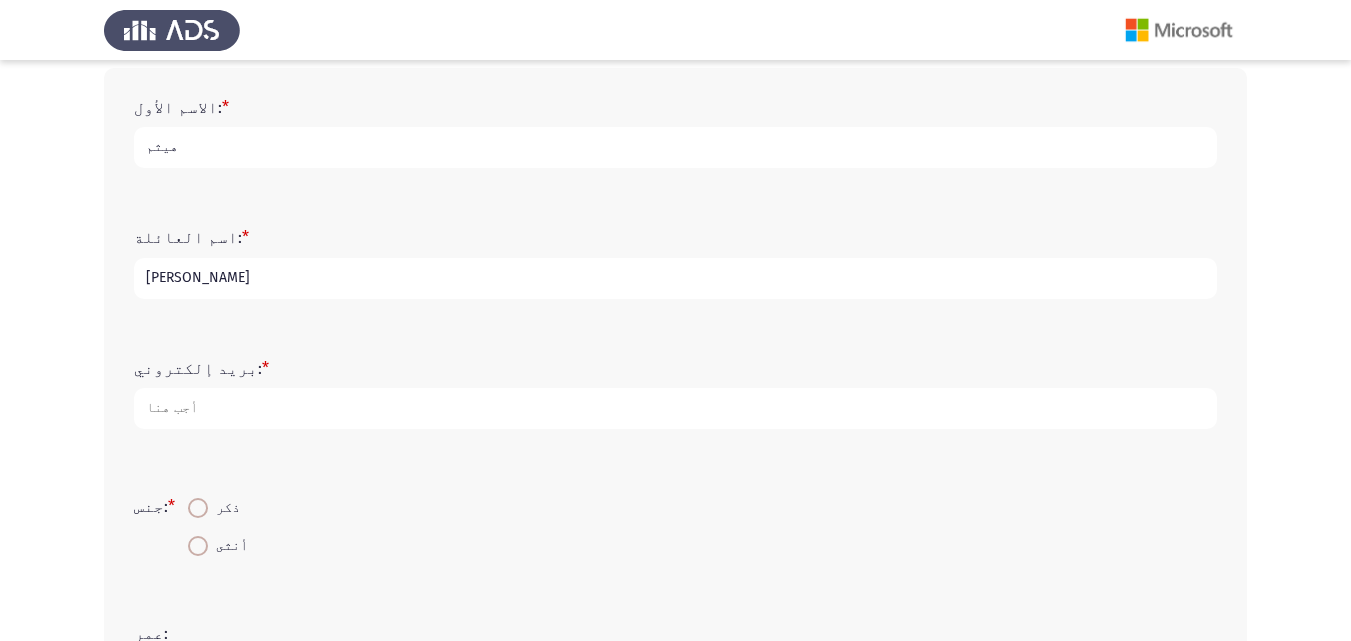 type on "[PERSON_NAME]" 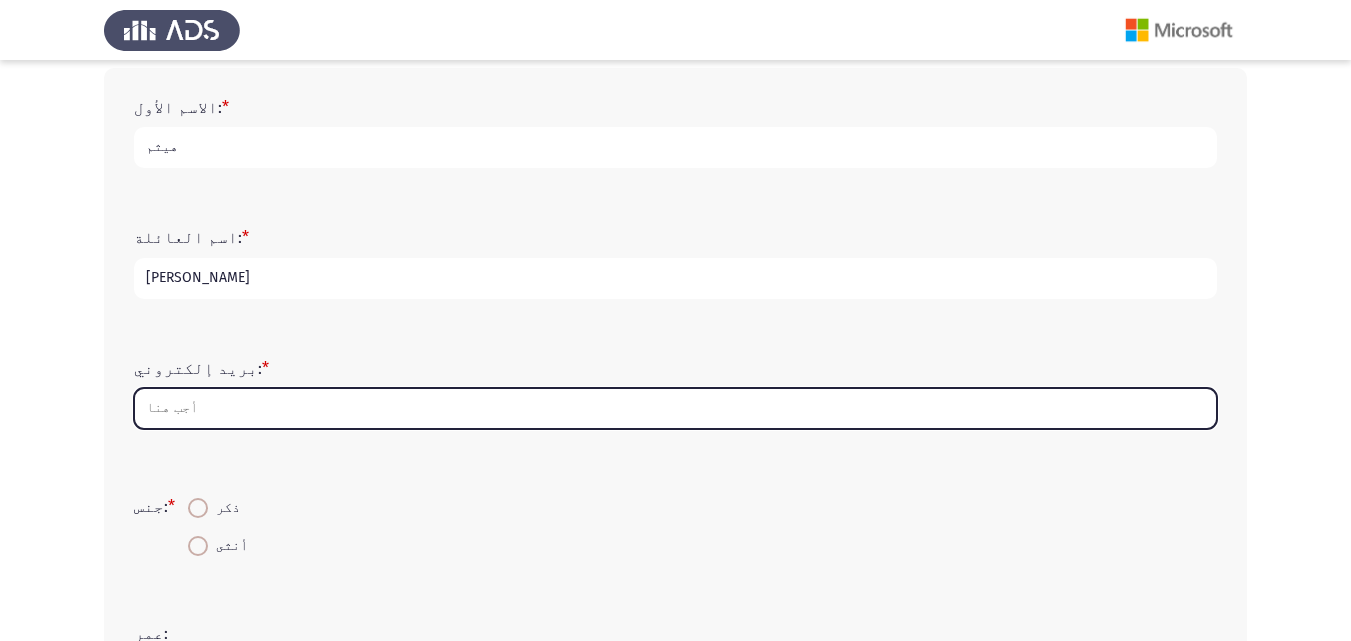 click on "بريد إلكتروني:  *" at bounding box center (675, 408) 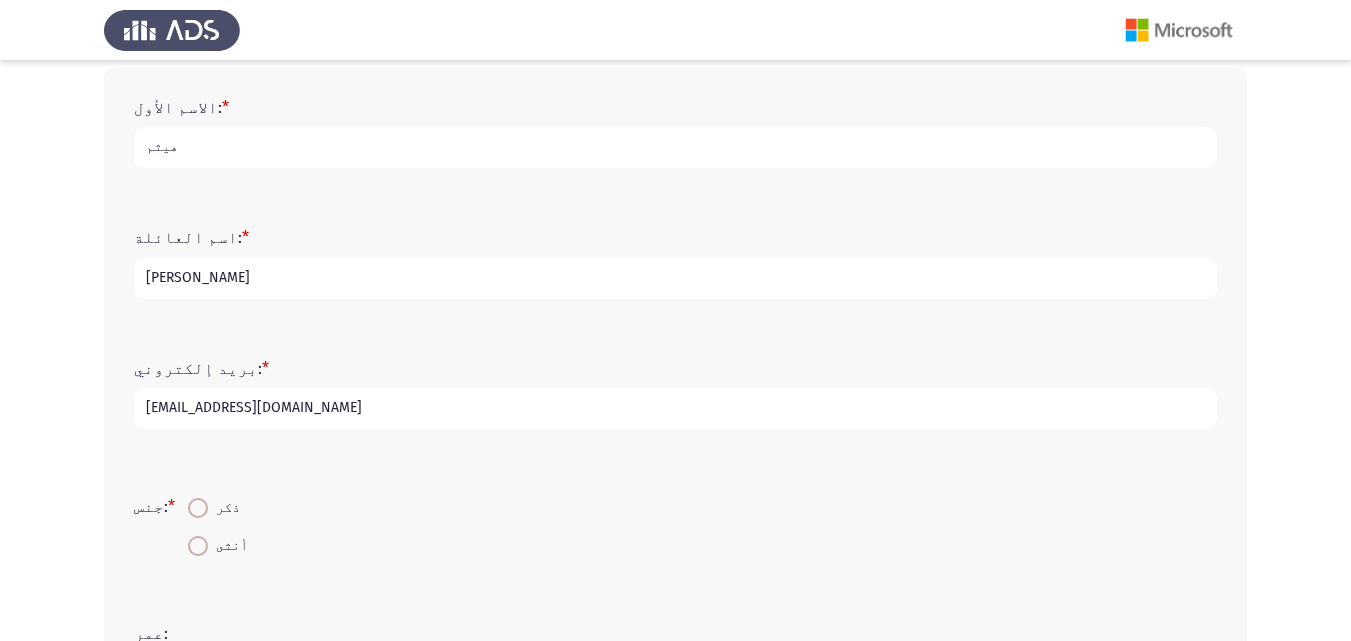 type on "[EMAIL_ADDRESS][DOMAIN_NAME]" 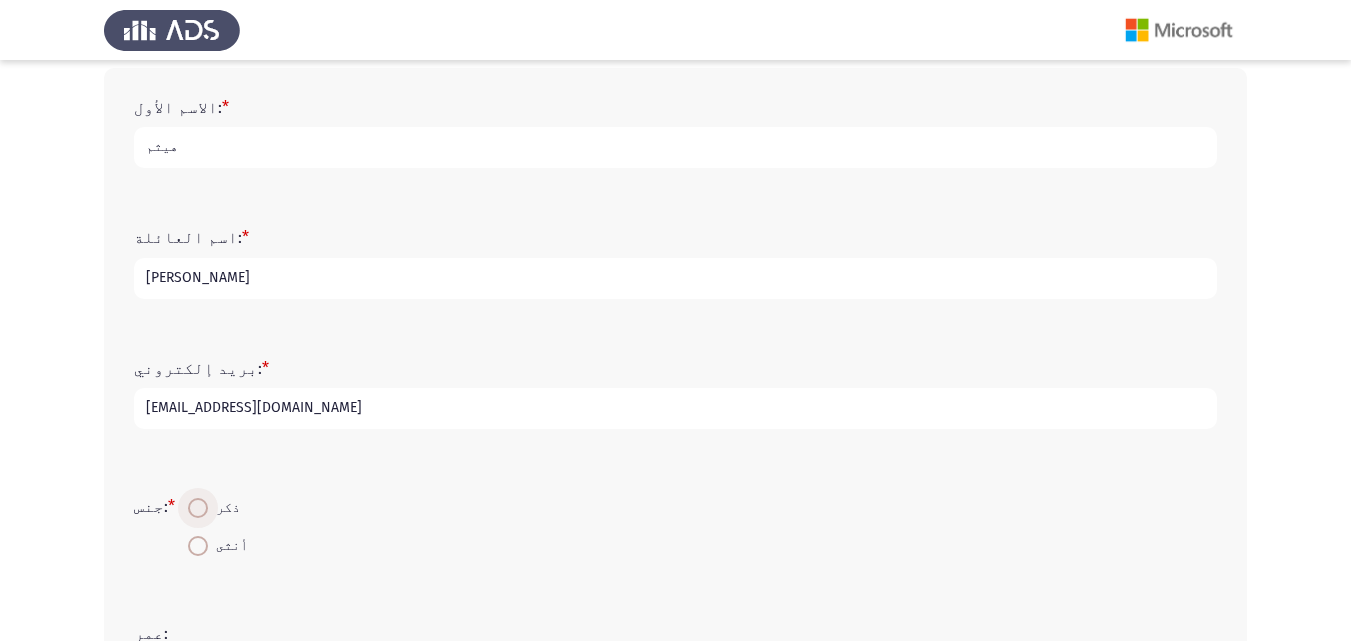 click at bounding box center [198, 508] 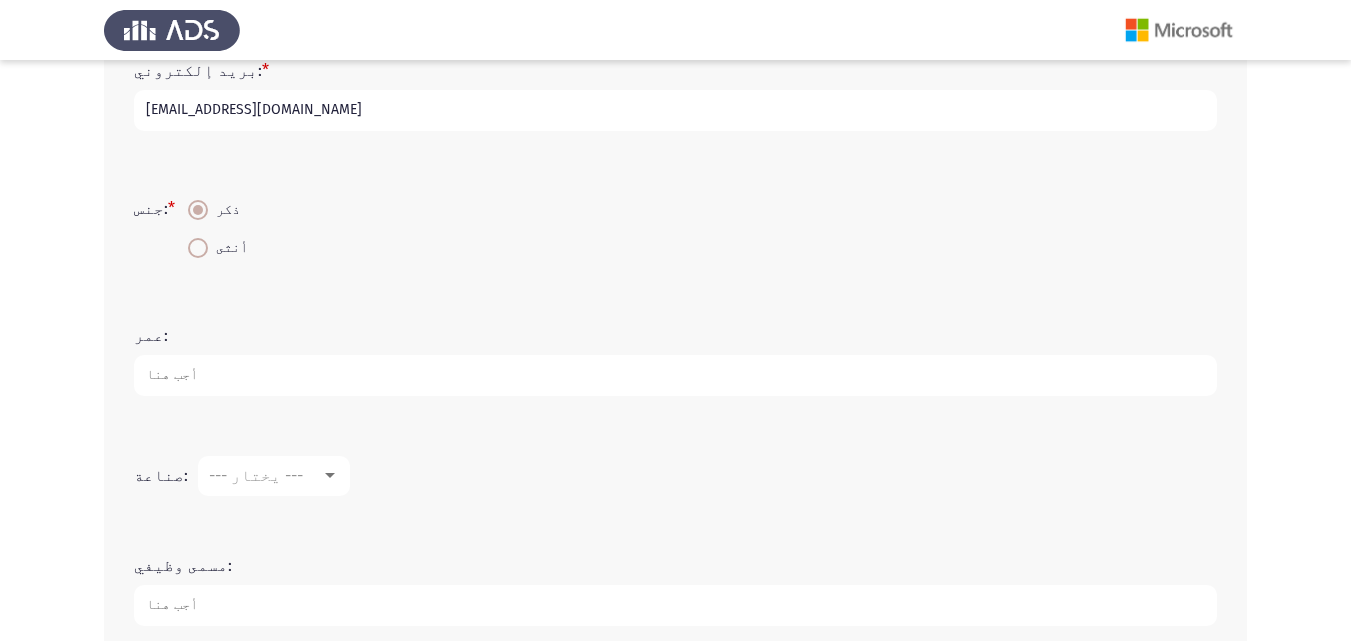 scroll, scrollTop: 400, scrollLeft: 0, axis: vertical 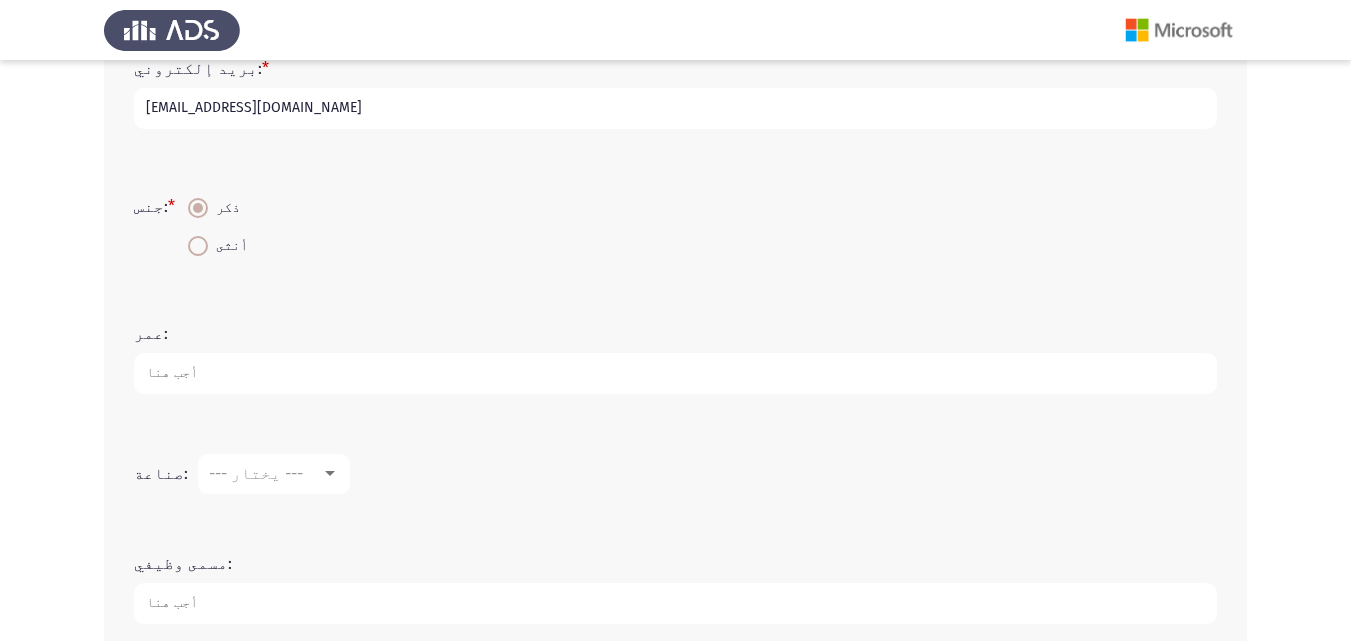 click on "عمر:" at bounding box center [675, 373] 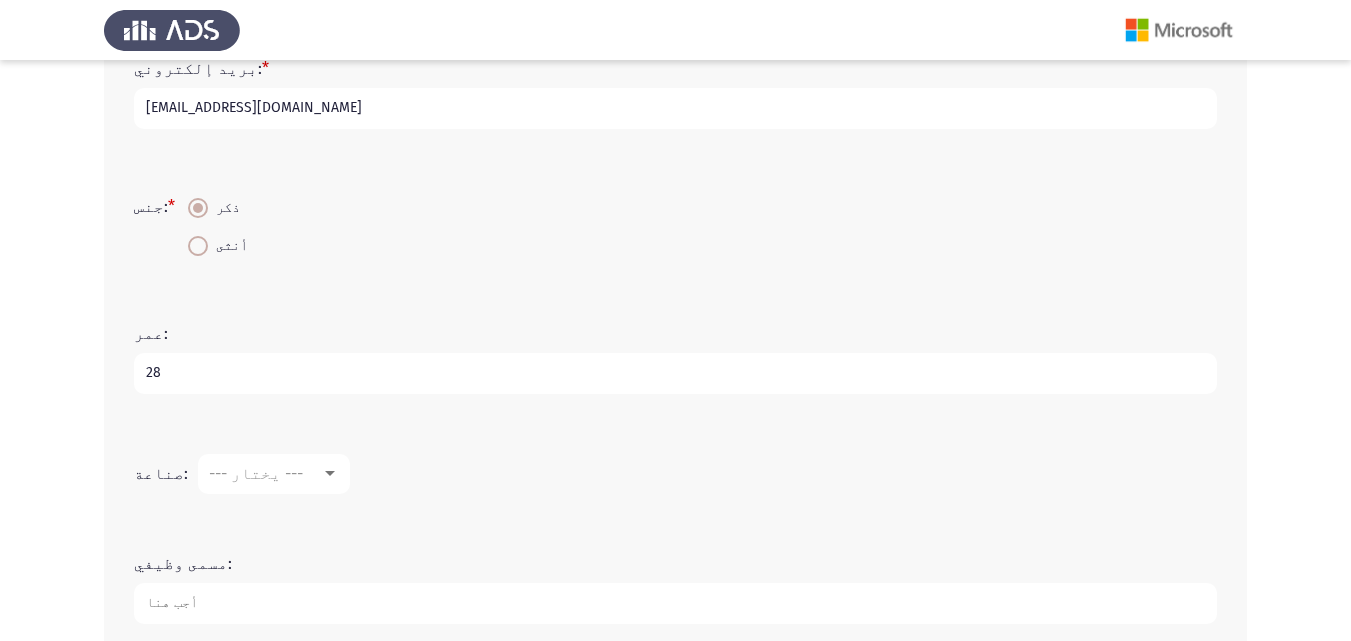type on "28" 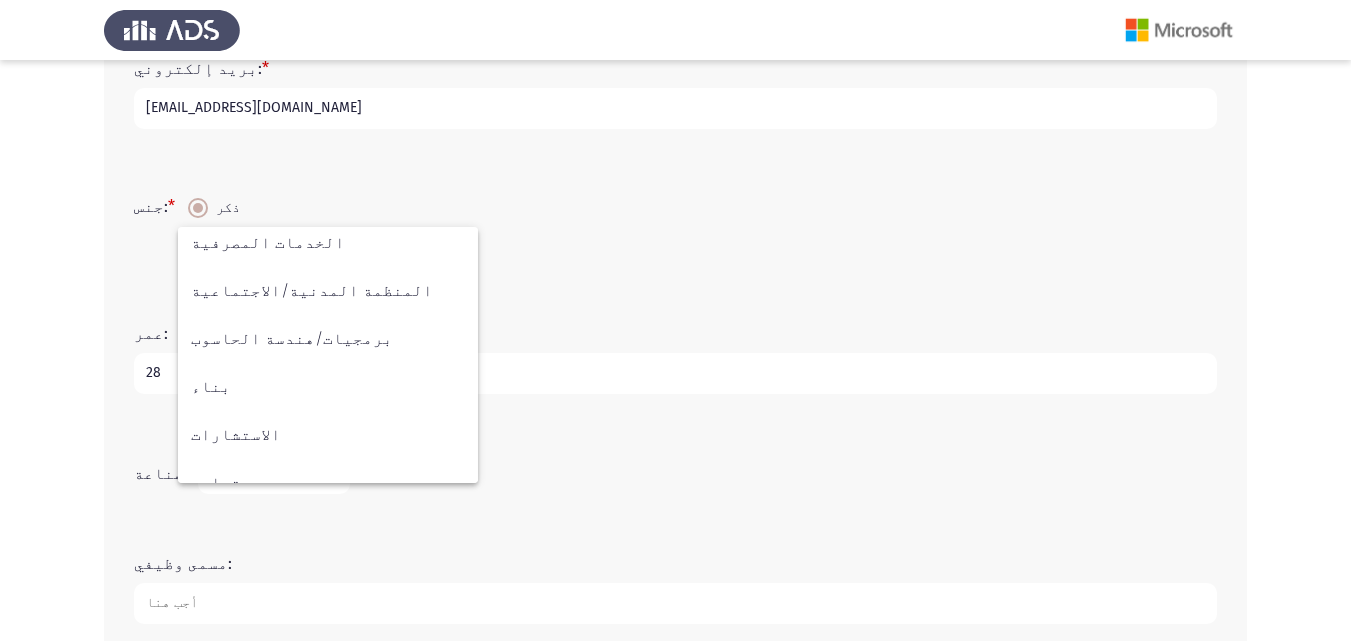 scroll, scrollTop: 272, scrollLeft: 0, axis: vertical 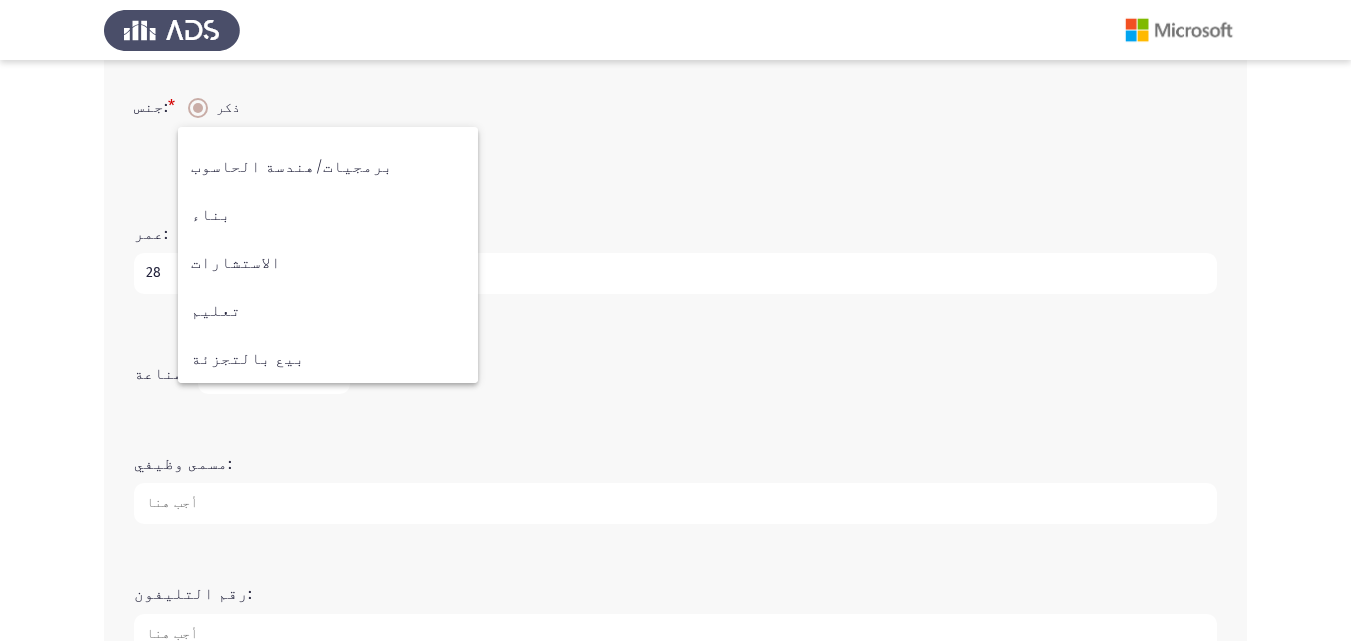 click at bounding box center [675, 320] 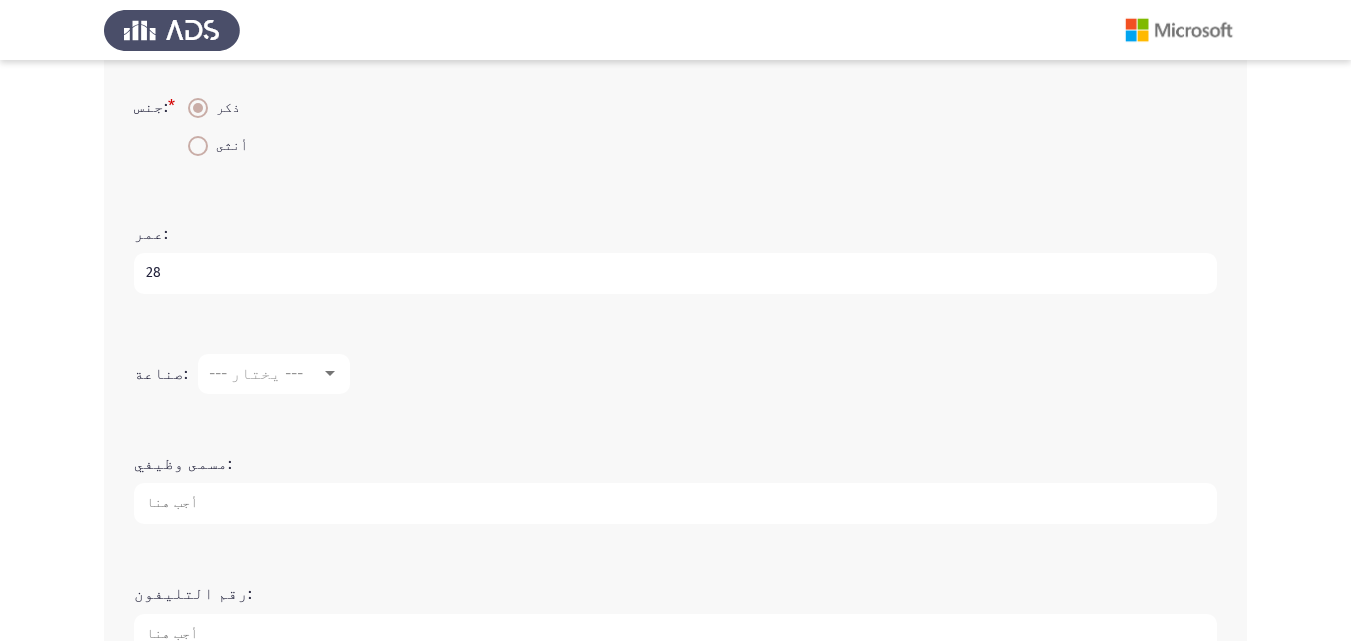 click on "--- يختار ---" at bounding box center (256, 373) 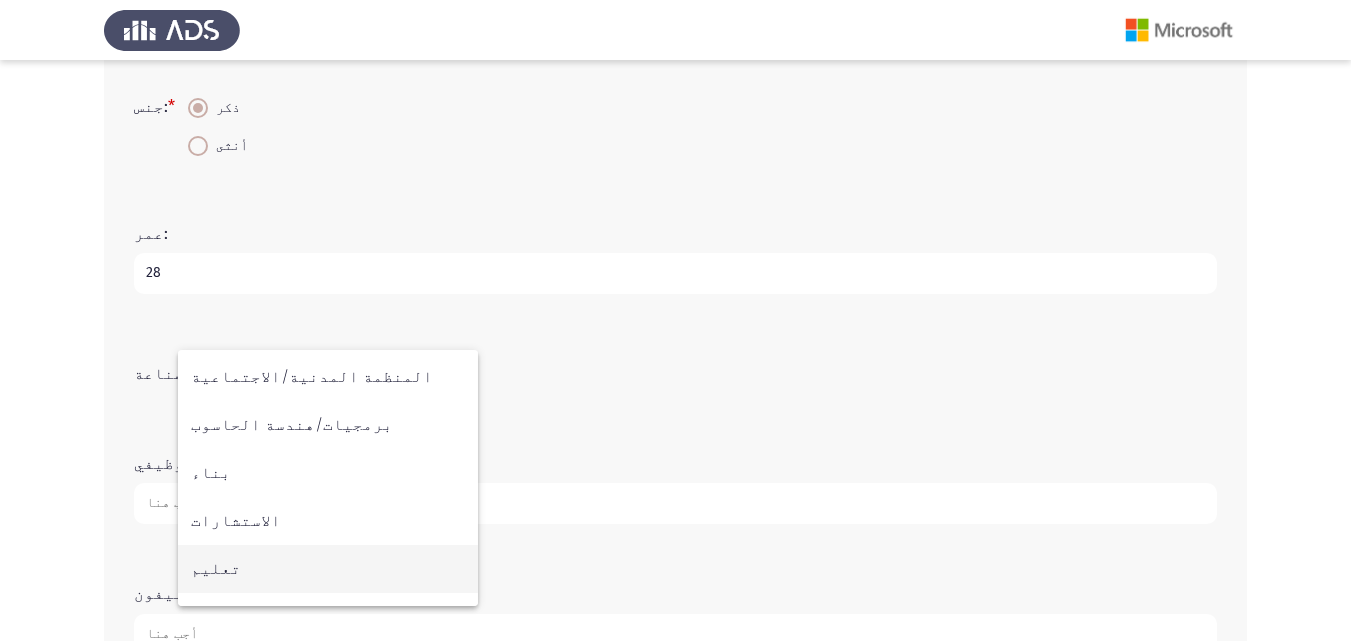 scroll, scrollTop: 272, scrollLeft: 0, axis: vertical 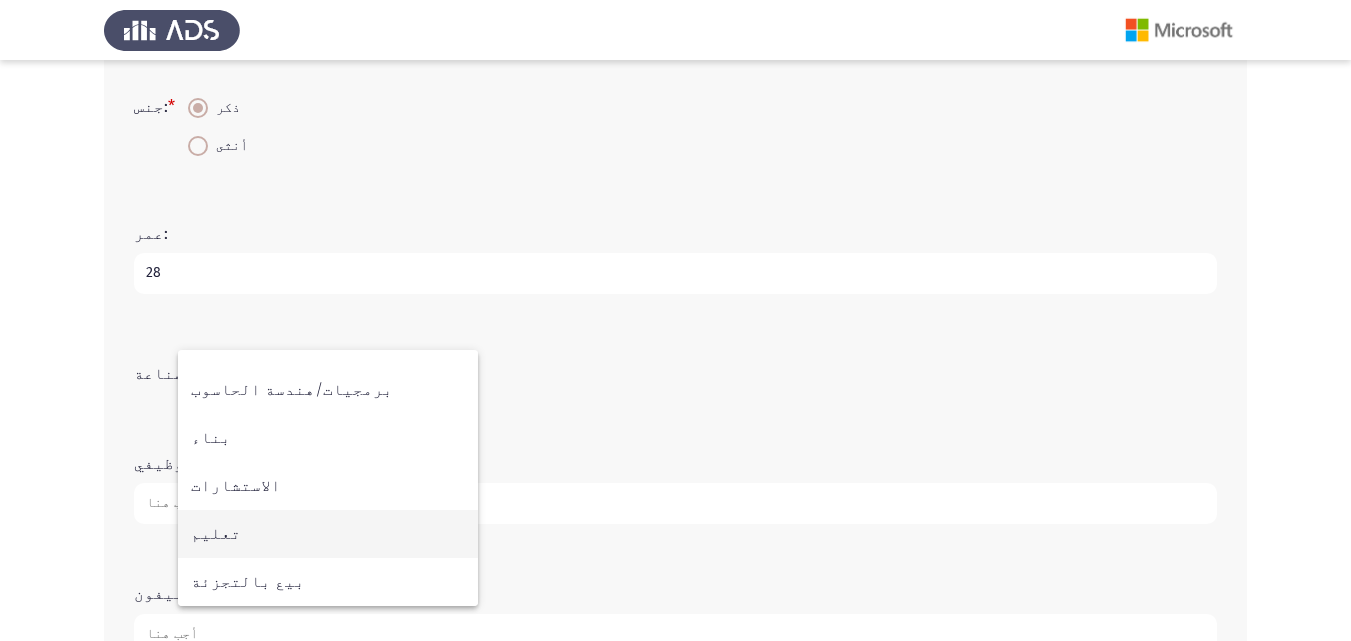 click on "تعليم" at bounding box center [328, 534] 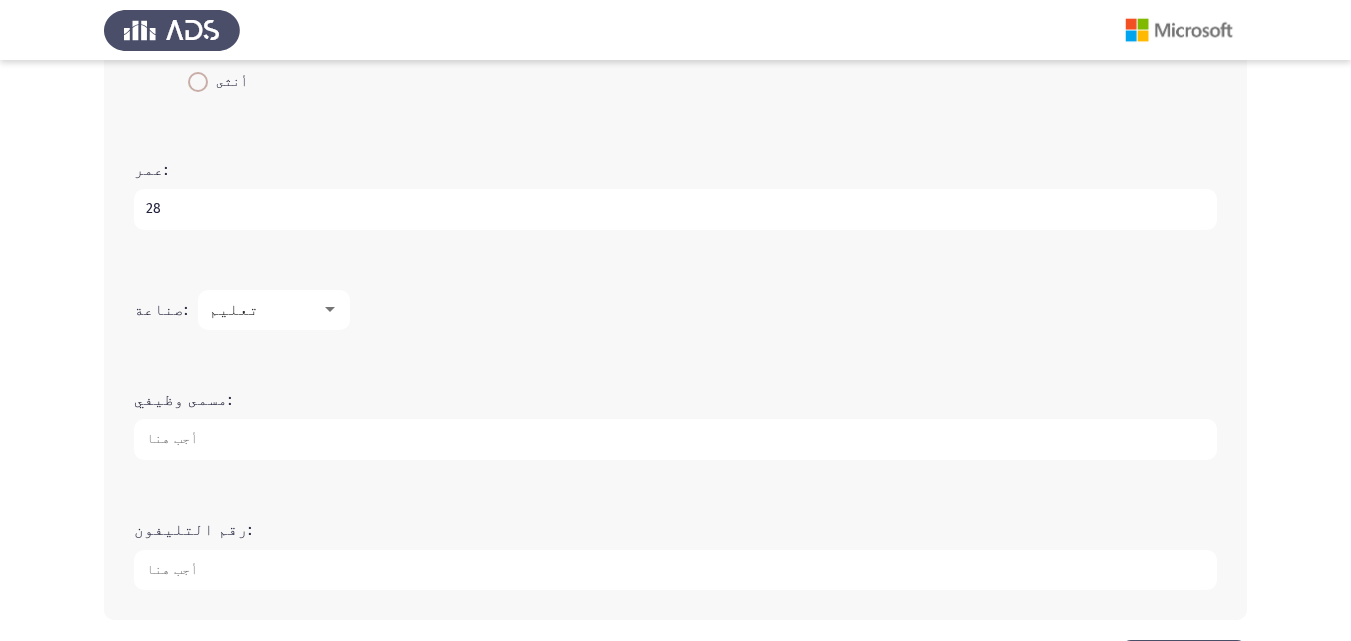 scroll, scrollTop: 600, scrollLeft: 0, axis: vertical 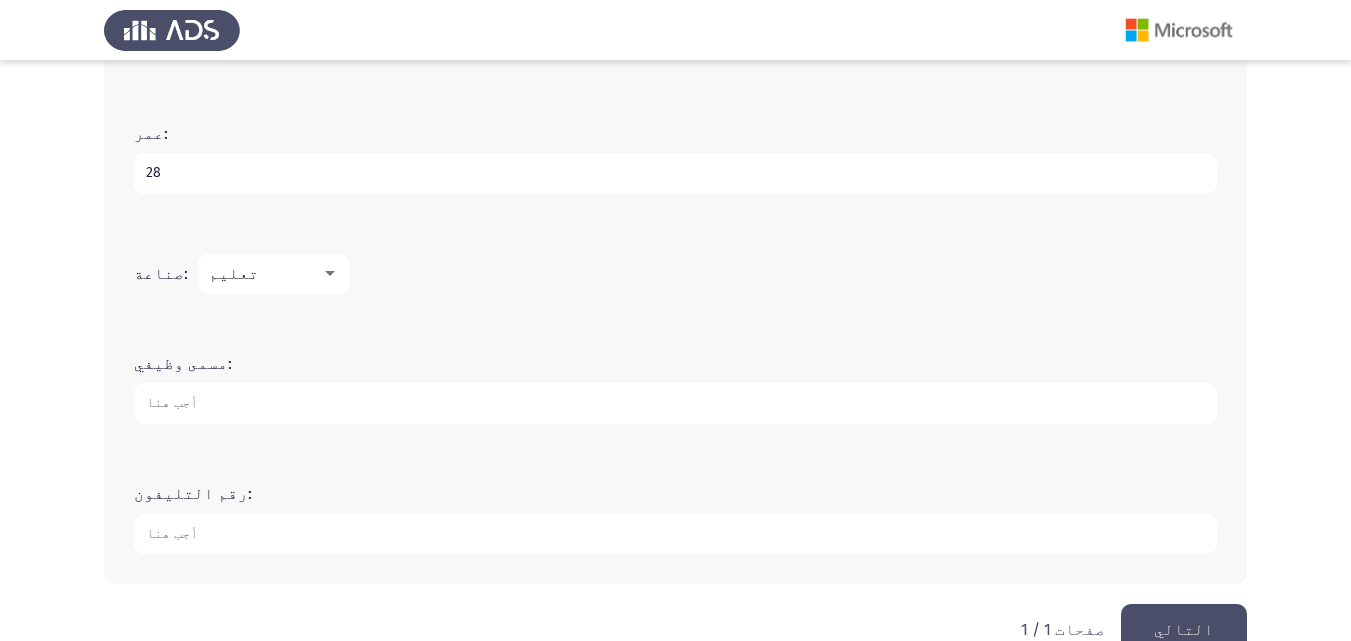 click on "مسمى وظيفي:" at bounding box center (675, 403) 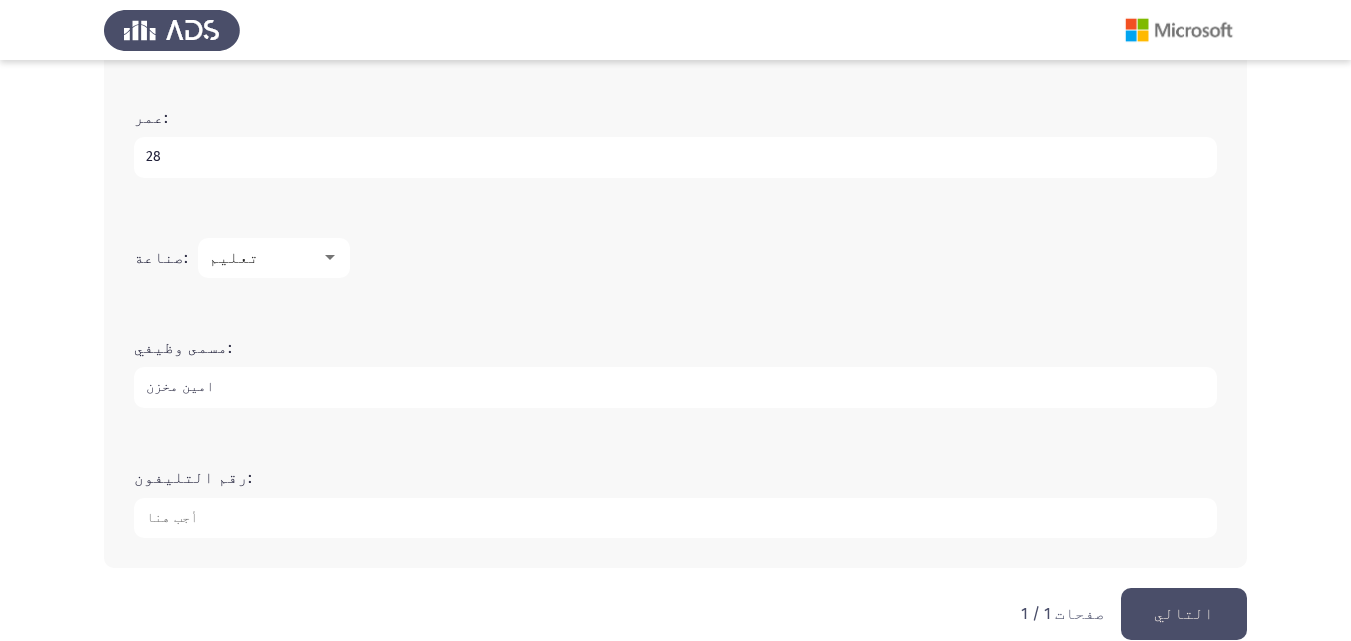 scroll, scrollTop: 643, scrollLeft: 0, axis: vertical 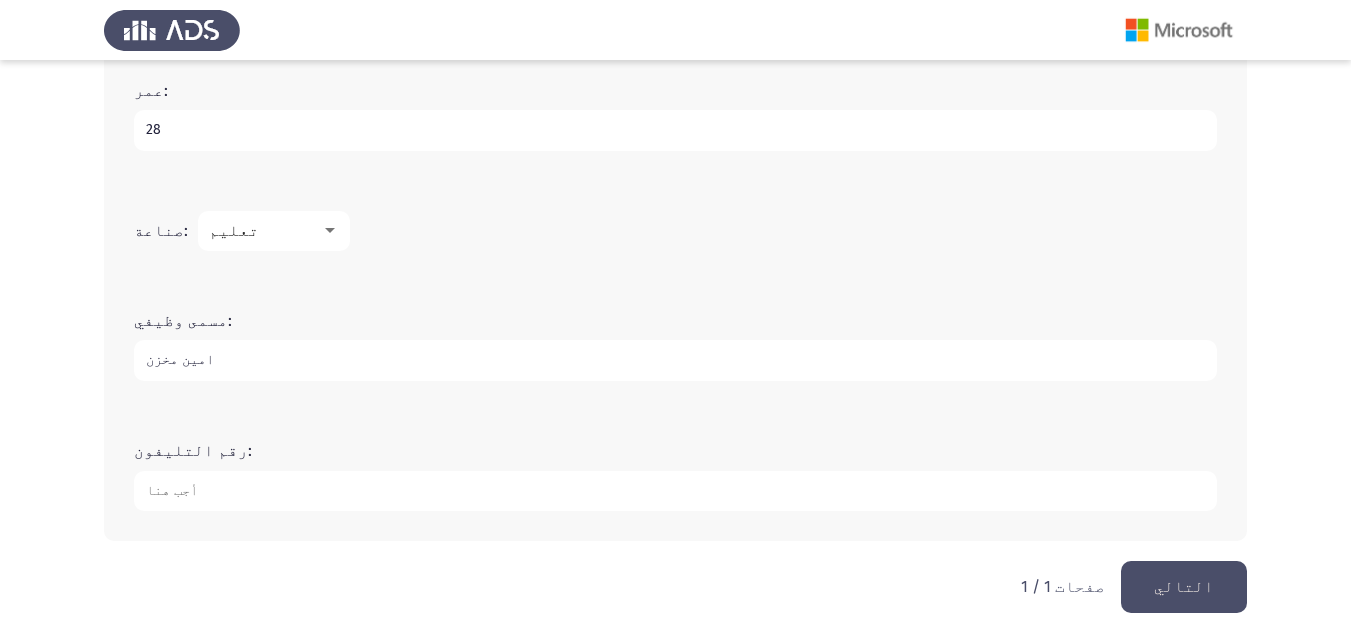 type on "امين مخزن" 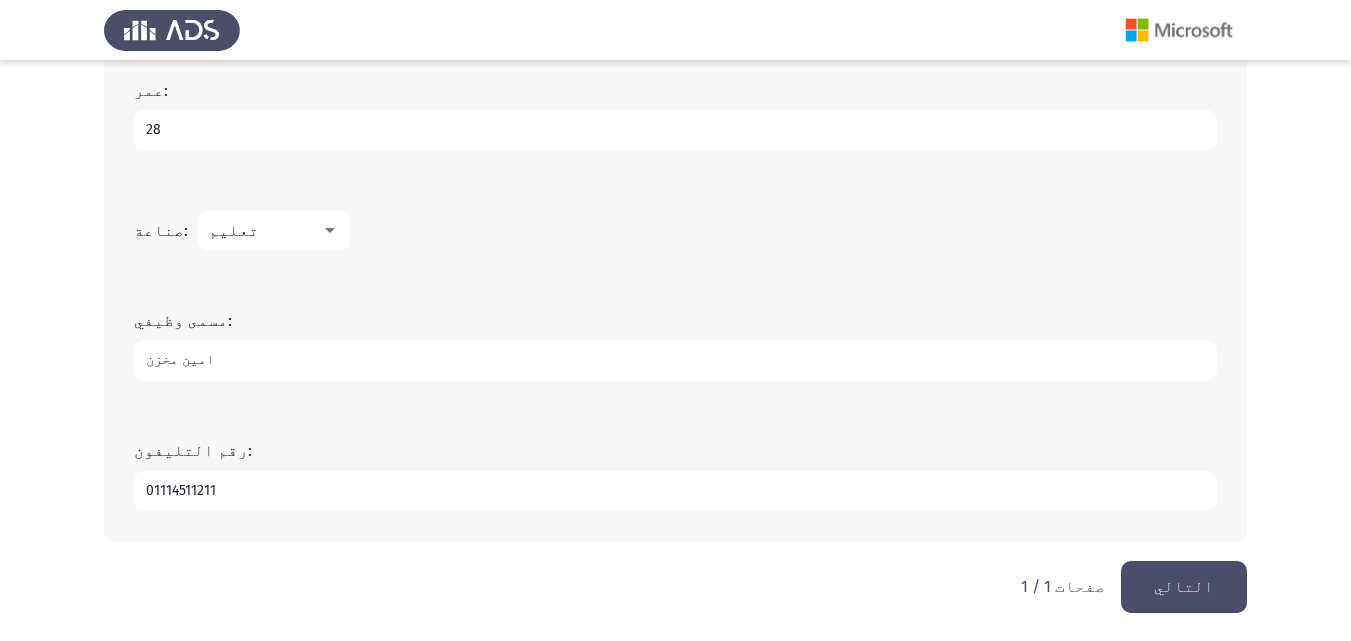 type on "01114511211" 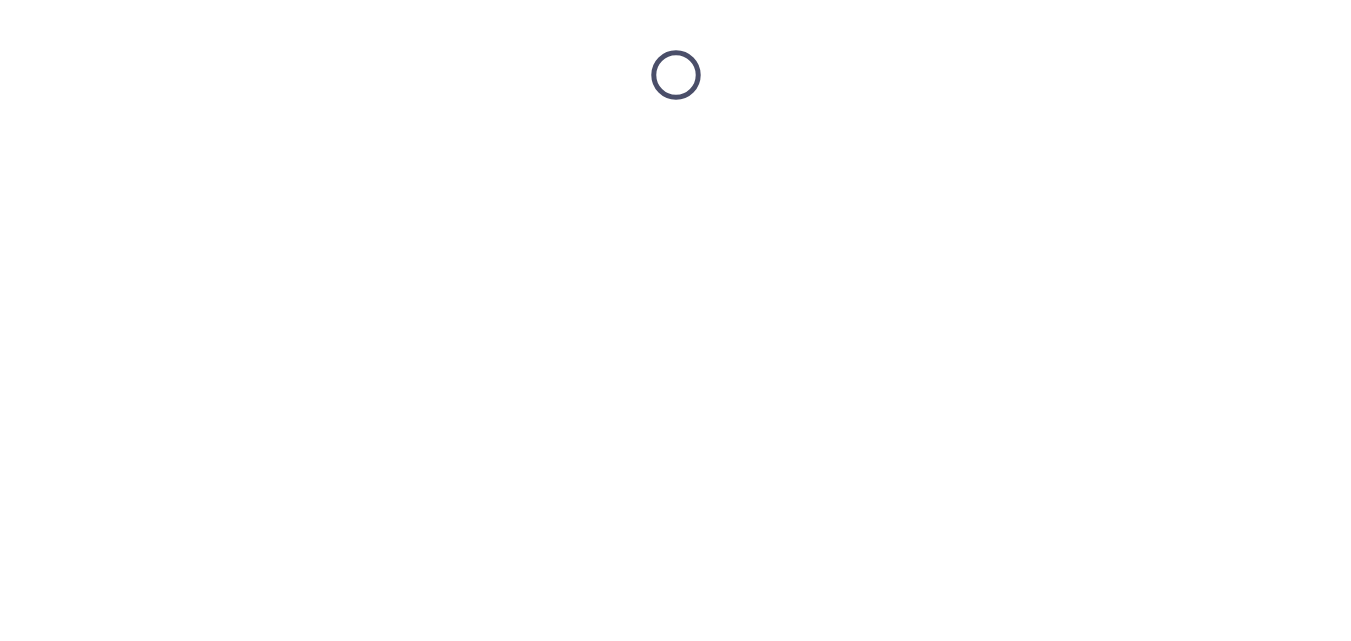scroll, scrollTop: 0, scrollLeft: 0, axis: both 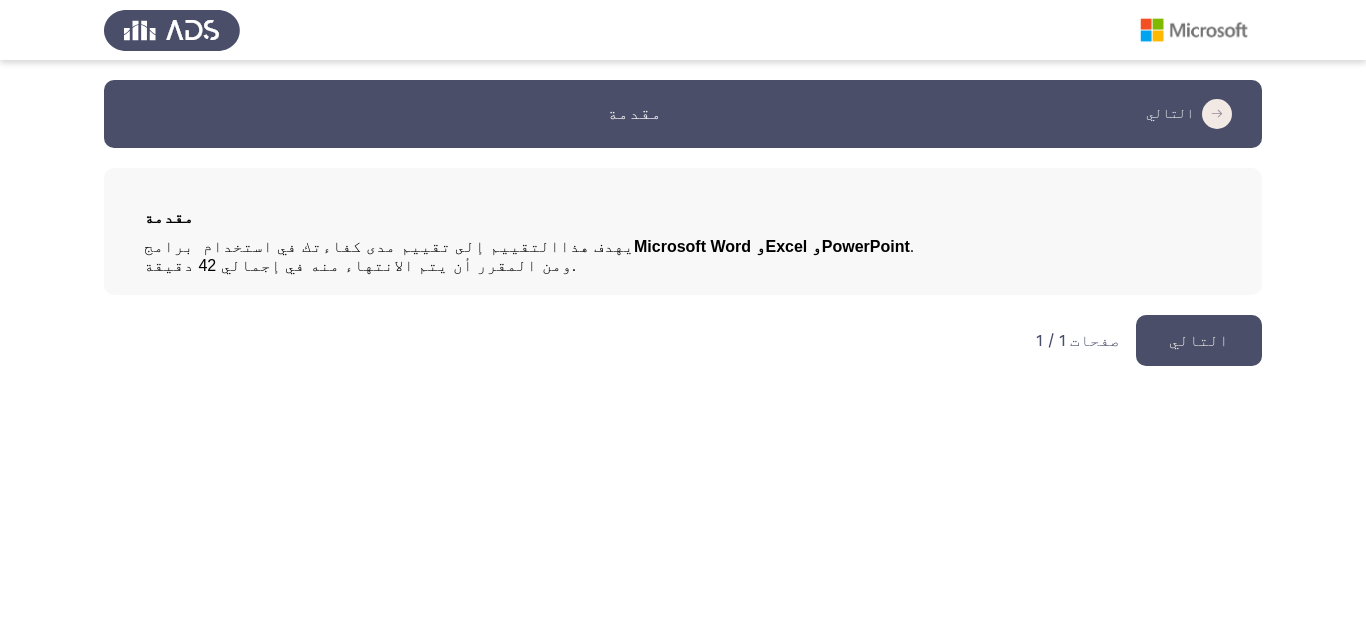click on "التالي" 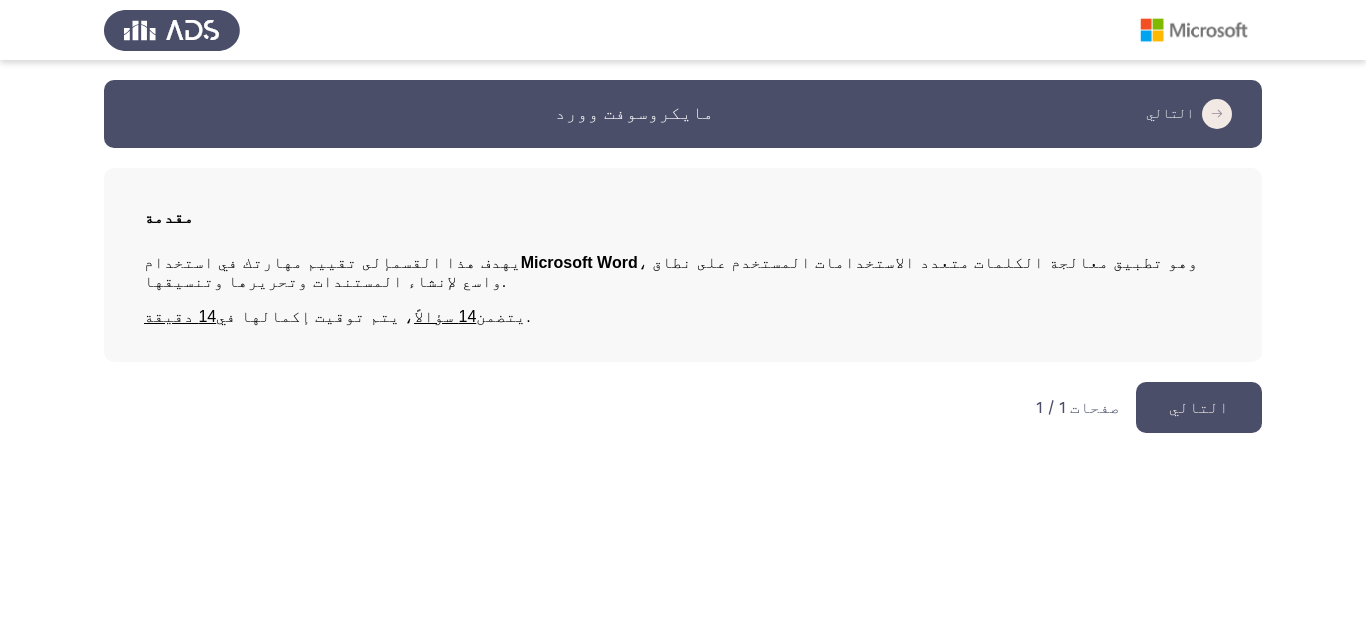 click on "التالي" 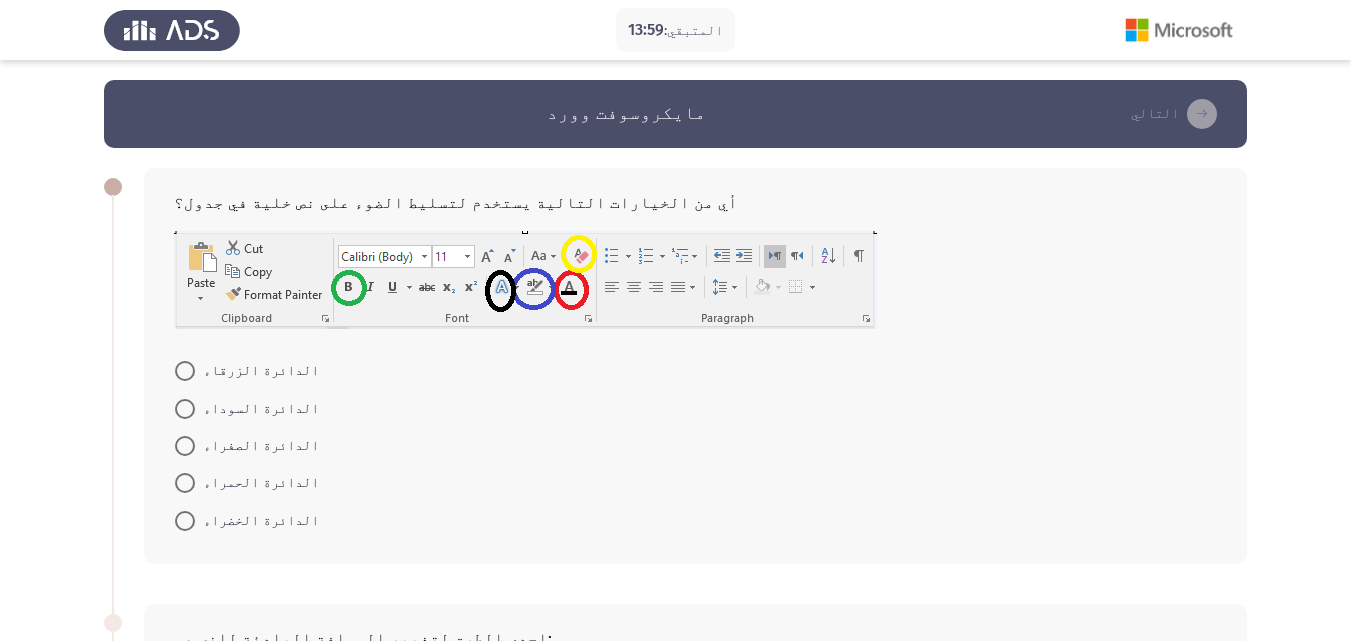 click at bounding box center [185, 371] 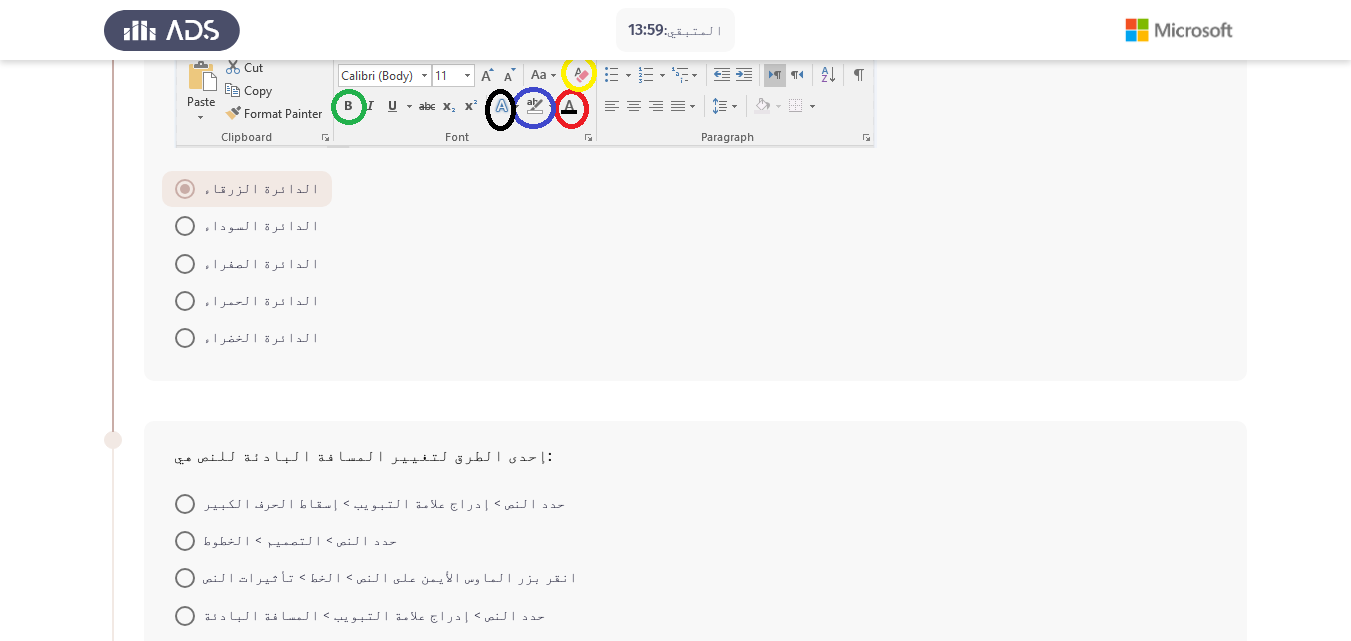 scroll, scrollTop: 300, scrollLeft: 0, axis: vertical 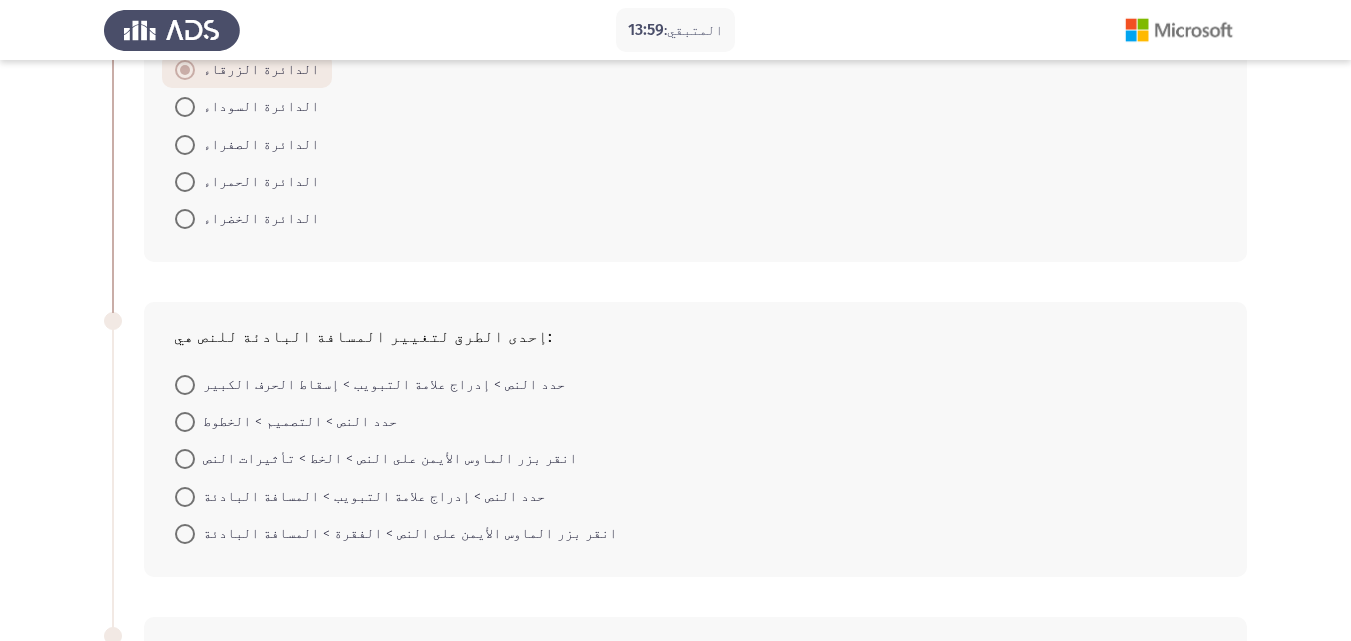 drag, startPoint x: 407, startPoint y: 336, endPoint x: 297, endPoint y: 358, distance: 112.17843 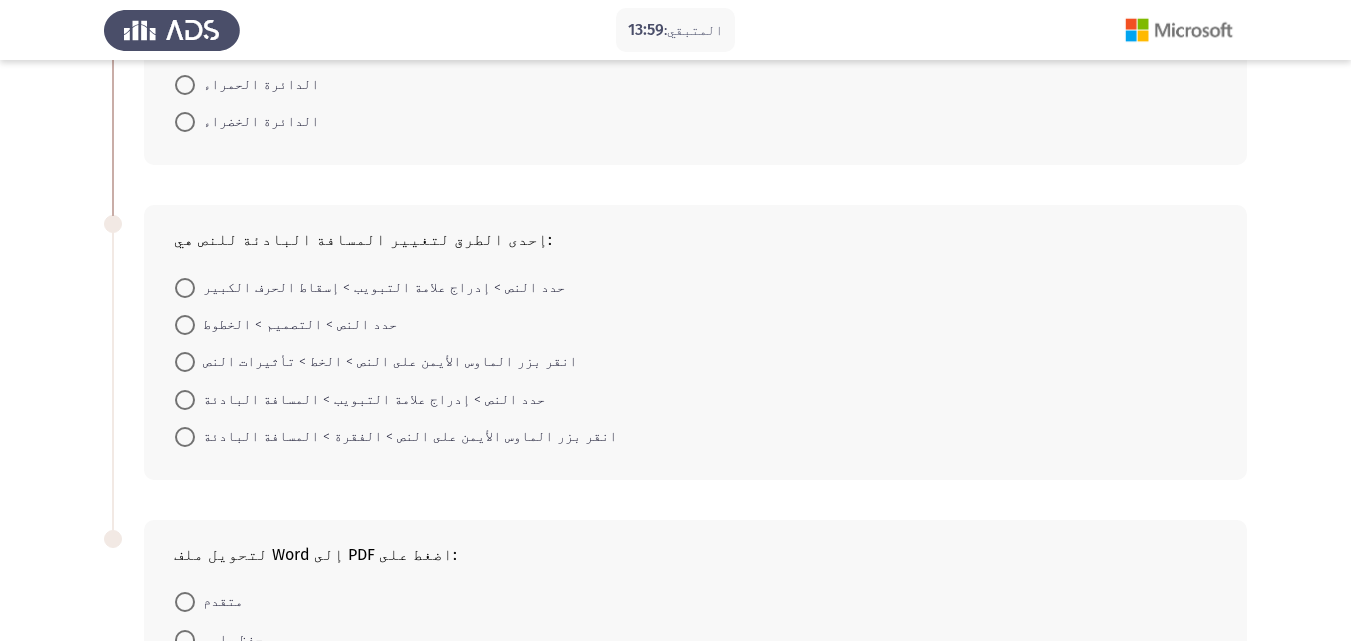 scroll, scrollTop: 351, scrollLeft: 0, axis: vertical 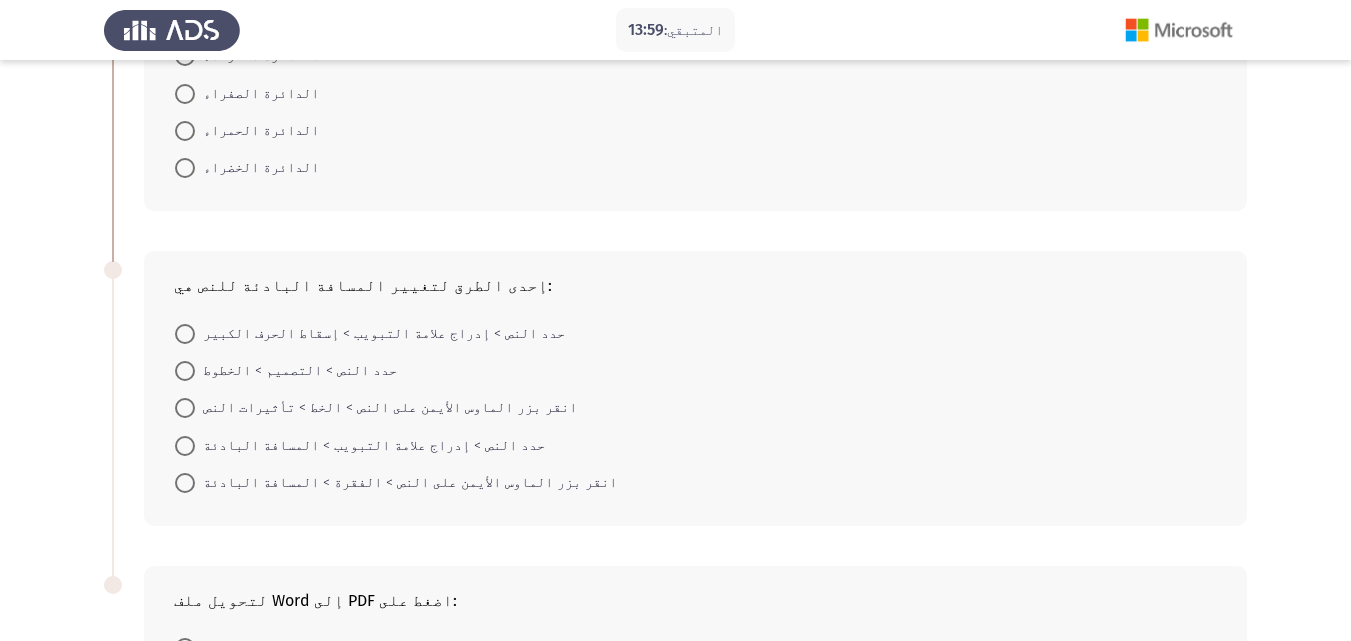 click at bounding box center (185, 446) 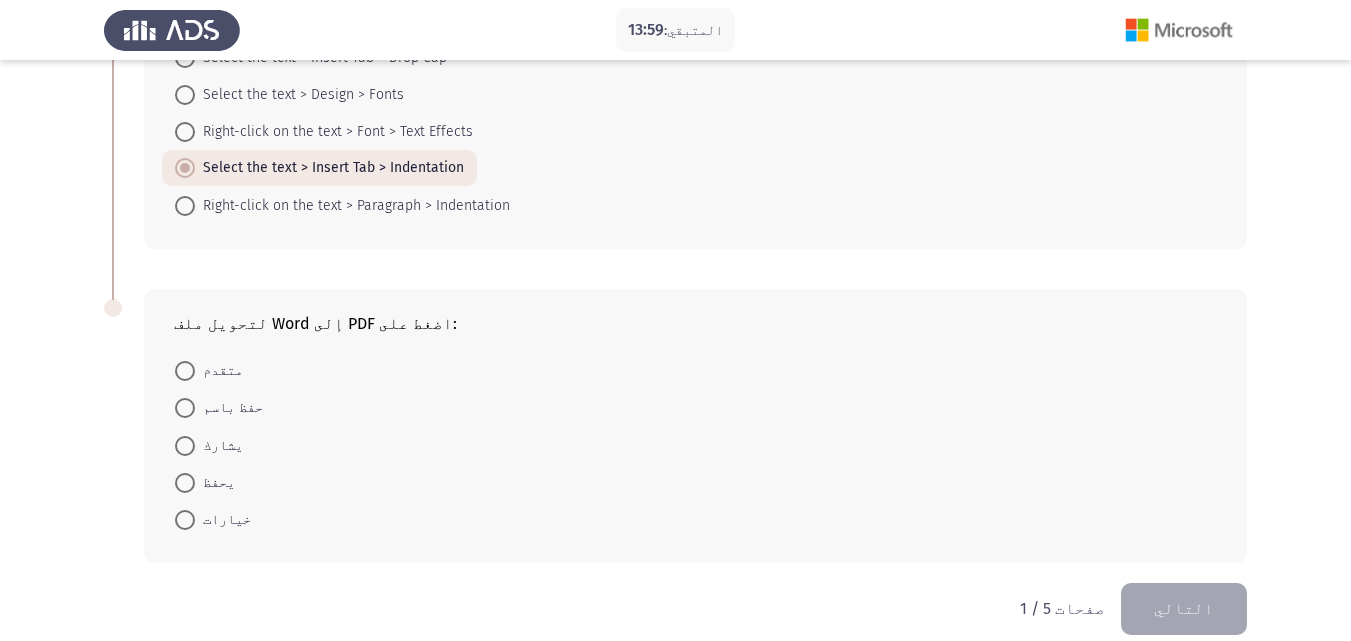 scroll, scrollTop: 649, scrollLeft: 0, axis: vertical 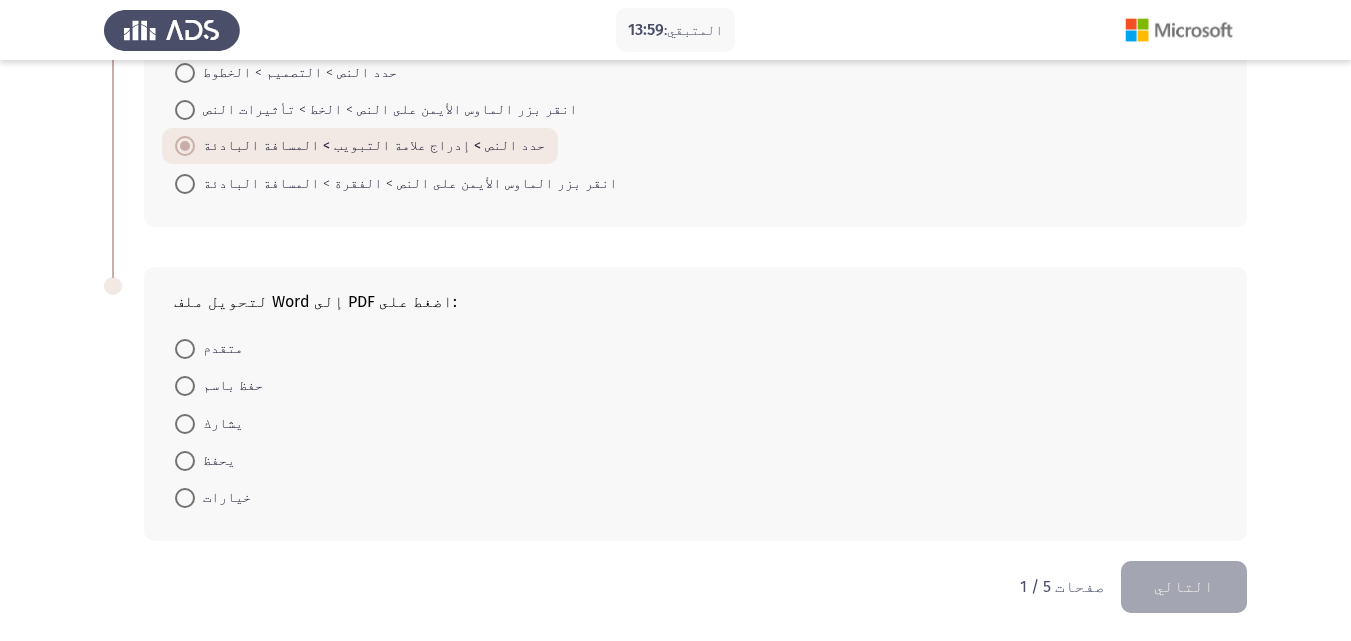 click at bounding box center [185, 386] 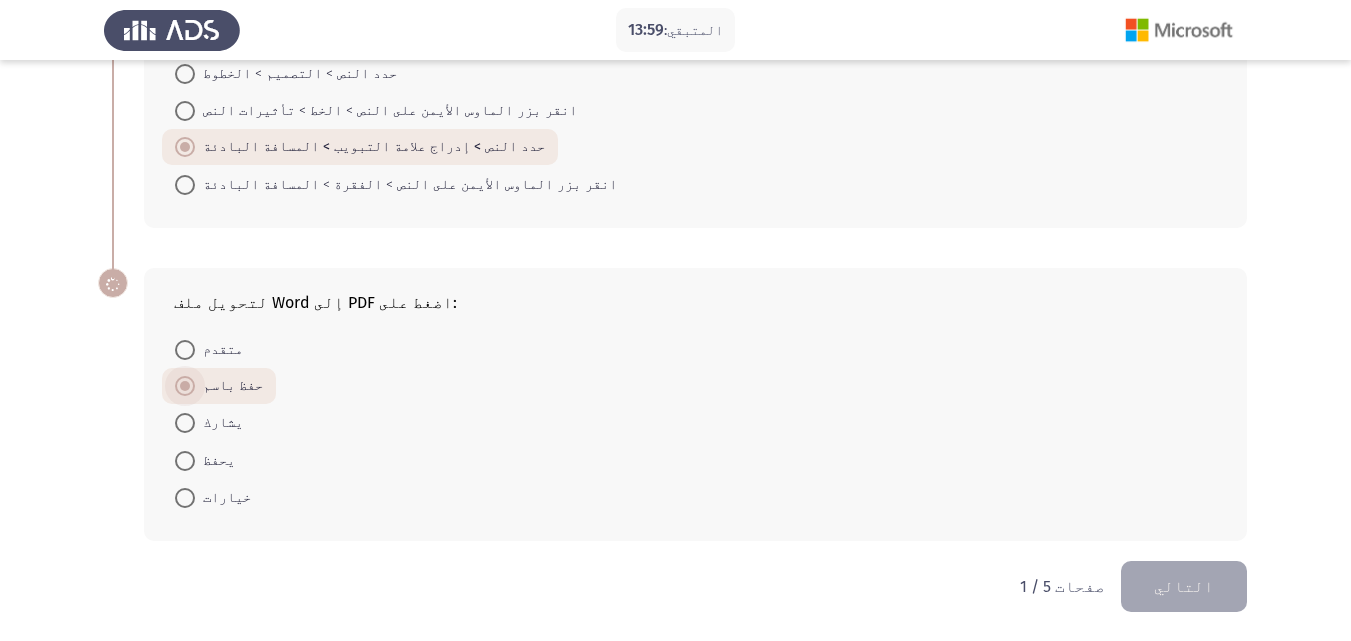 scroll, scrollTop: 648, scrollLeft: 0, axis: vertical 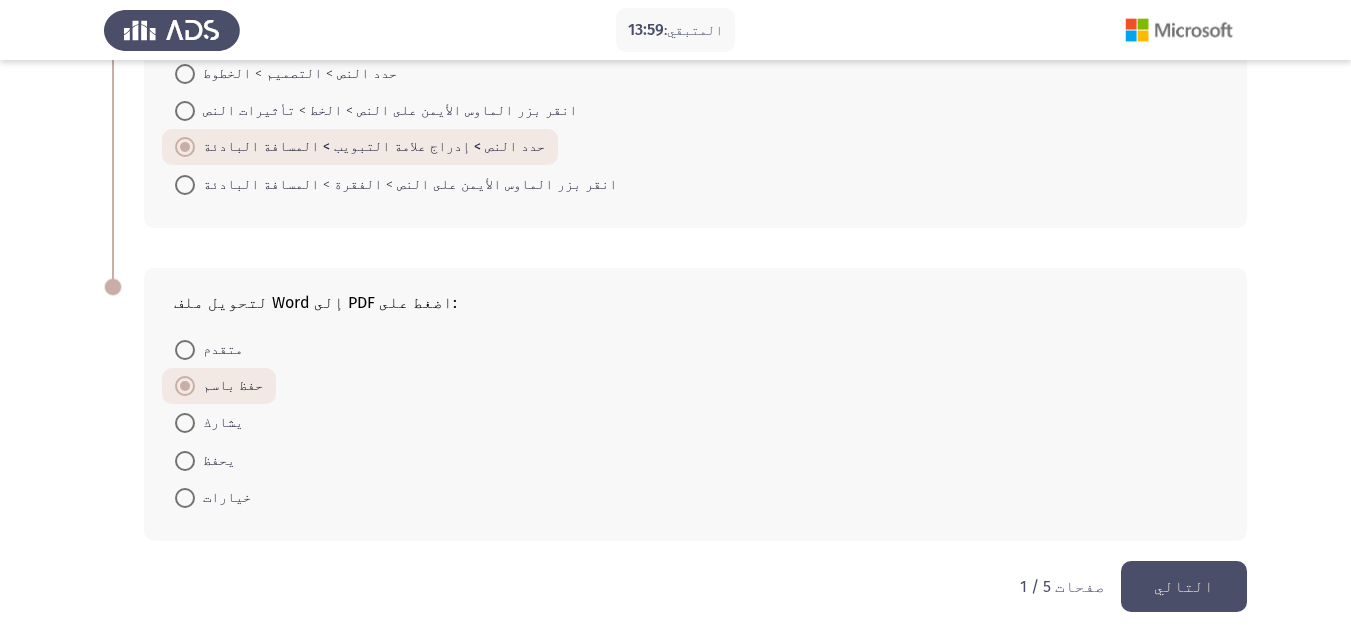 click on "التالي" 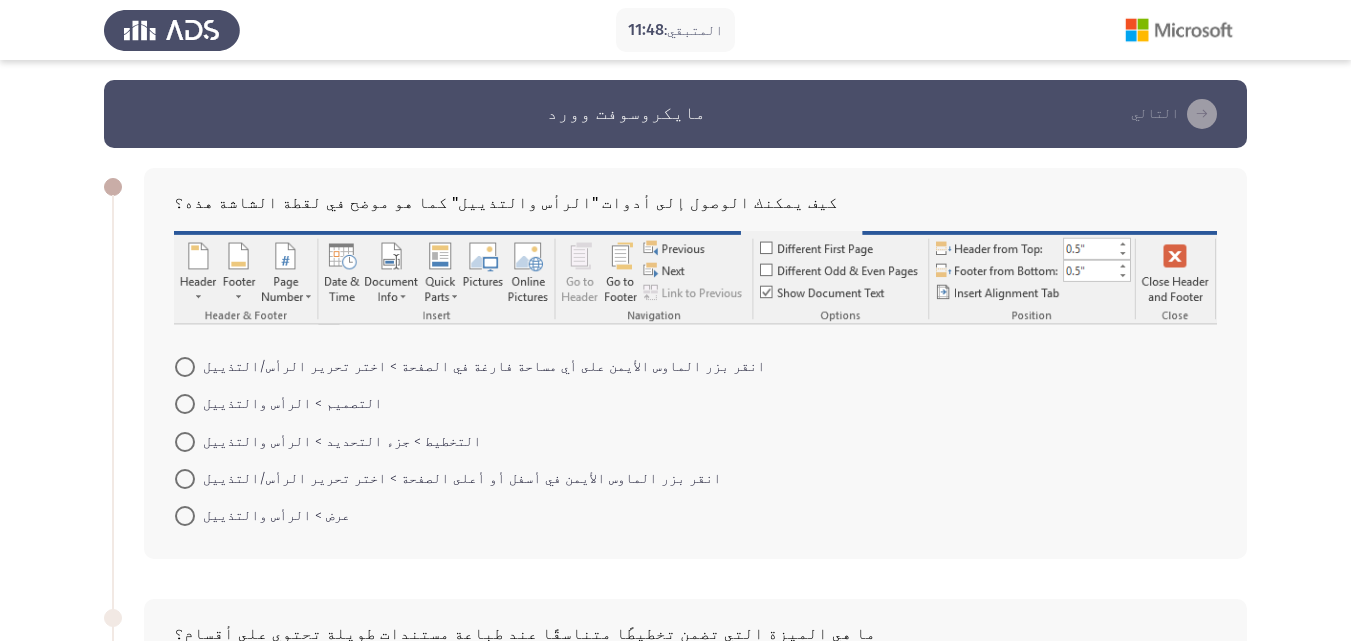 scroll, scrollTop: 100, scrollLeft: 0, axis: vertical 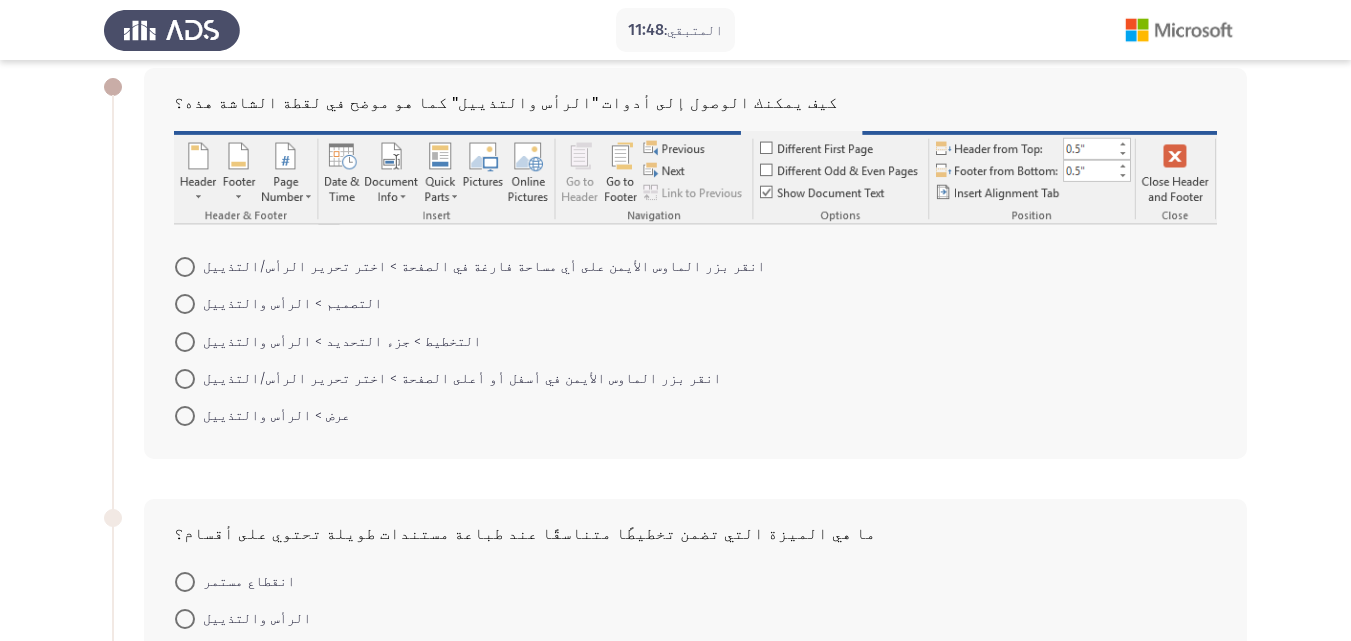 click at bounding box center [185, 379] 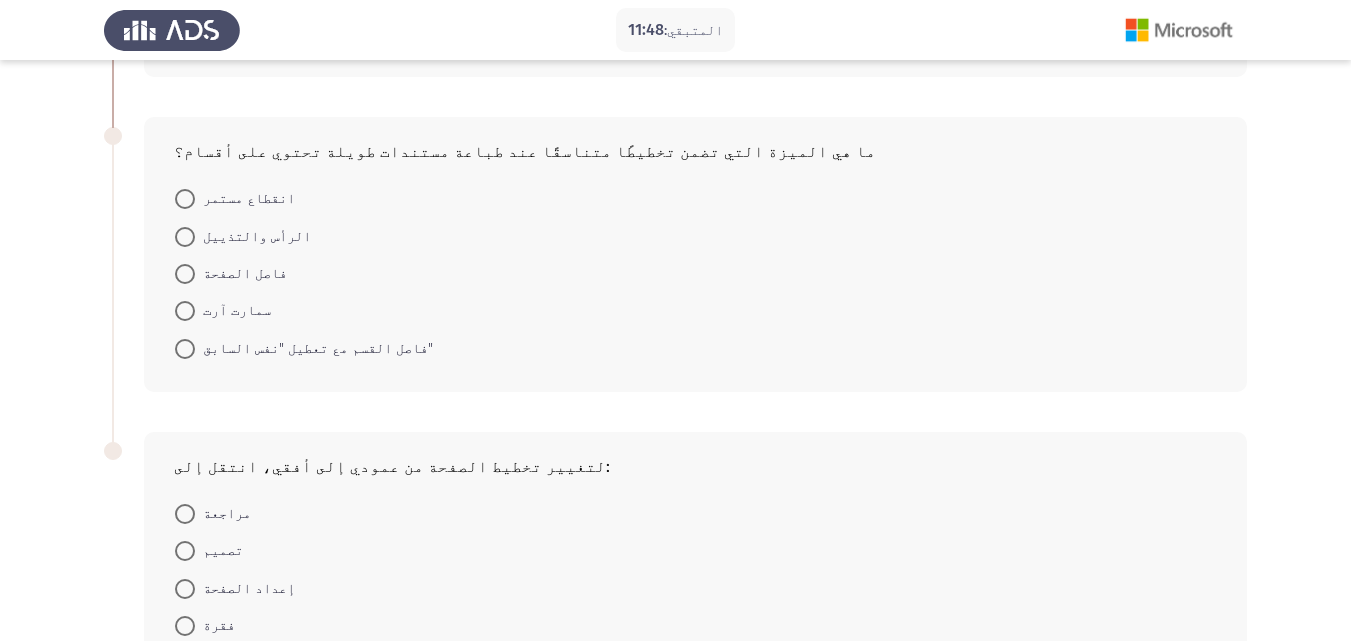 scroll, scrollTop: 447, scrollLeft: 0, axis: vertical 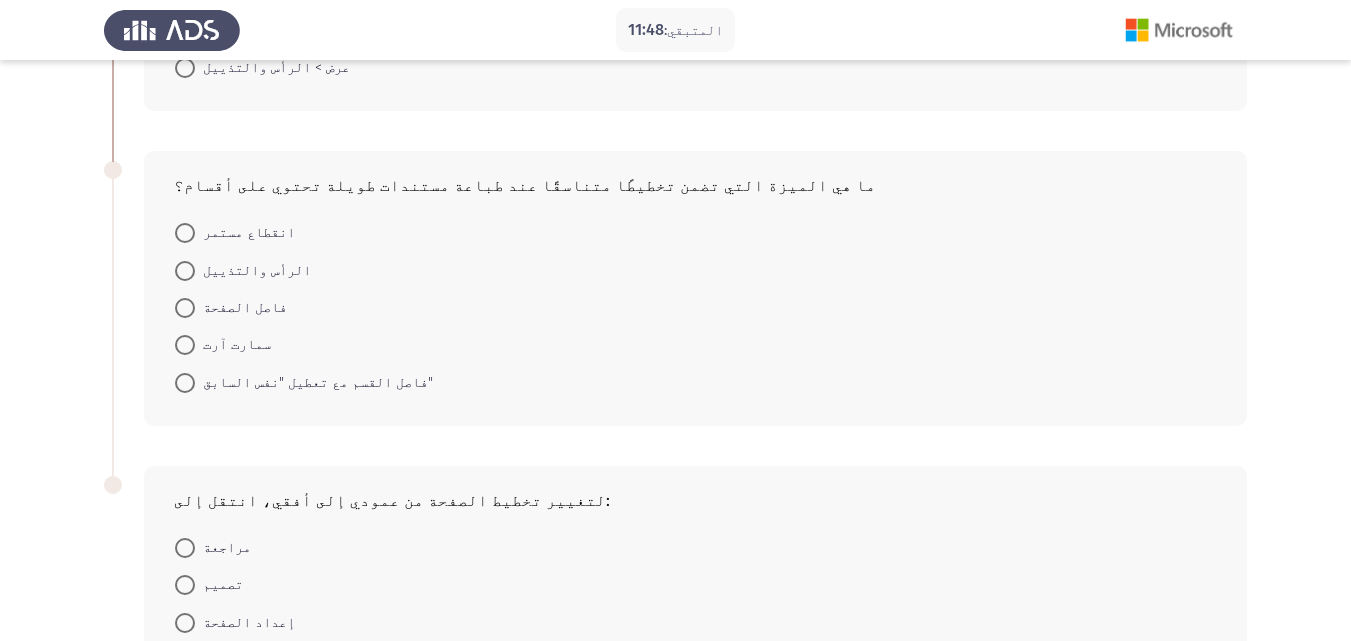 click at bounding box center (185, 383) 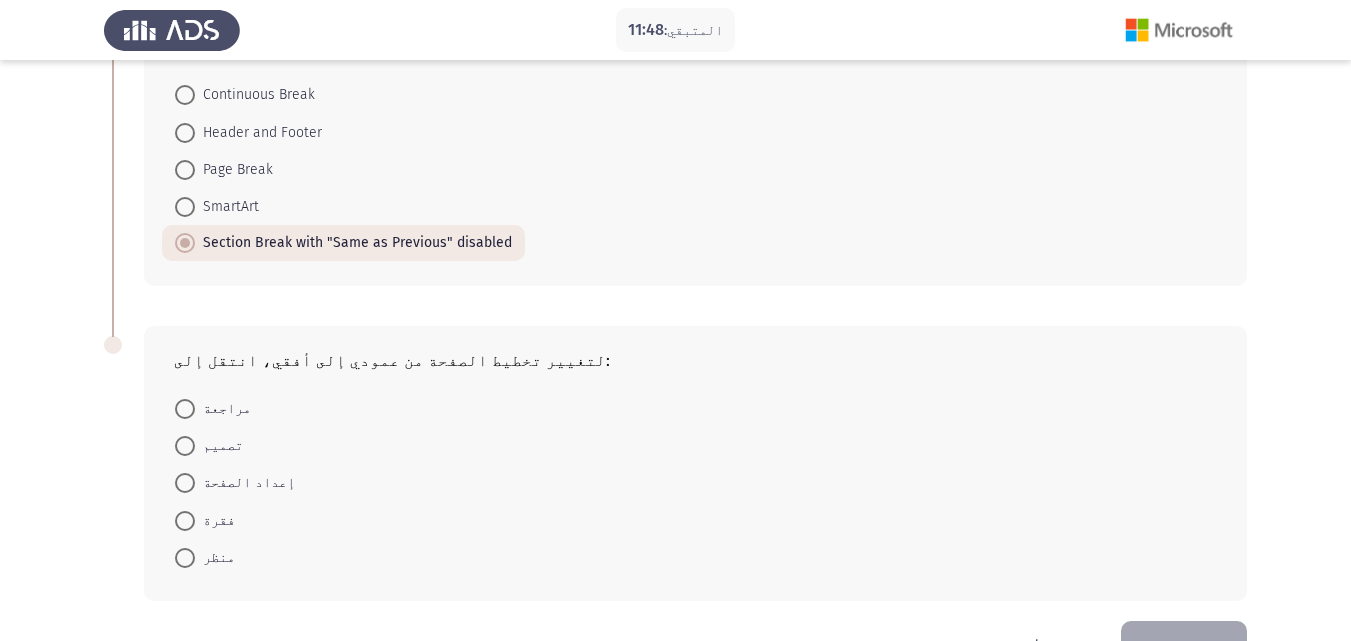 scroll, scrollTop: 645, scrollLeft: 0, axis: vertical 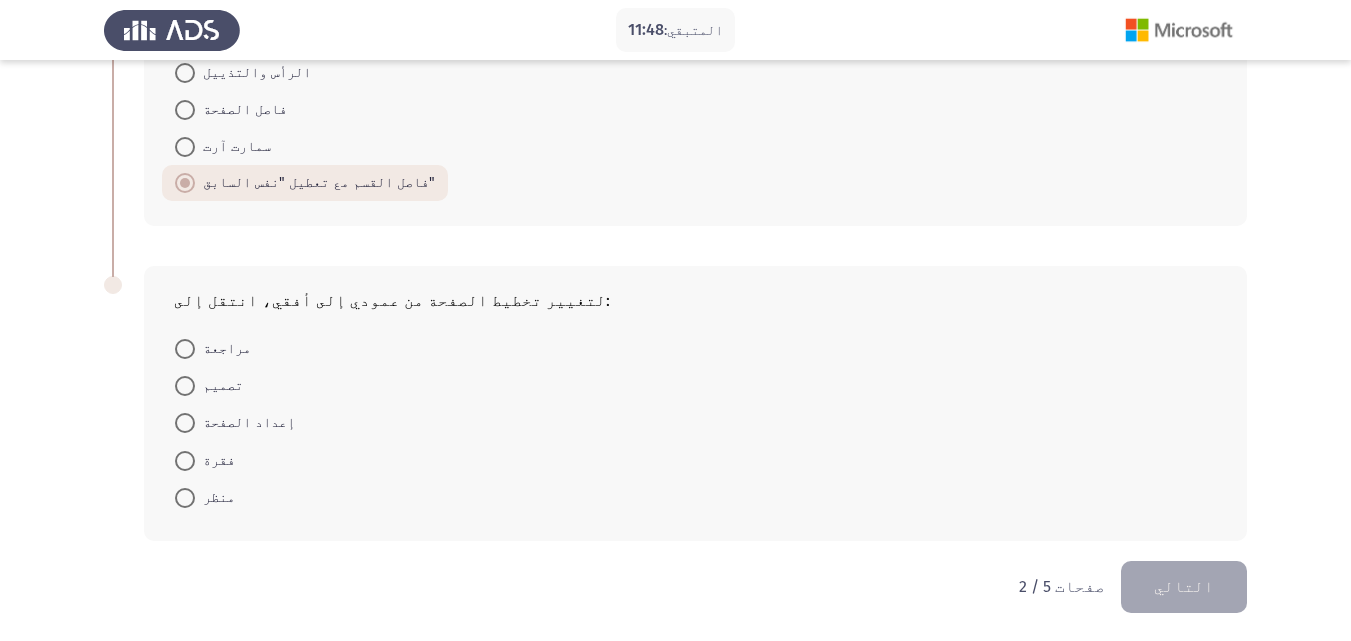 click at bounding box center (185, 423) 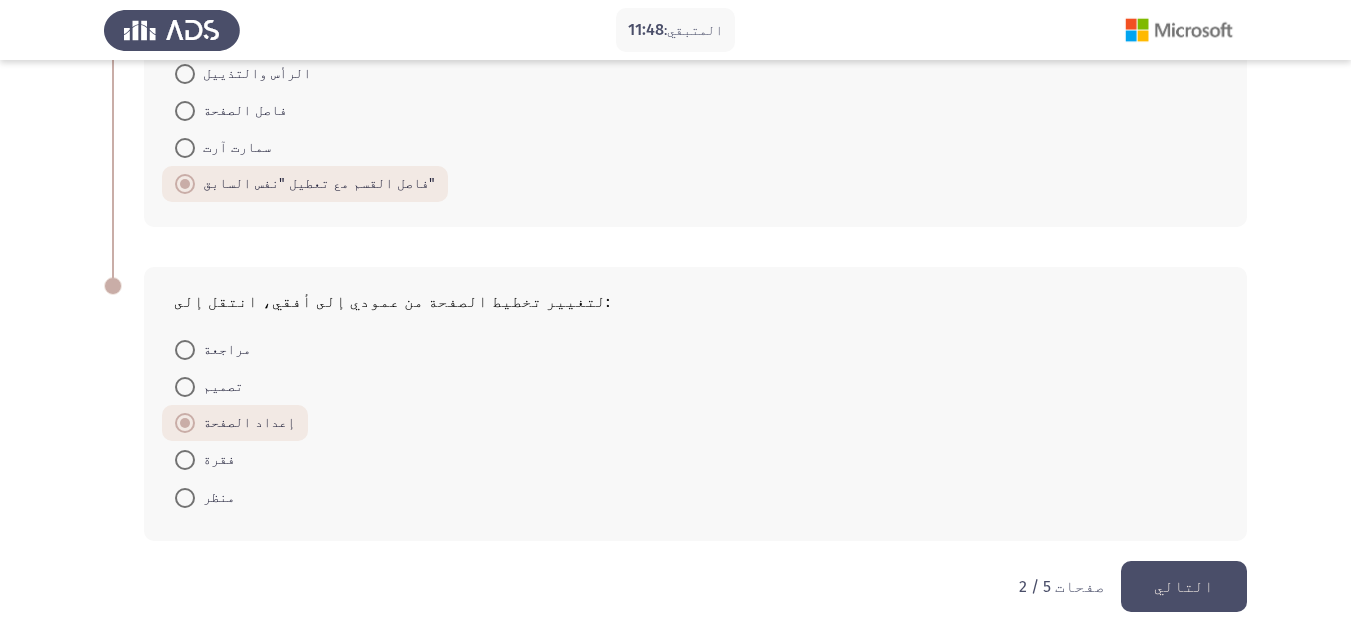 click on "التالي" 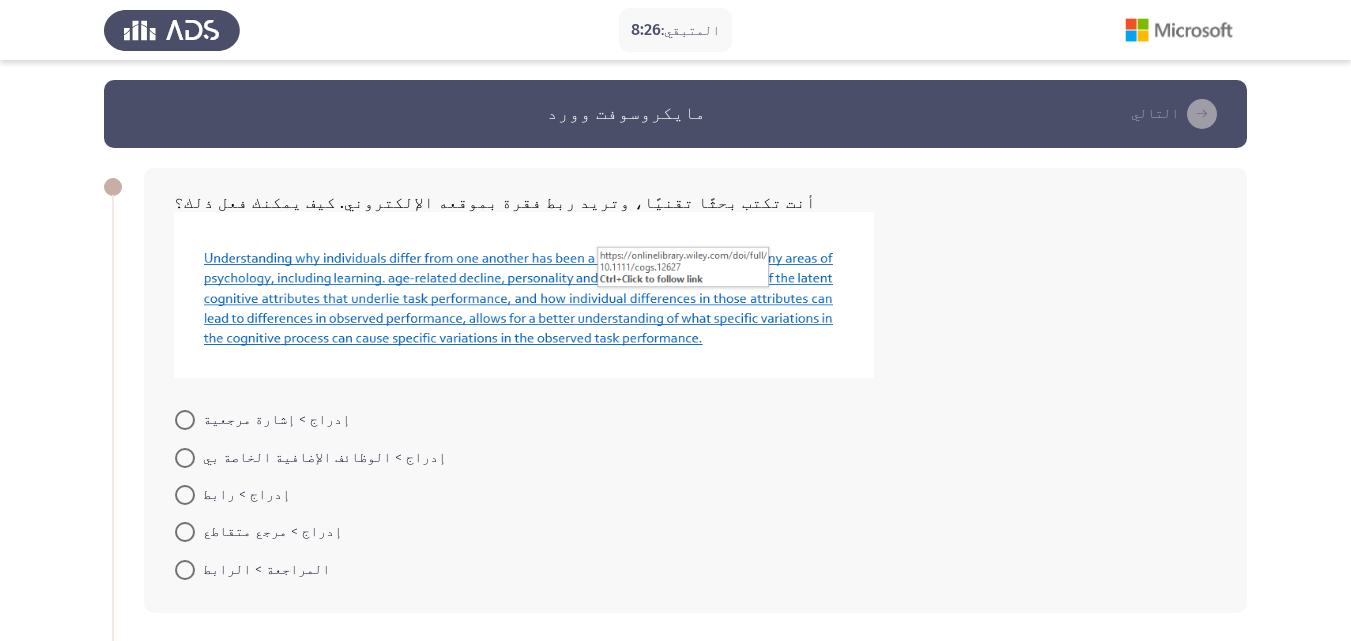scroll, scrollTop: 100, scrollLeft: 0, axis: vertical 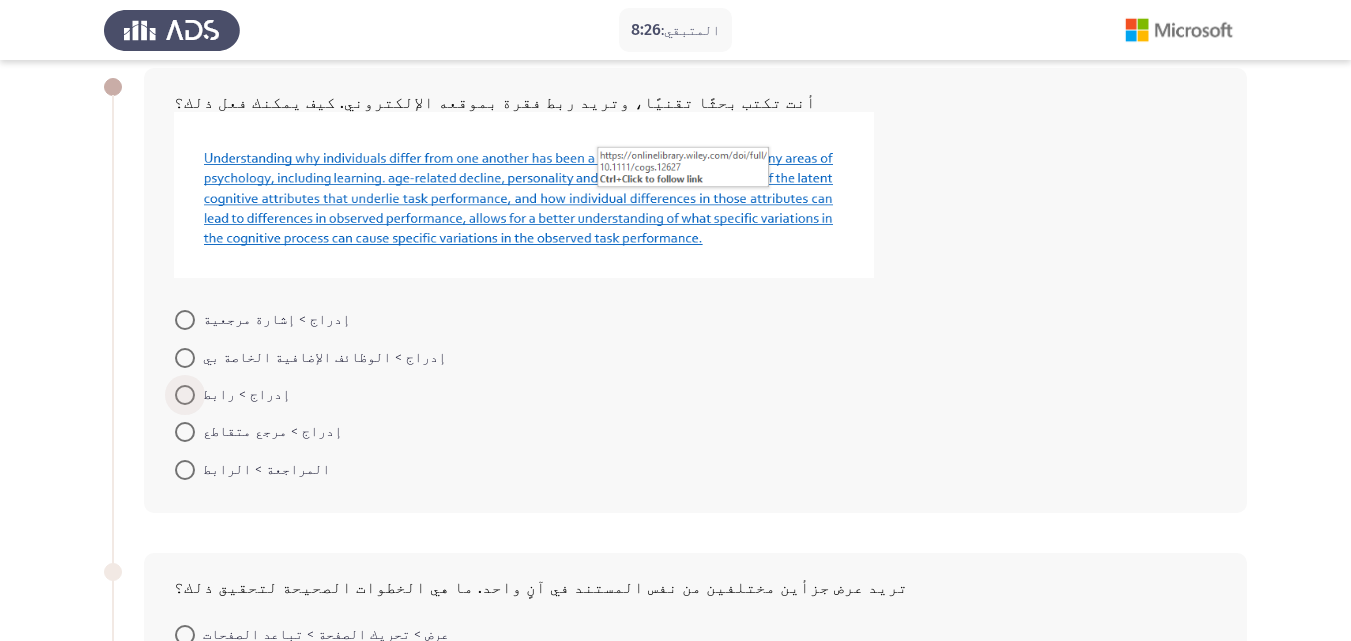 click at bounding box center [185, 395] 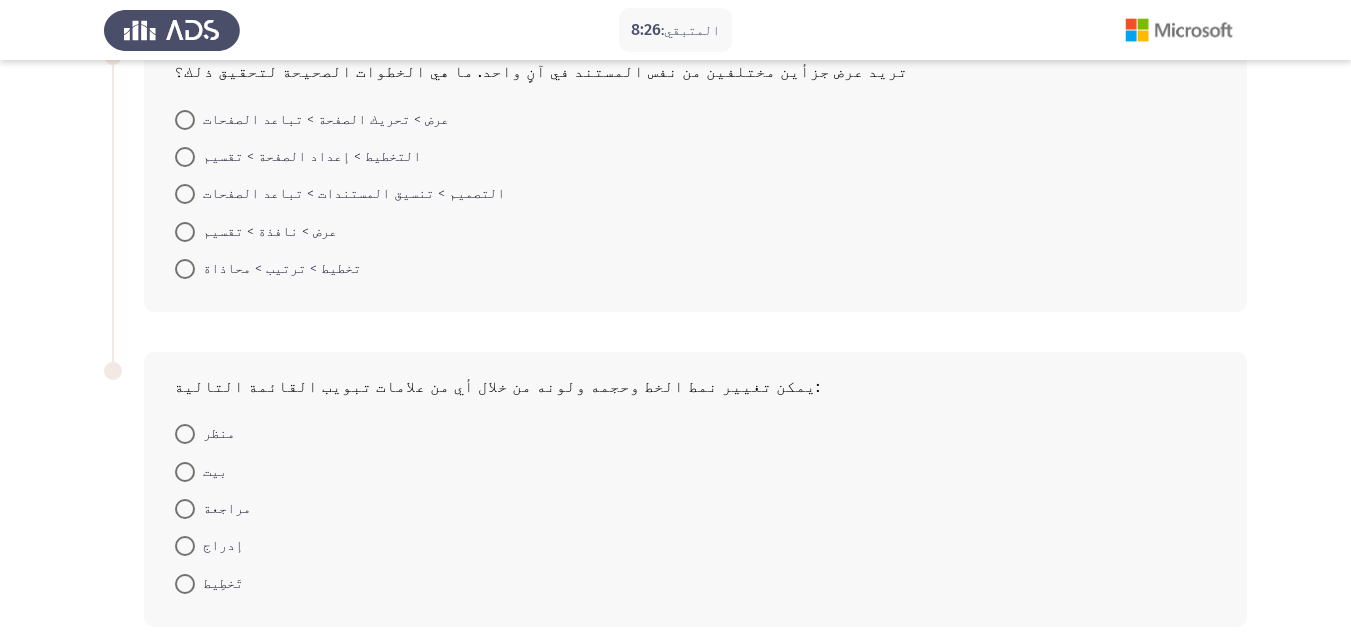 scroll, scrollTop: 500, scrollLeft: 0, axis: vertical 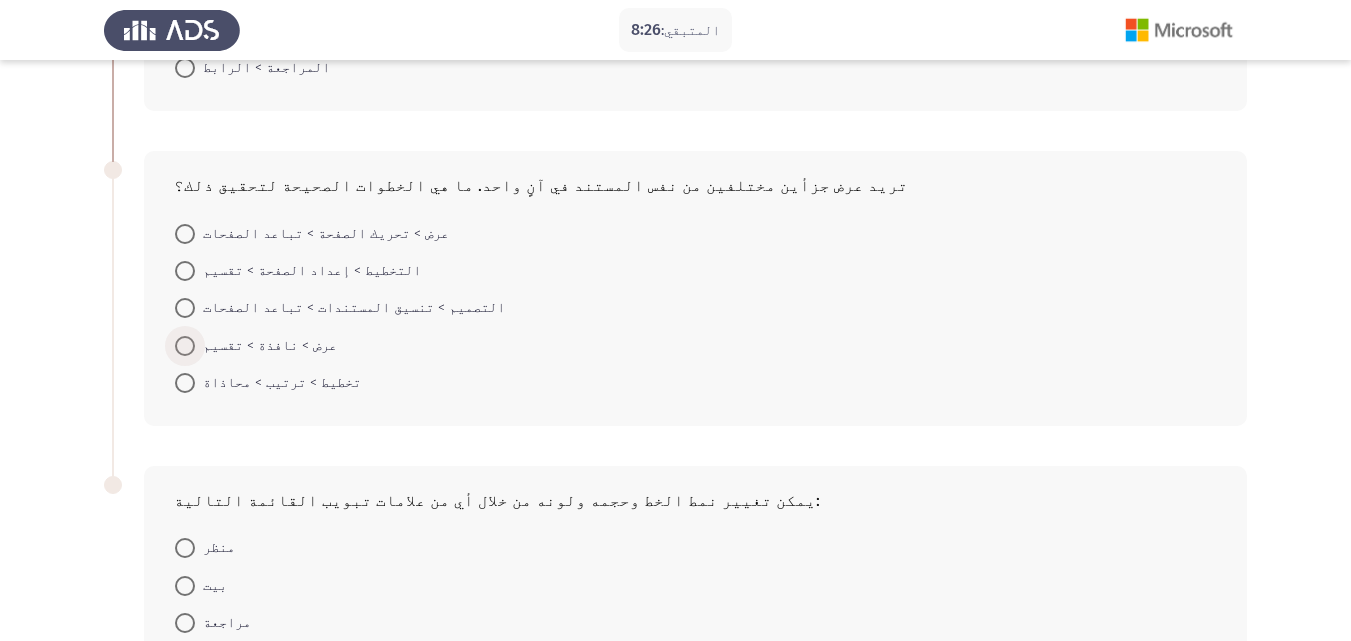 click at bounding box center (185, 346) 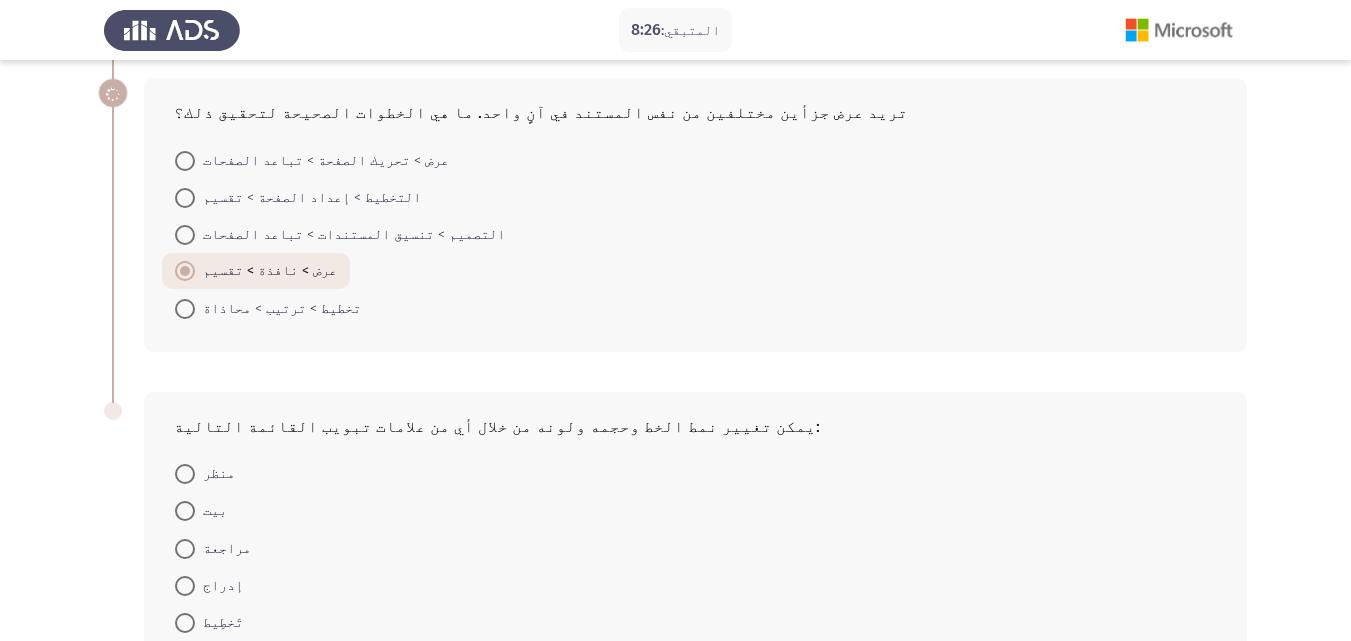 scroll, scrollTop: 698, scrollLeft: 0, axis: vertical 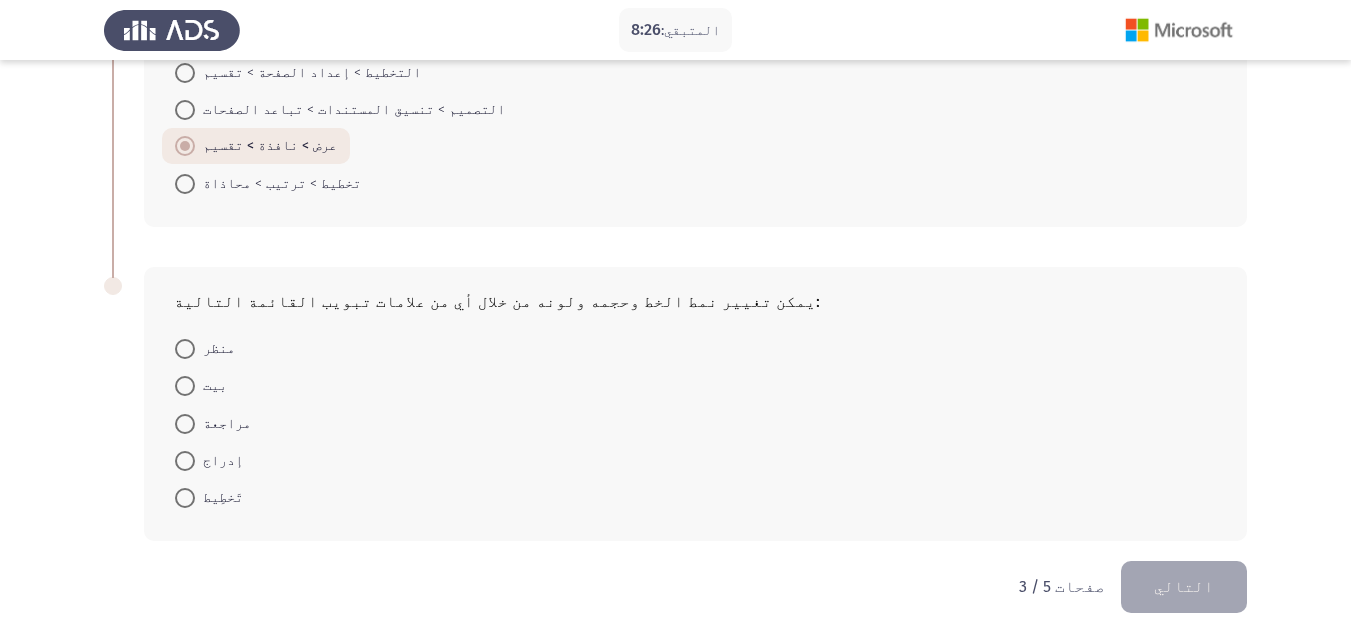 click at bounding box center [185, 386] 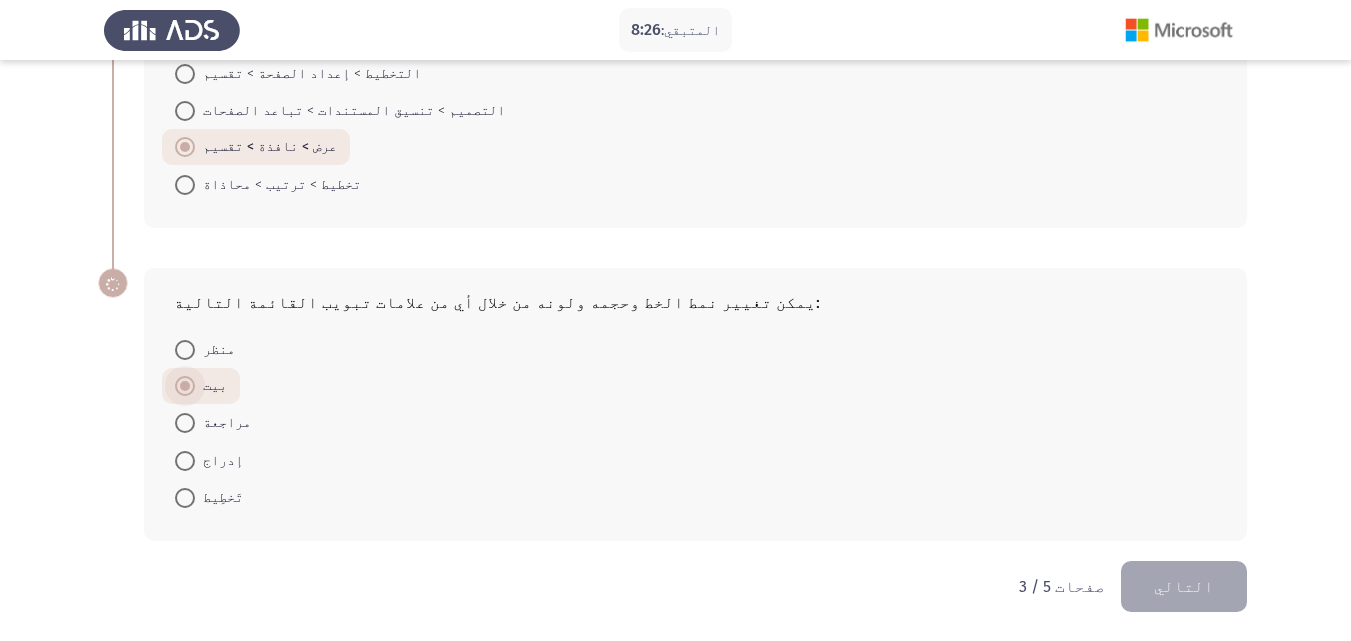 scroll, scrollTop: 697, scrollLeft: 0, axis: vertical 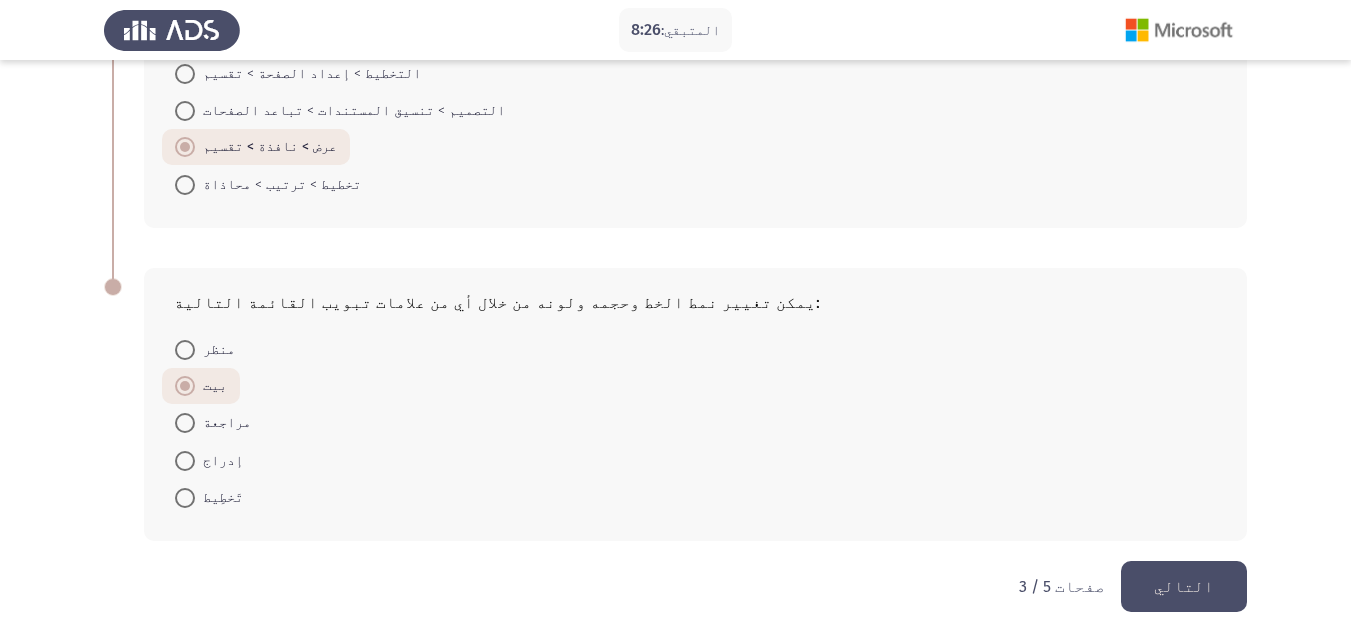 click on "التالي" 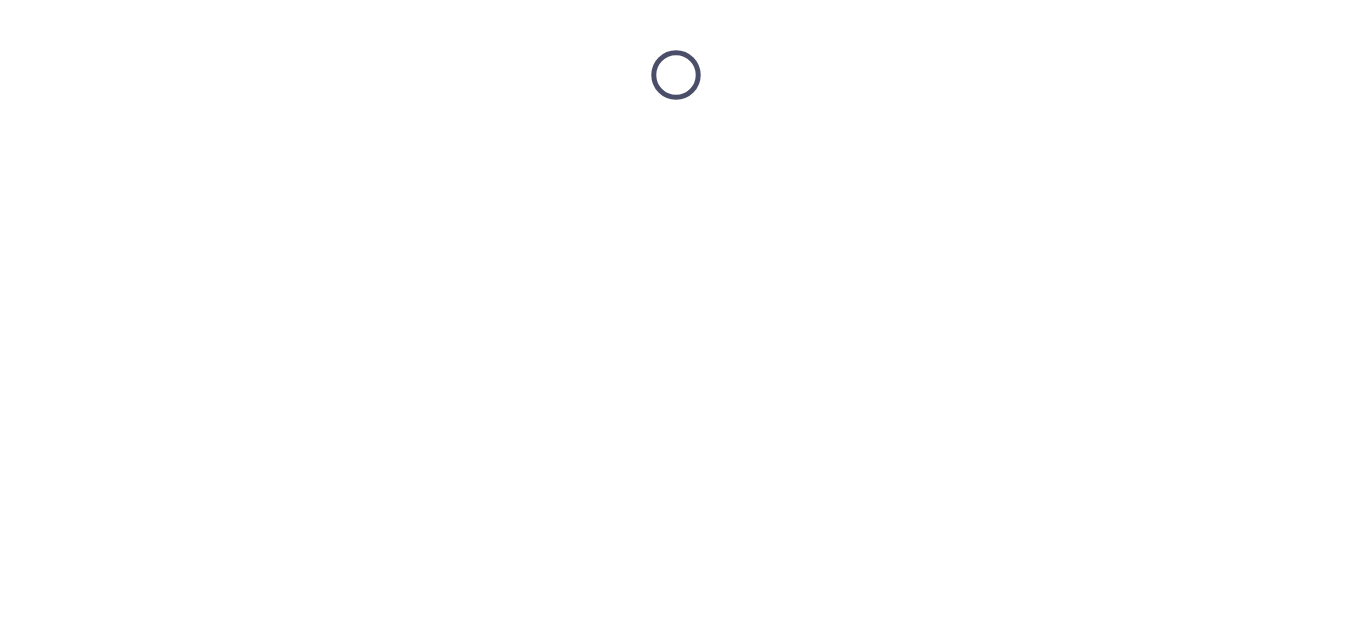 scroll, scrollTop: 0, scrollLeft: 0, axis: both 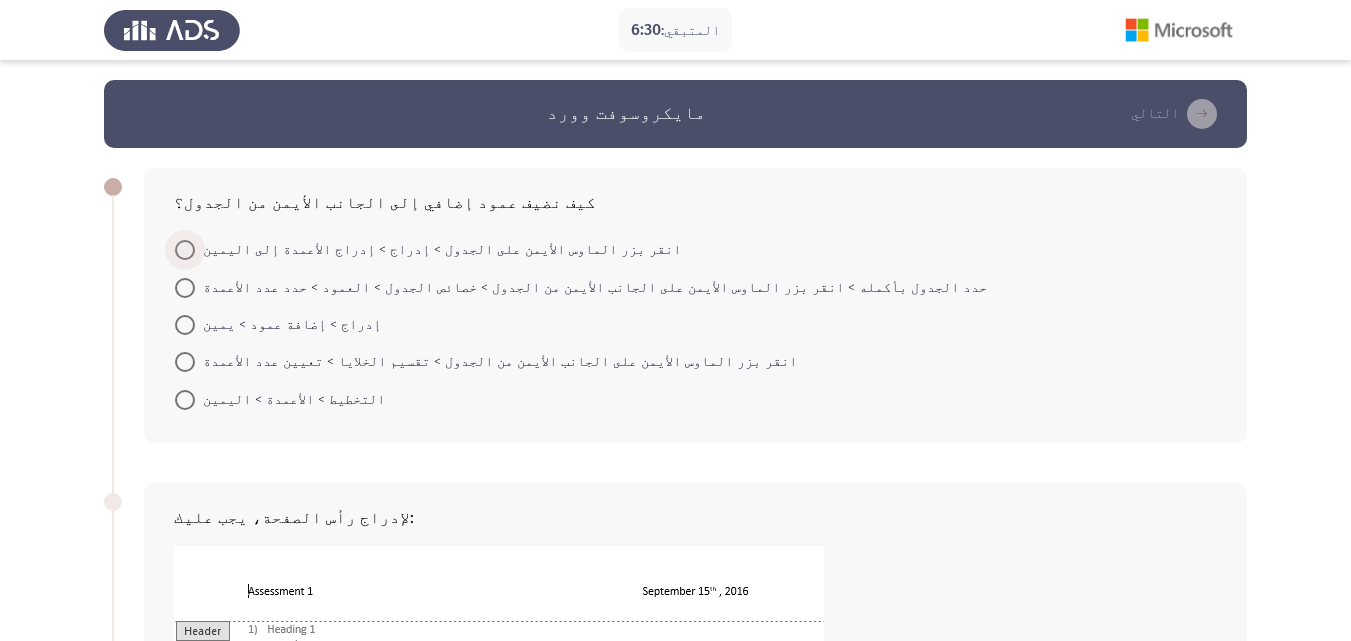 click at bounding box center [185, 250] 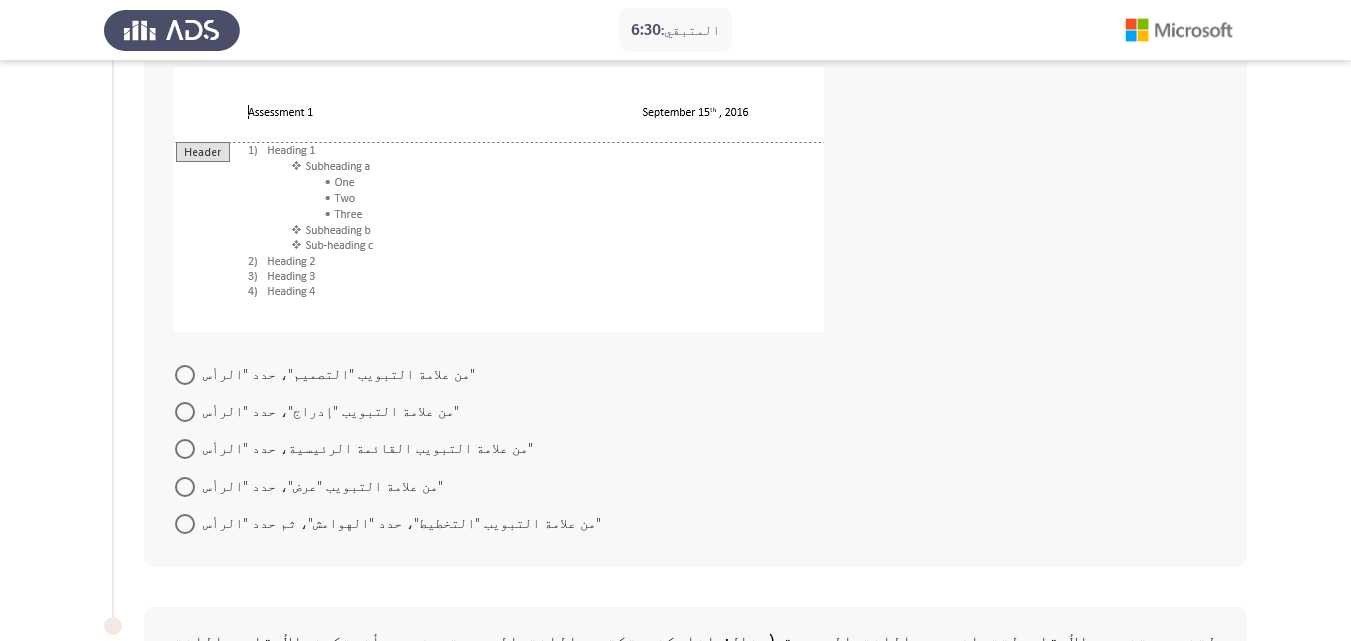 scroll, scrollTop: 500, scrollLeft: 0, axis: vertical 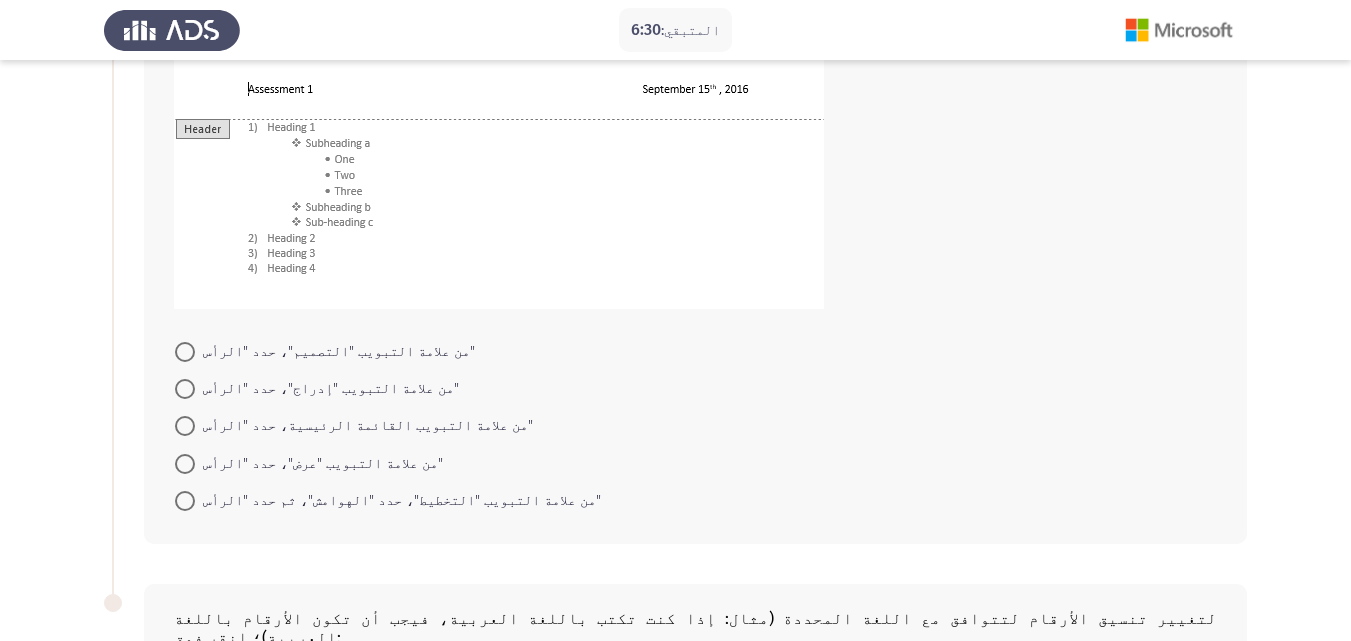 click at bounding box center (185, 389) 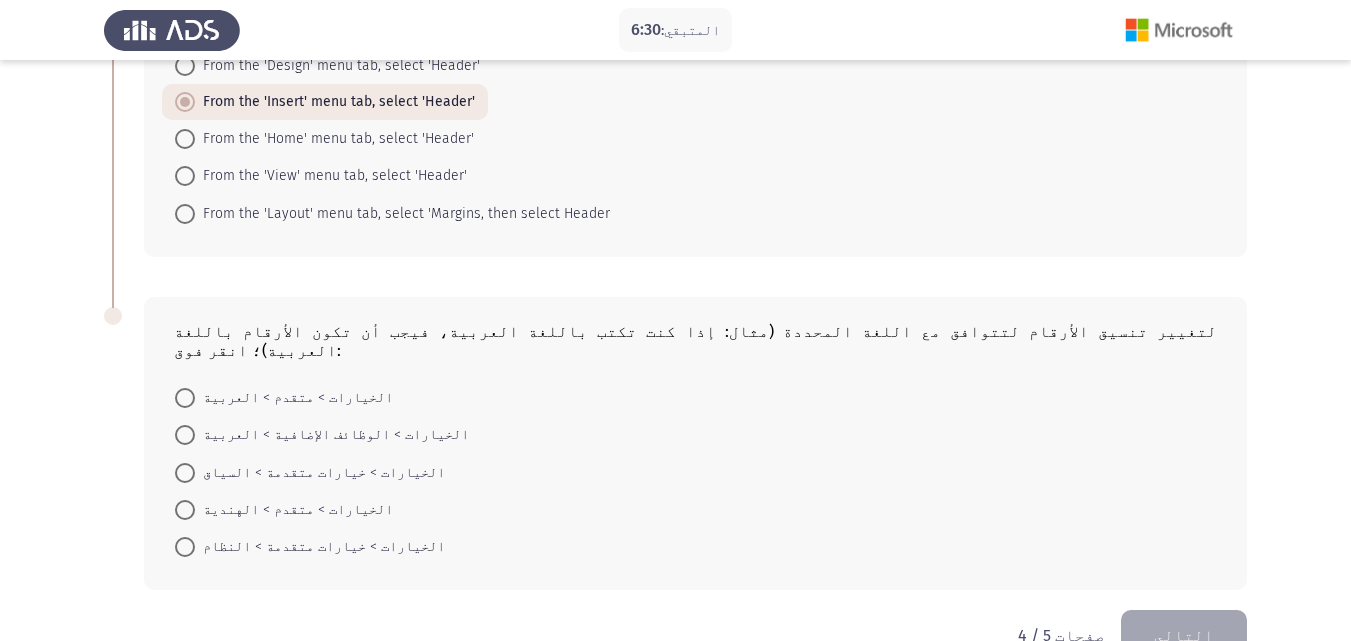 scroll, scrollTop: 816, scrollLeft: 0, axis: vertical 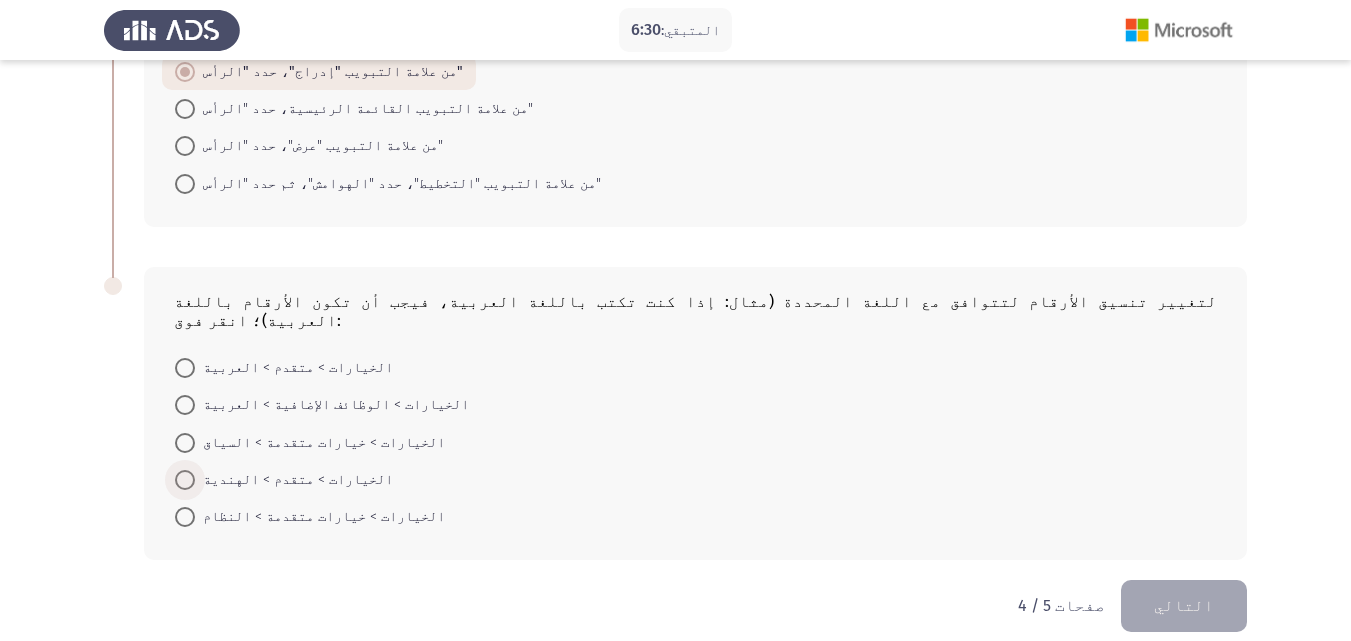 drag, startPoint x: 190, startPoint y: 462, endPoint x: 808, endPoint y: 484, distance: 618.3915 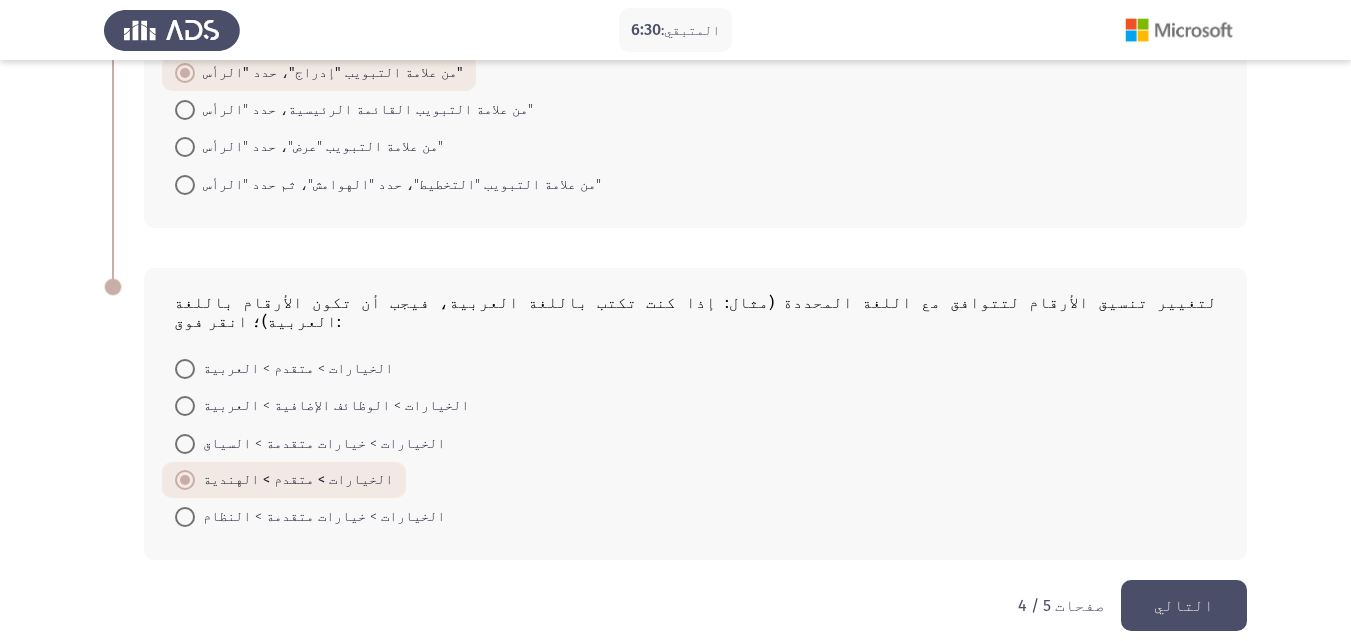 click on "التالي" 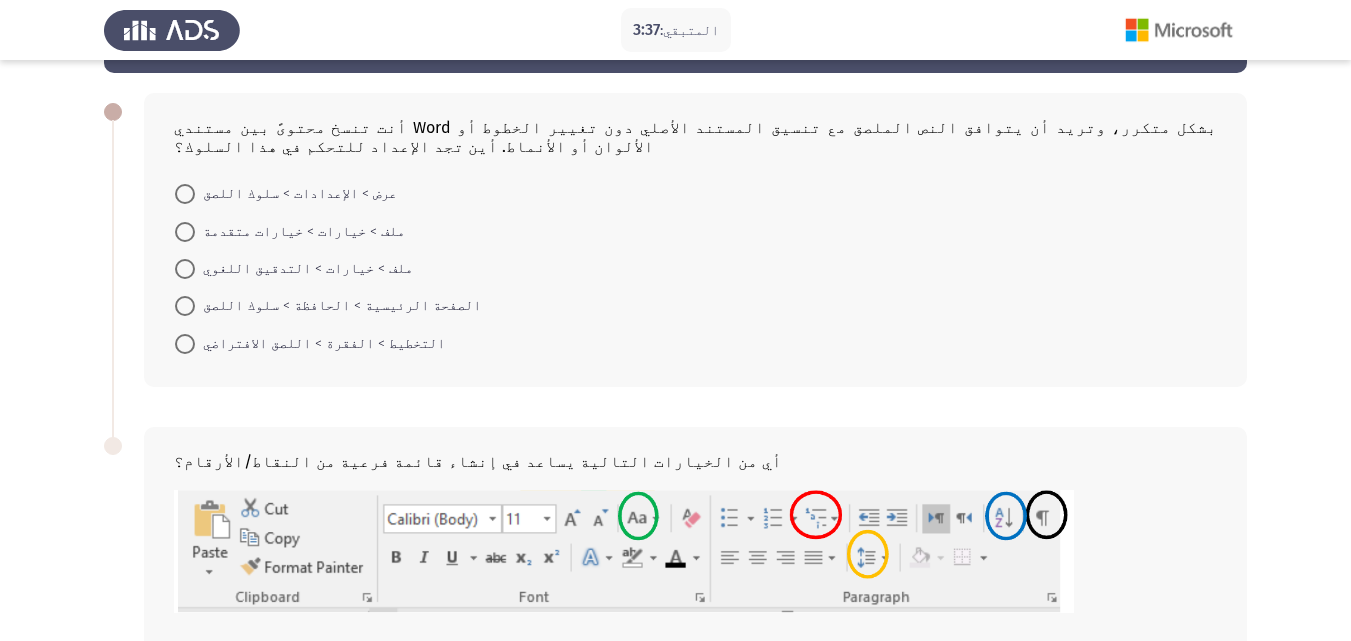 scroll, scrollTop: 0, scrollLeft: 0, axis: both 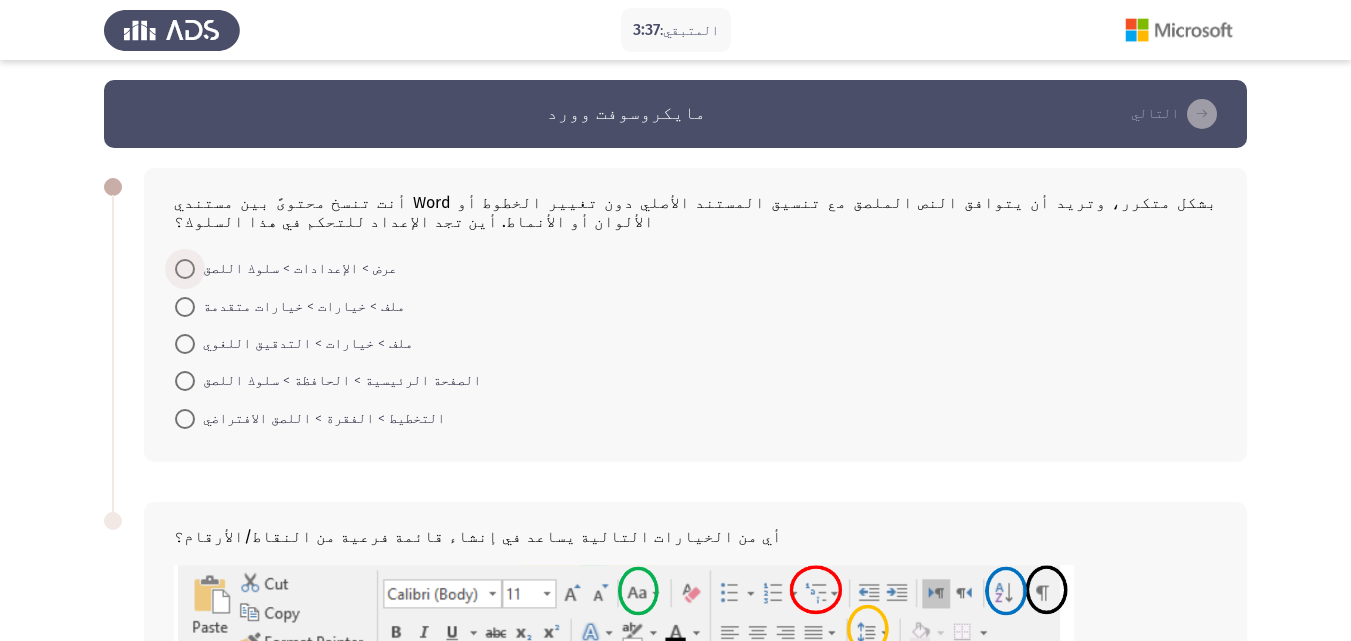 click at bounding box center (185, 269) 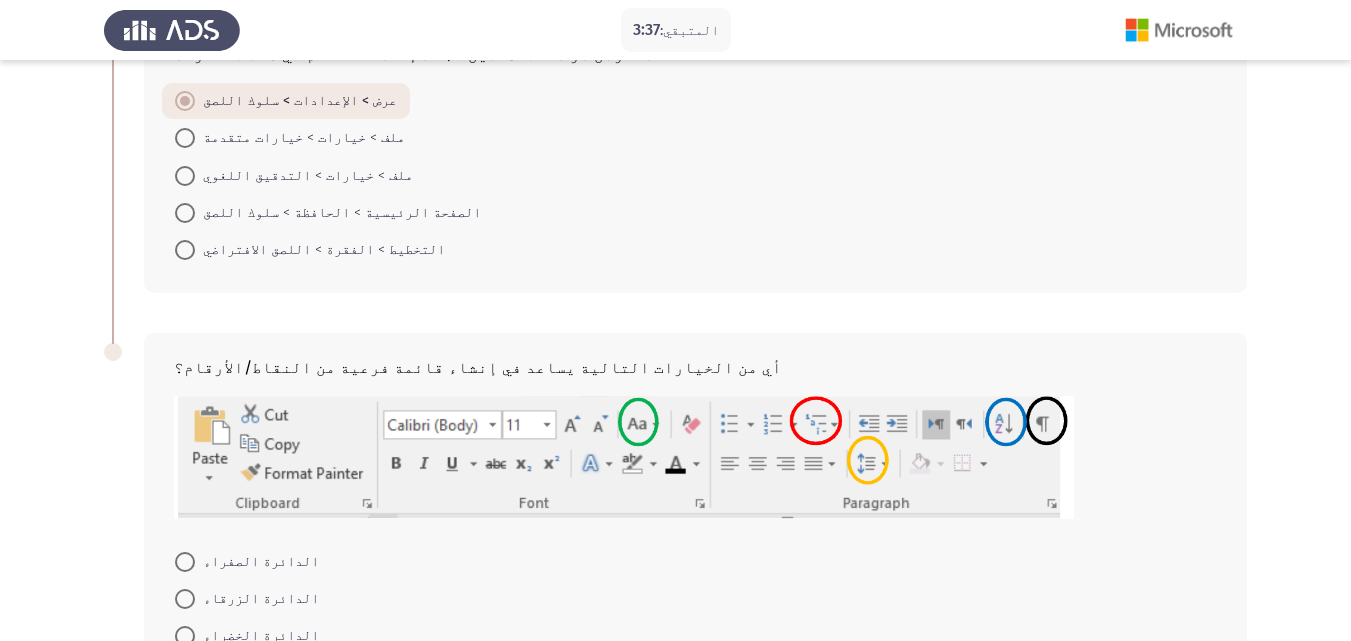 scroll, scrollTop: 361, scrollLeft: 0, axis: vertical 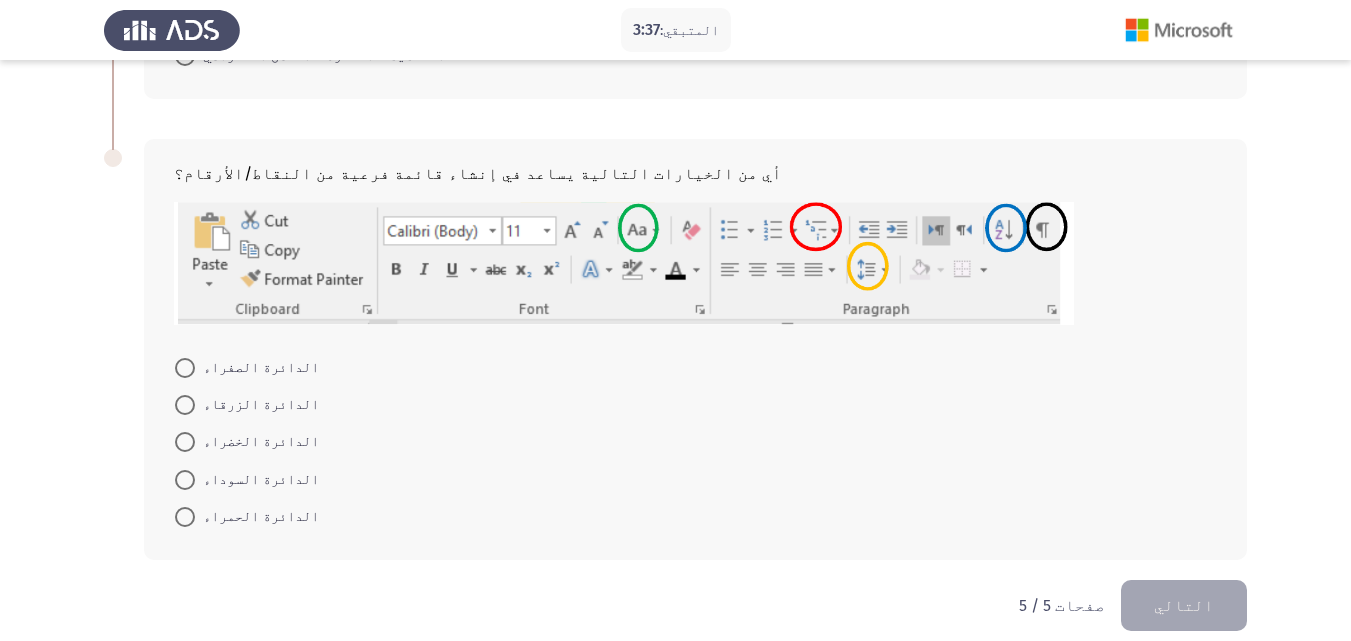 click at bounding box center [185, 517] 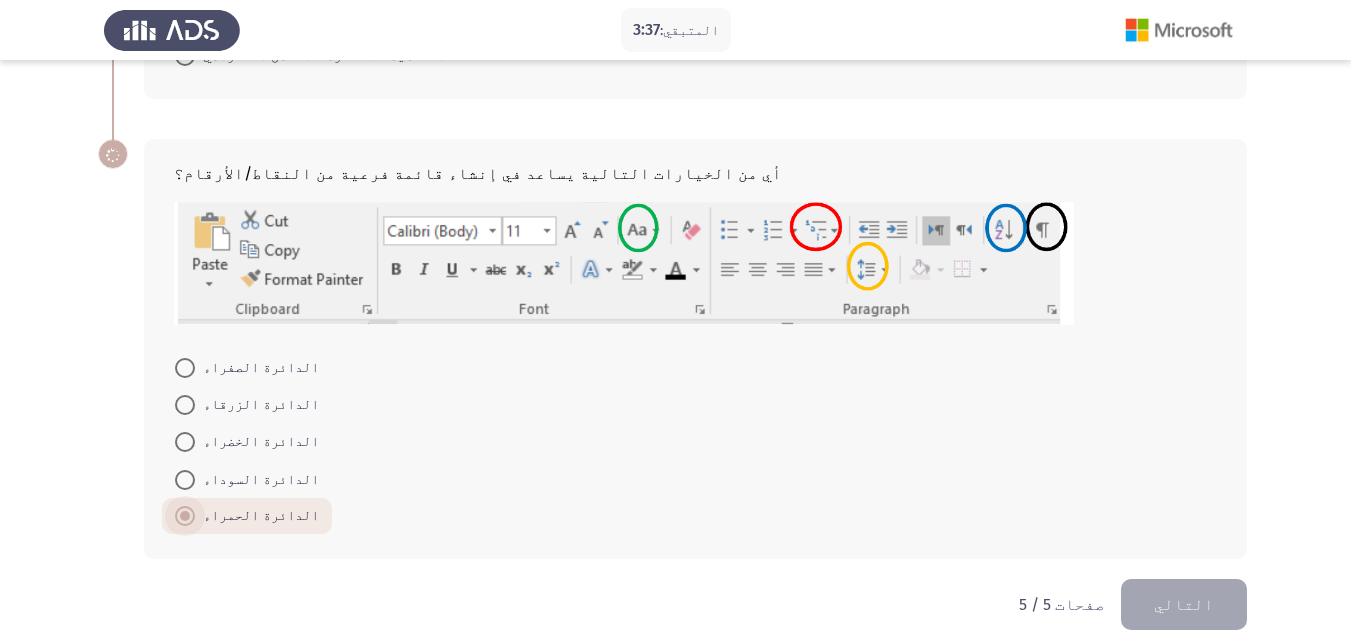 scroll, scrollTop: 360, scrollLeft: 0, axis: vertical 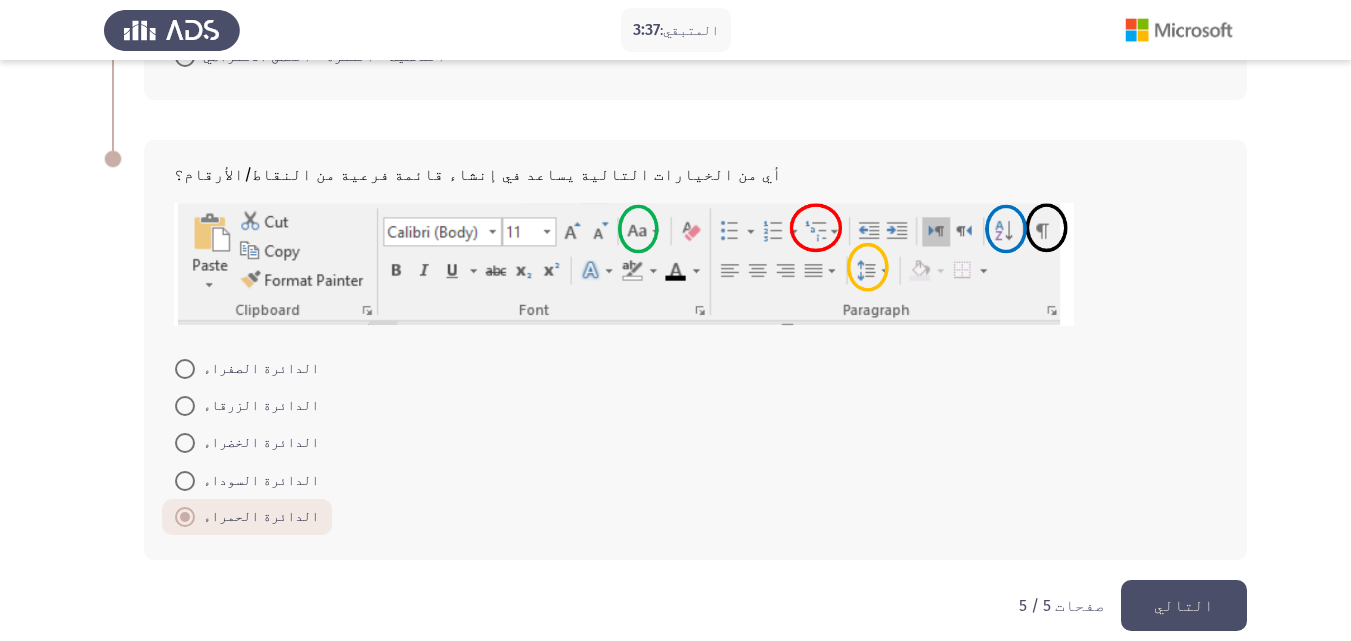 click on "التالي" 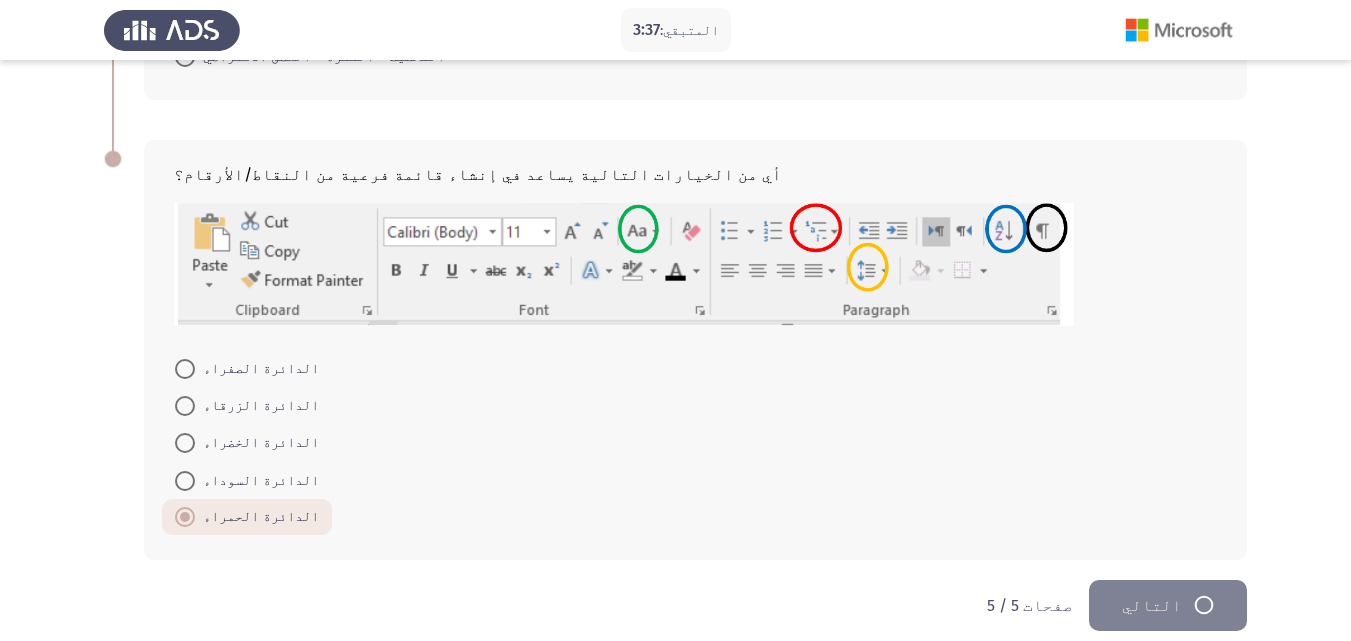 scroll, scrollTop: 0, scrollLeft: 0, axis: both 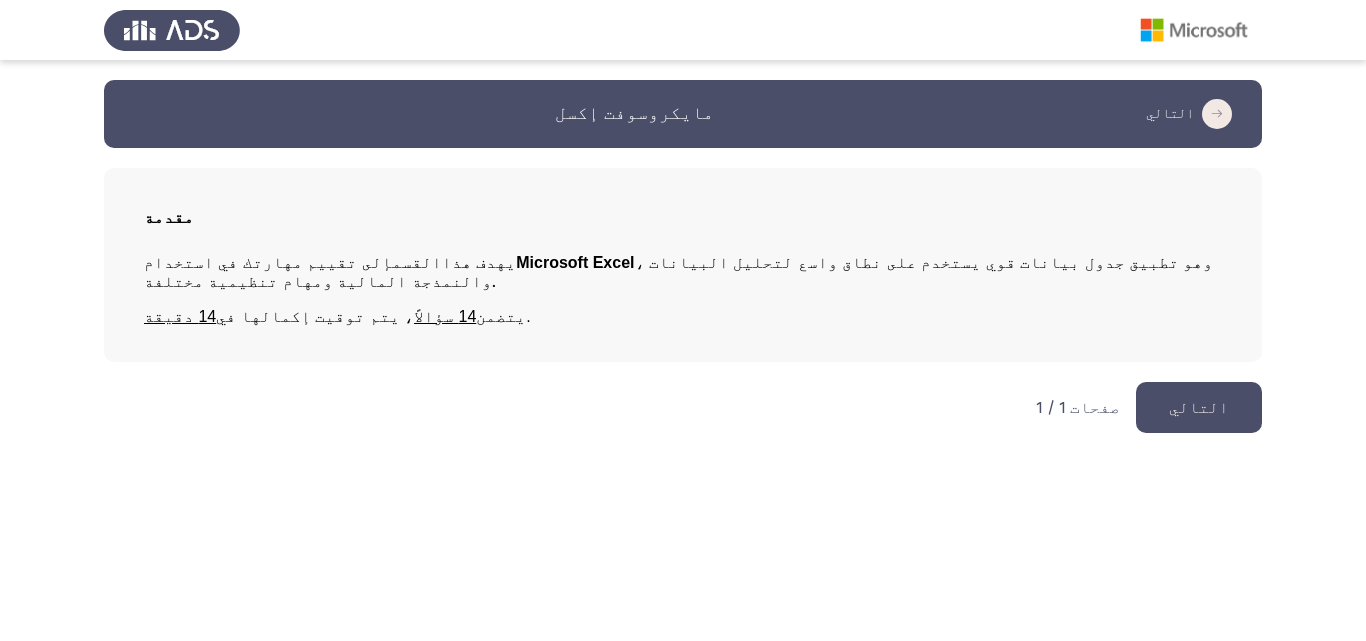 click on "التالي" 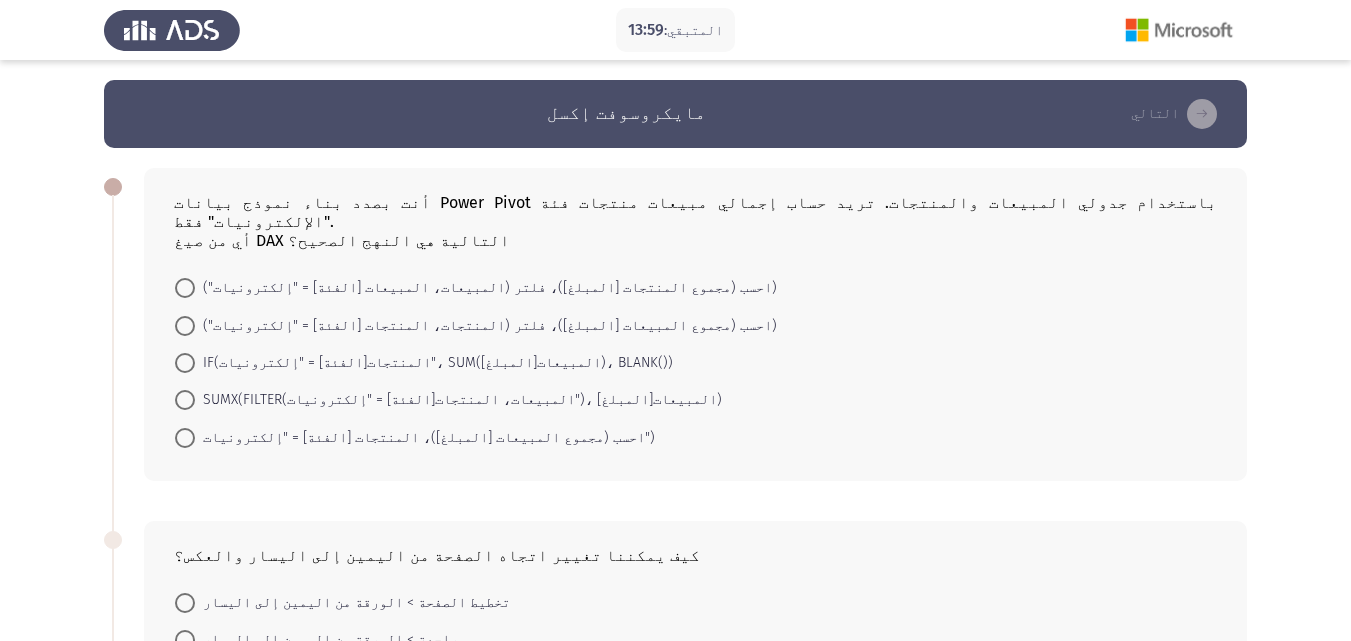 scroll, scrollTop: 100, scrollLeft: 0, axis: vertical 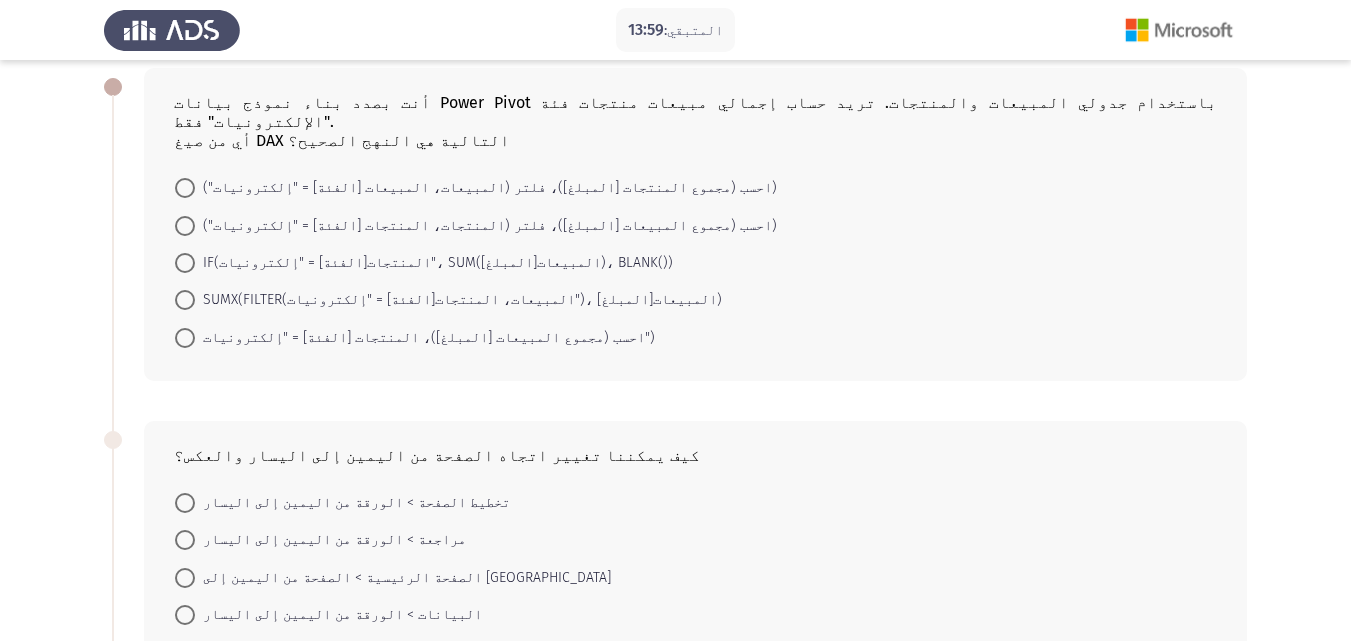 click on "احسب (مجموع المنتجات [المبلغ])، فلتر (المبيعات، المبيعات [الفئة] = "إلكترونيات"))" at bounding box center [476, 188] 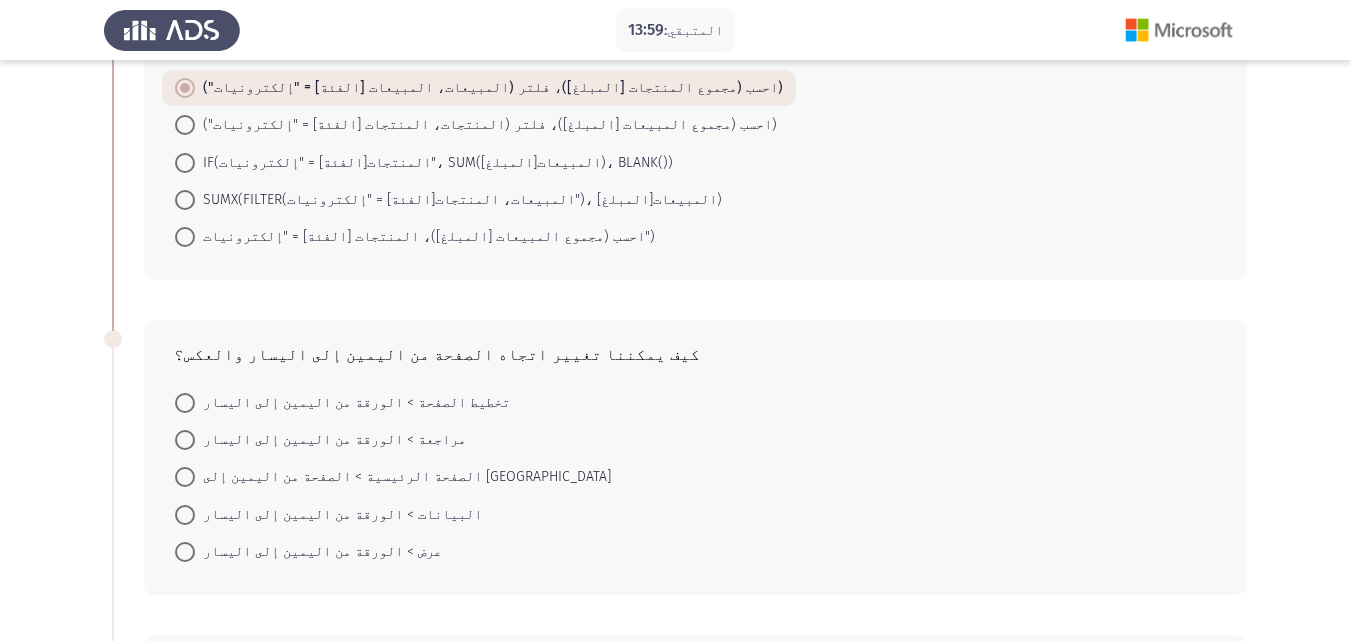 scroll, scrollTop: 200, scrollLeft: 0, axis: vertical 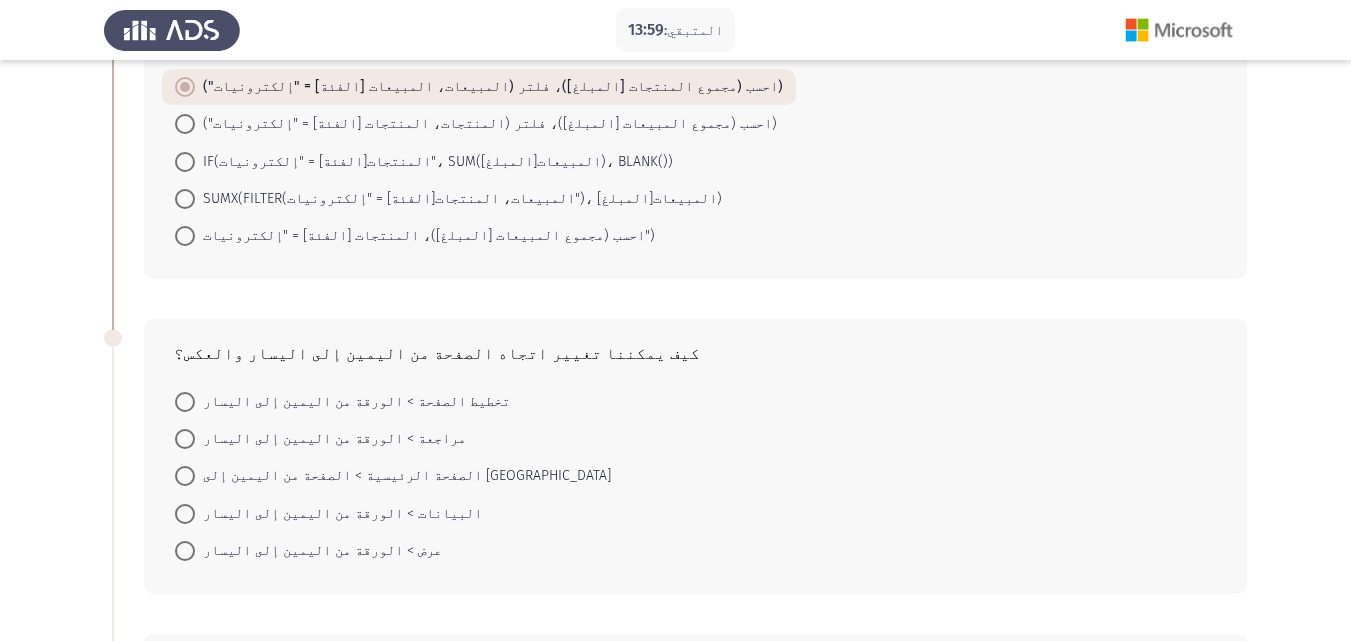 click at bounding box center [185, 402] 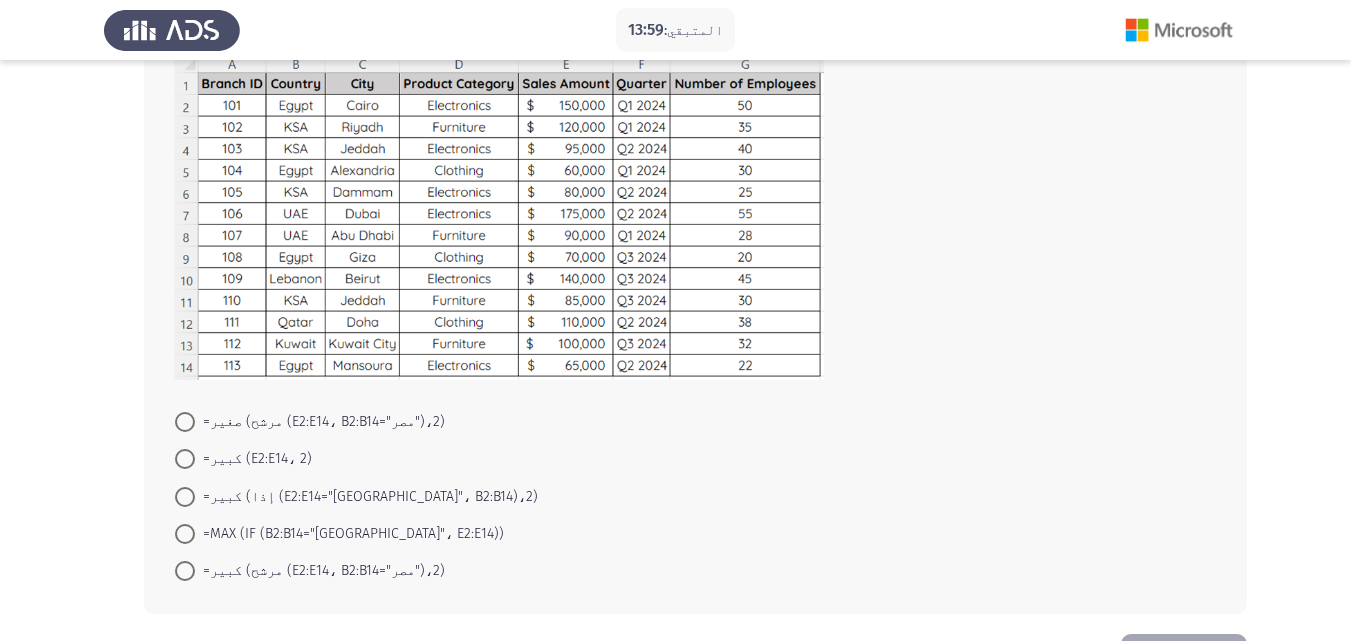 scroll, scrollTop: 876, scrollLeft: 0, axis: vertical 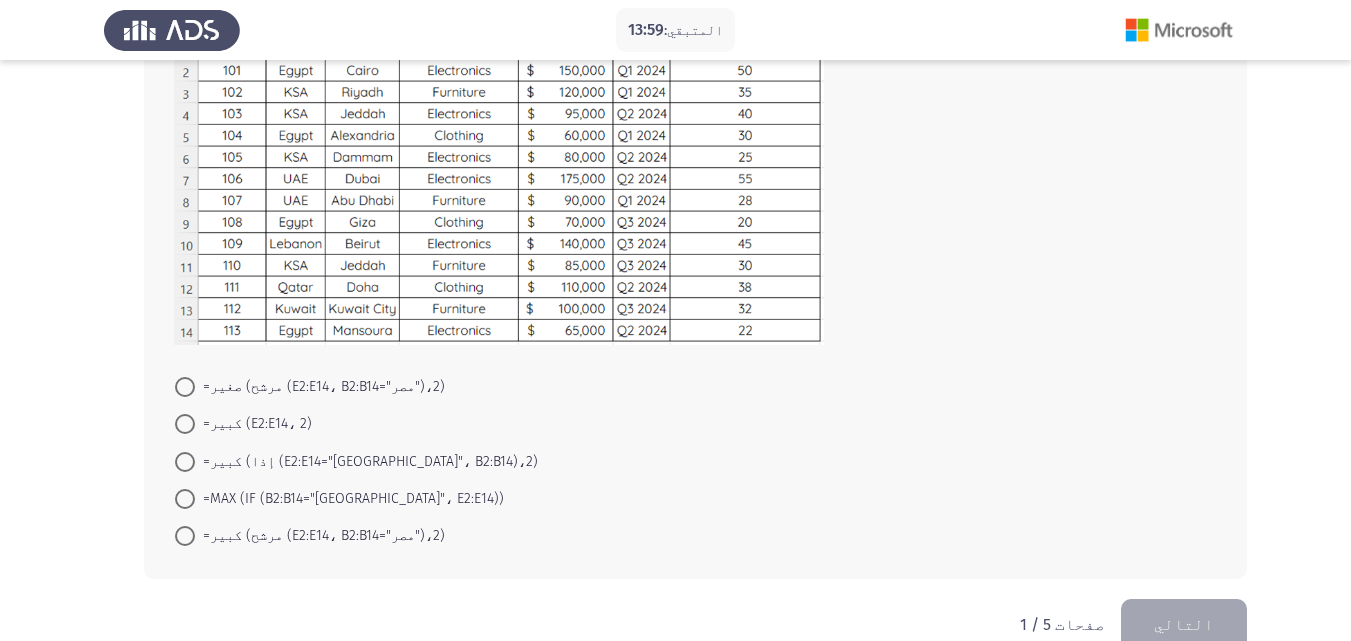 click at bounding box center (185, 499) 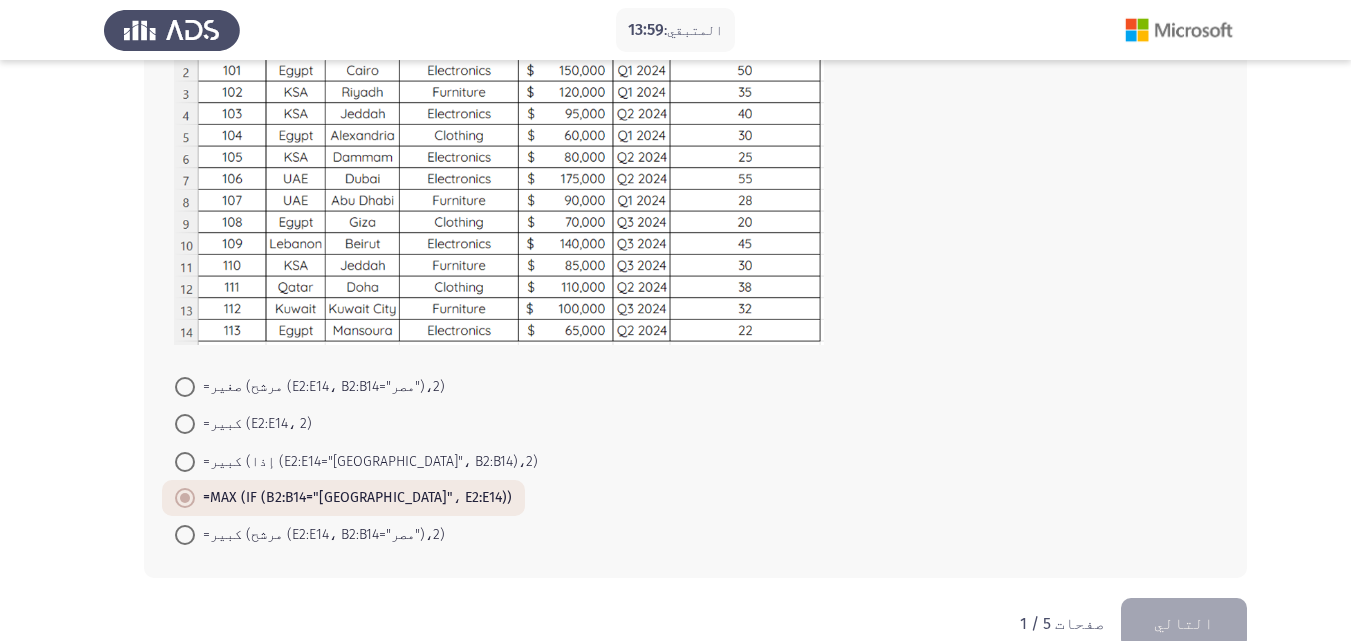 scroll, scrollTop: 875, scrollLeft: 0, axis: vertical 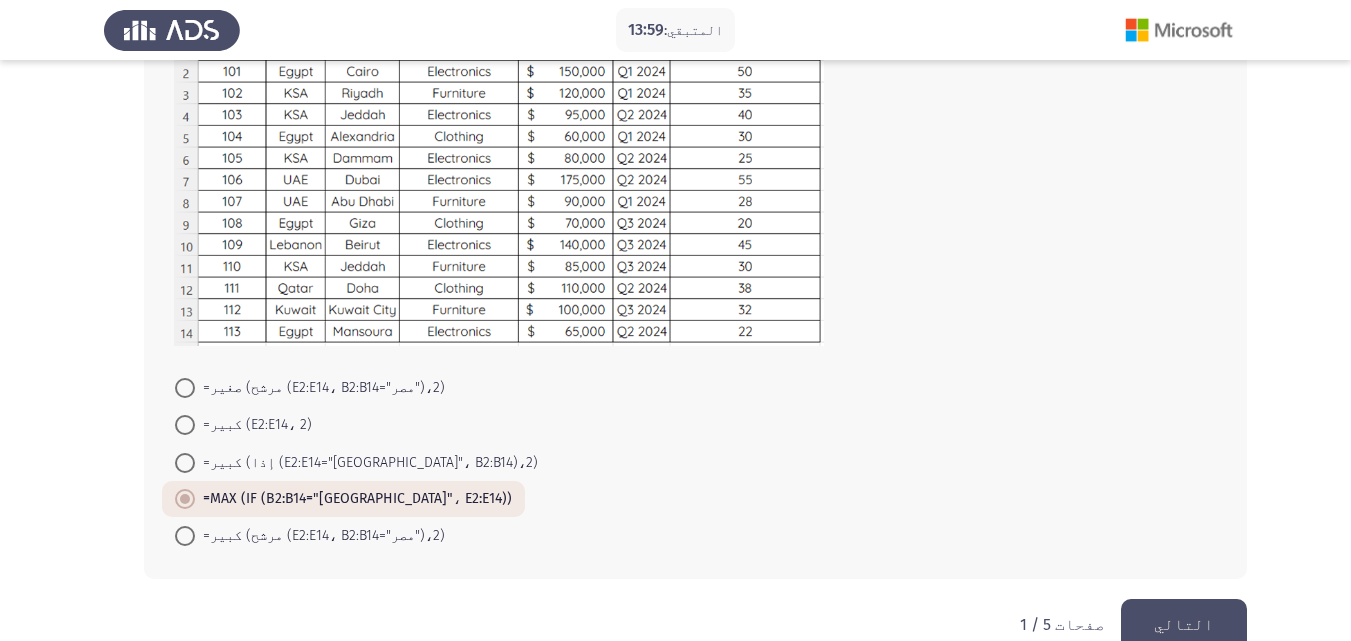 click on "التالي" 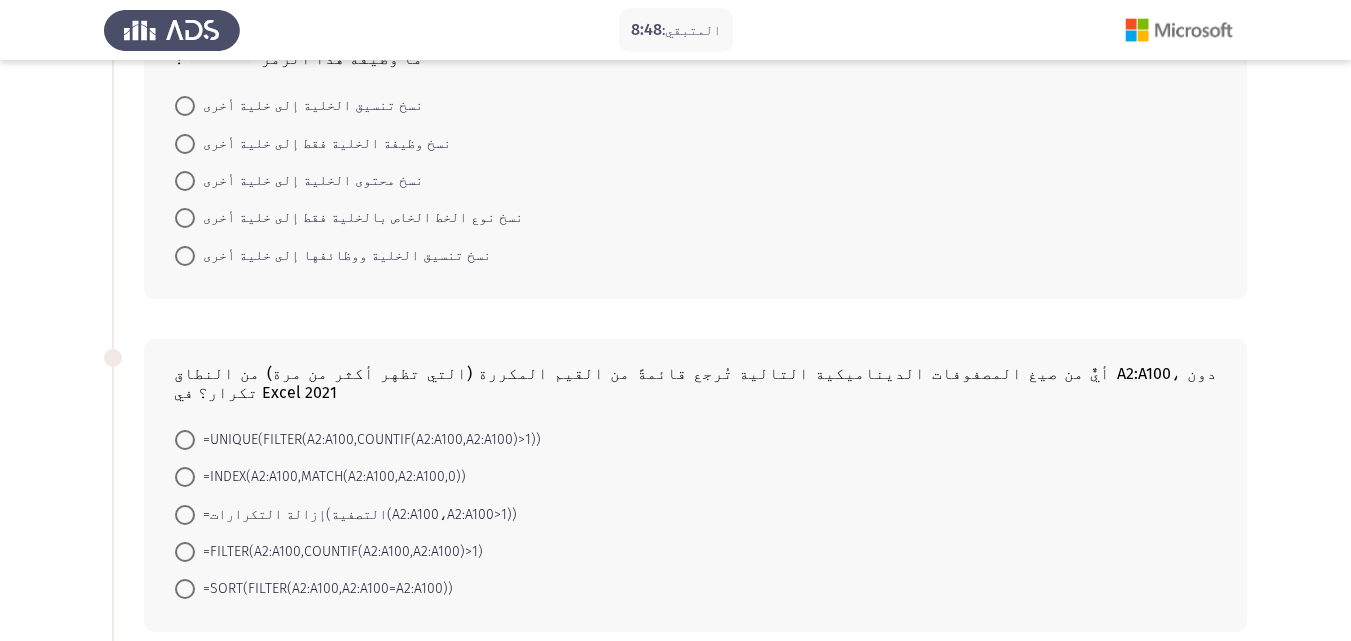 scroll, scrollTop: 0, scrollLeft: 0, axis: both 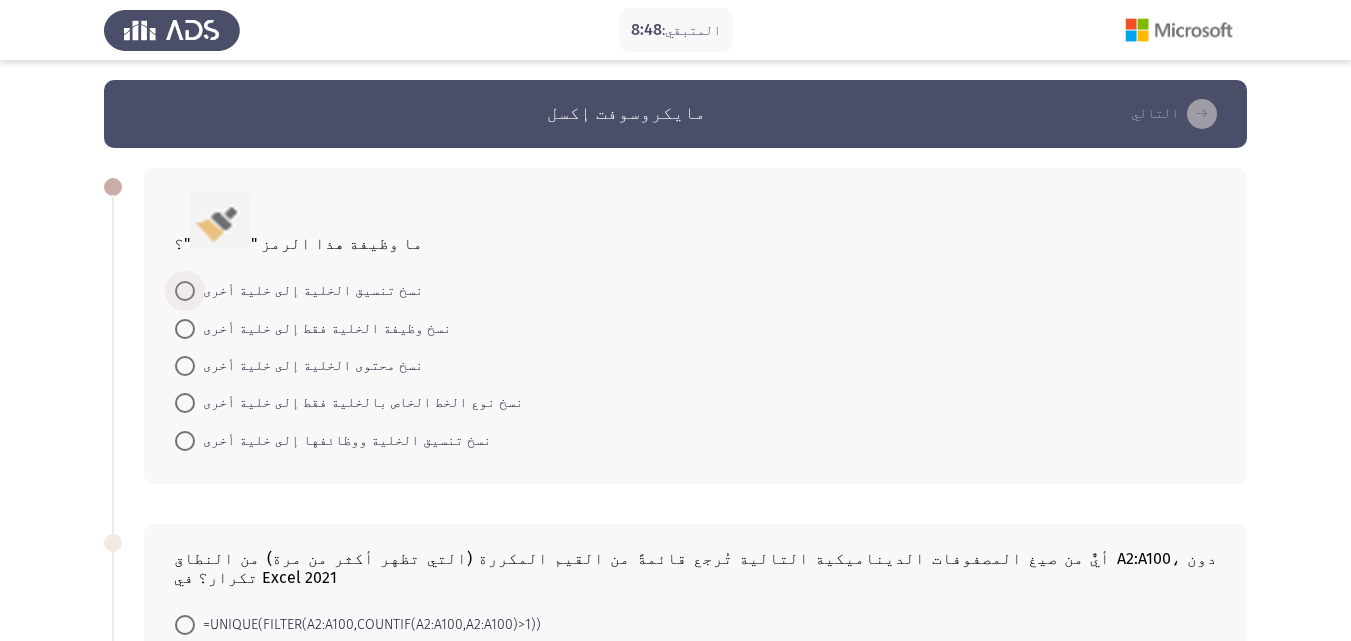 click at bounding box center (185, 291) 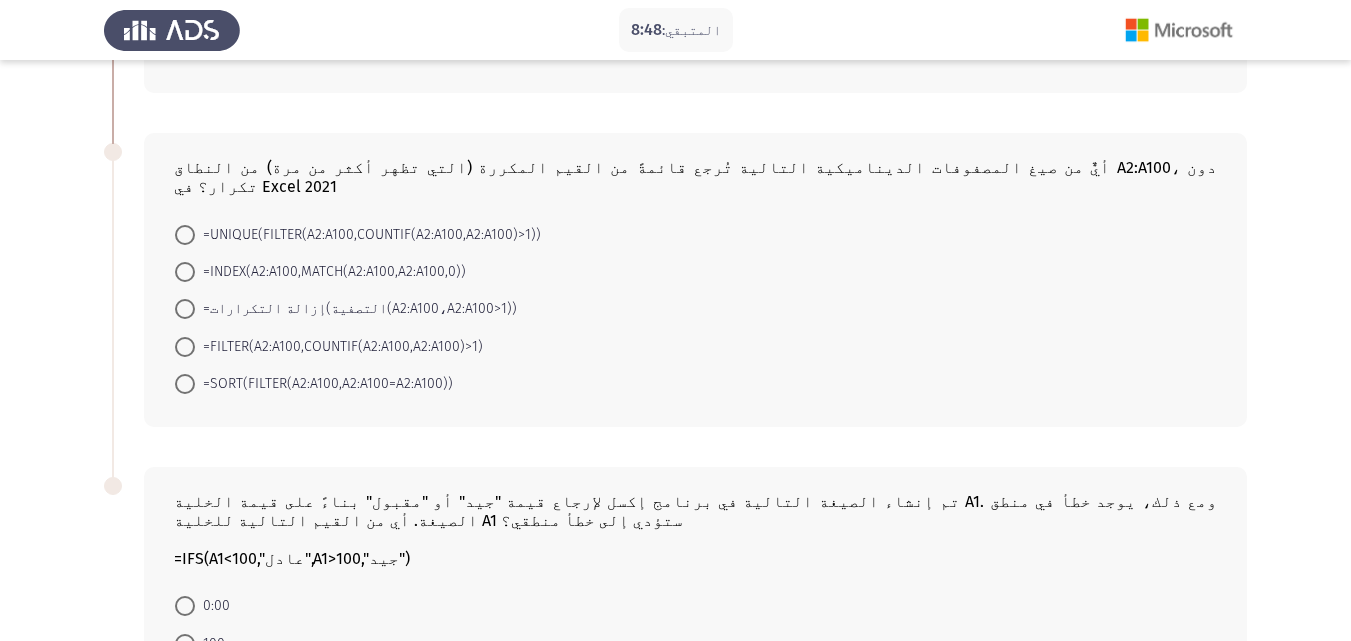 scroll, scrollTop: 309, scrollLeft: 0, axis: vertical 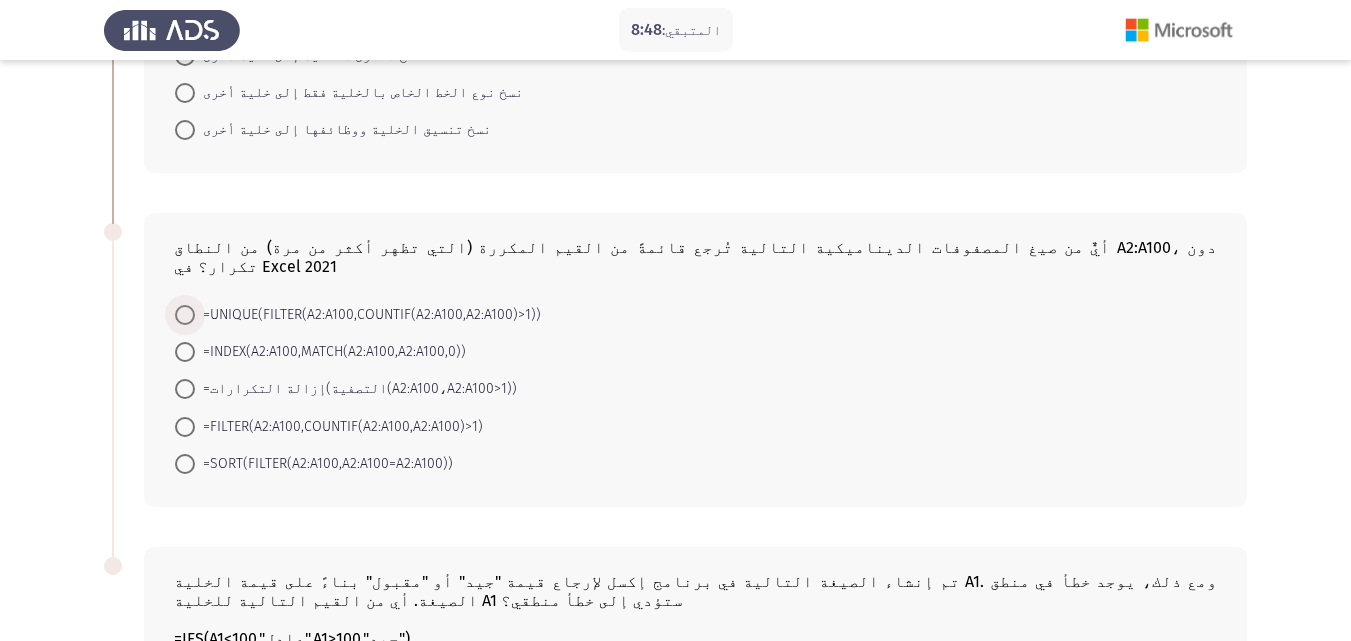 click at bounding box center (185, 315) 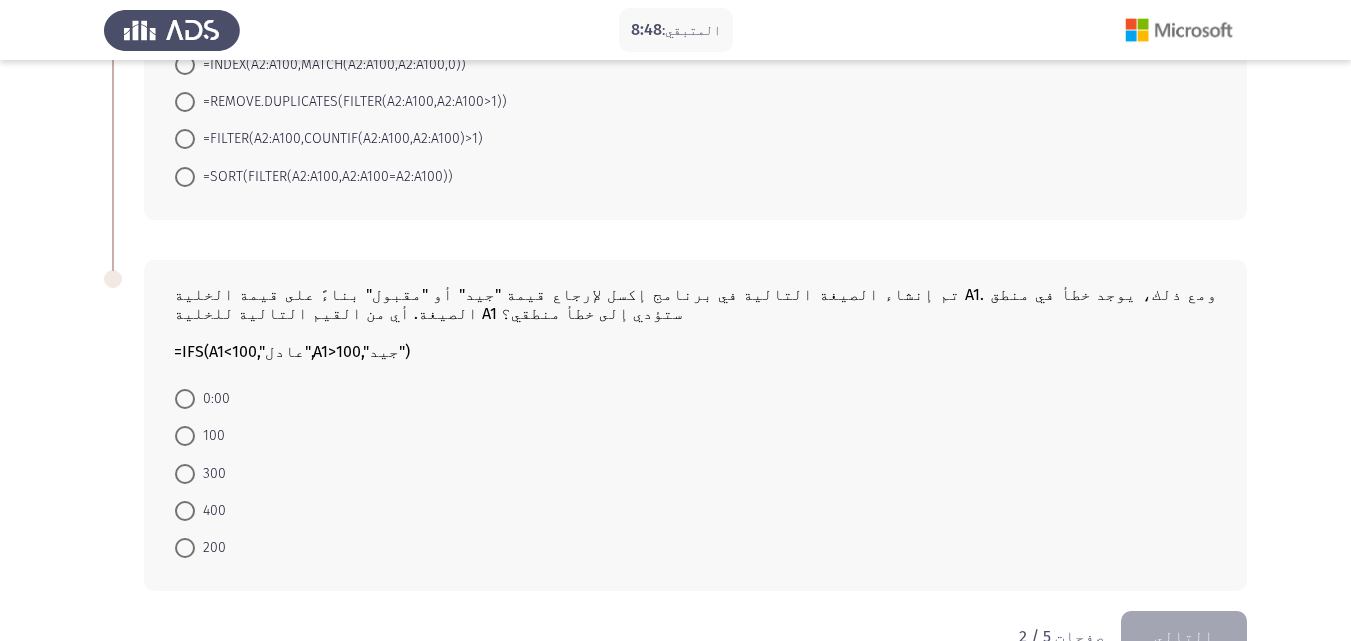 scroll, scrollTop: 607, scrollLeft: 0, axis: vertical 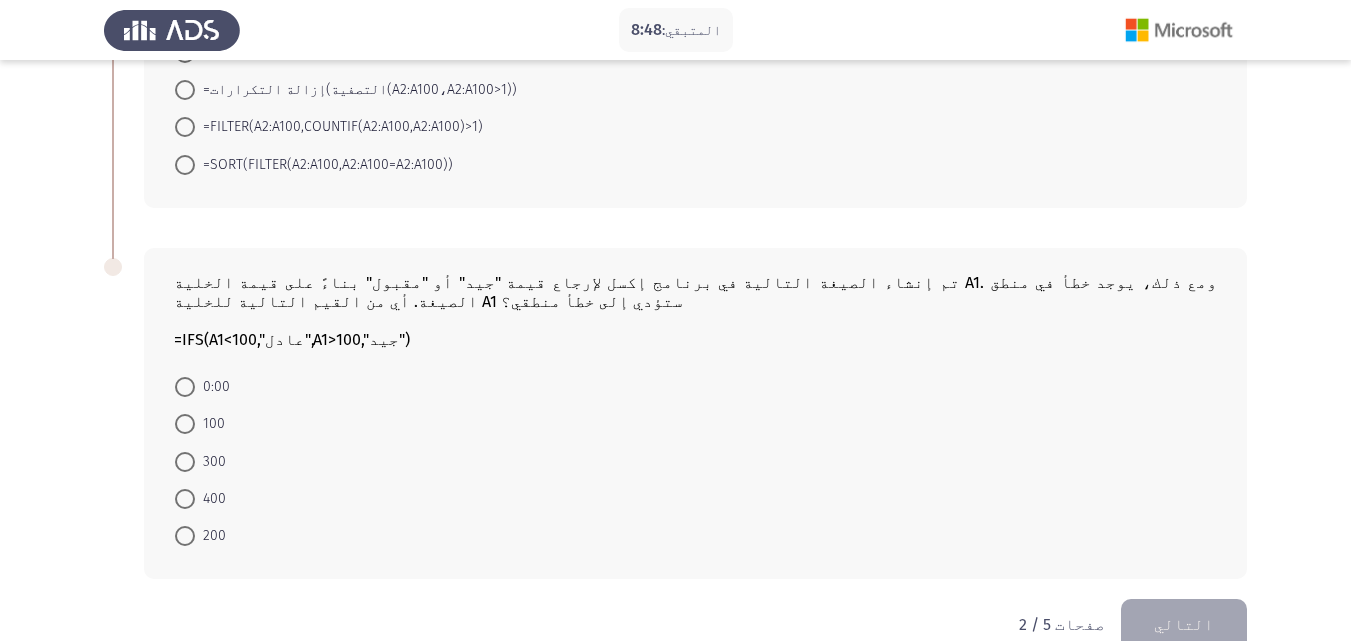 click at bounding box center [185, 424] 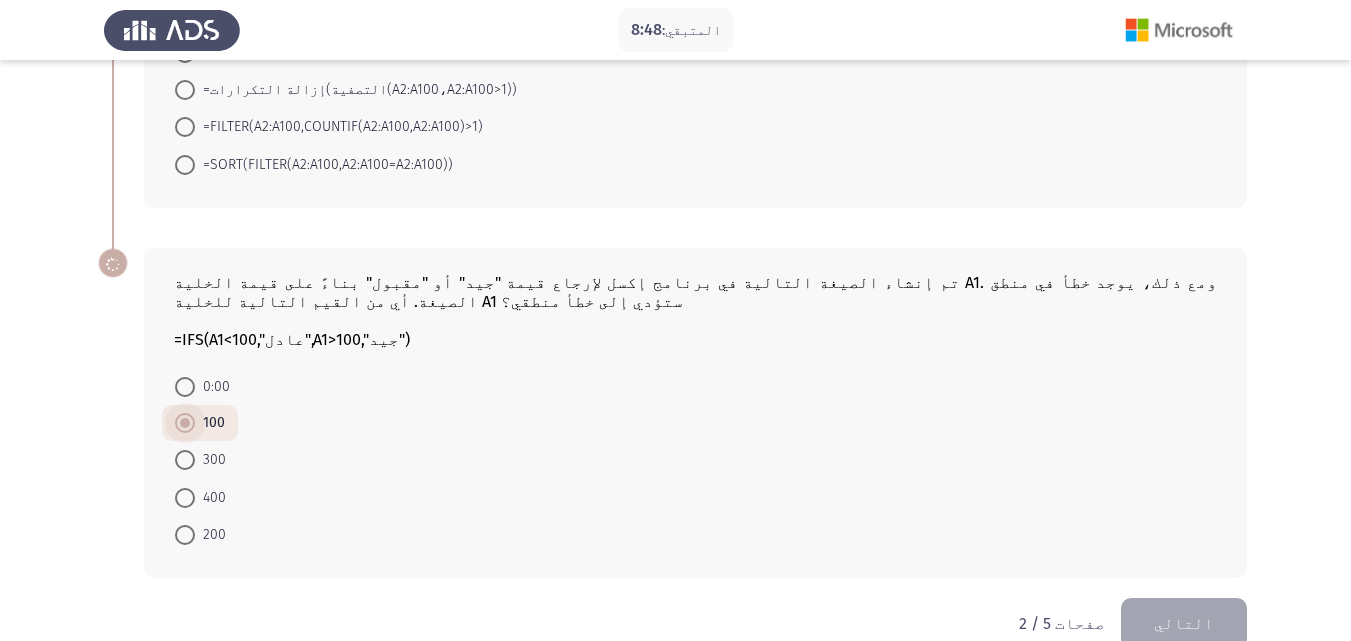 scroll, scrollTop: 606, scrollLeft: 0, axis: vertical 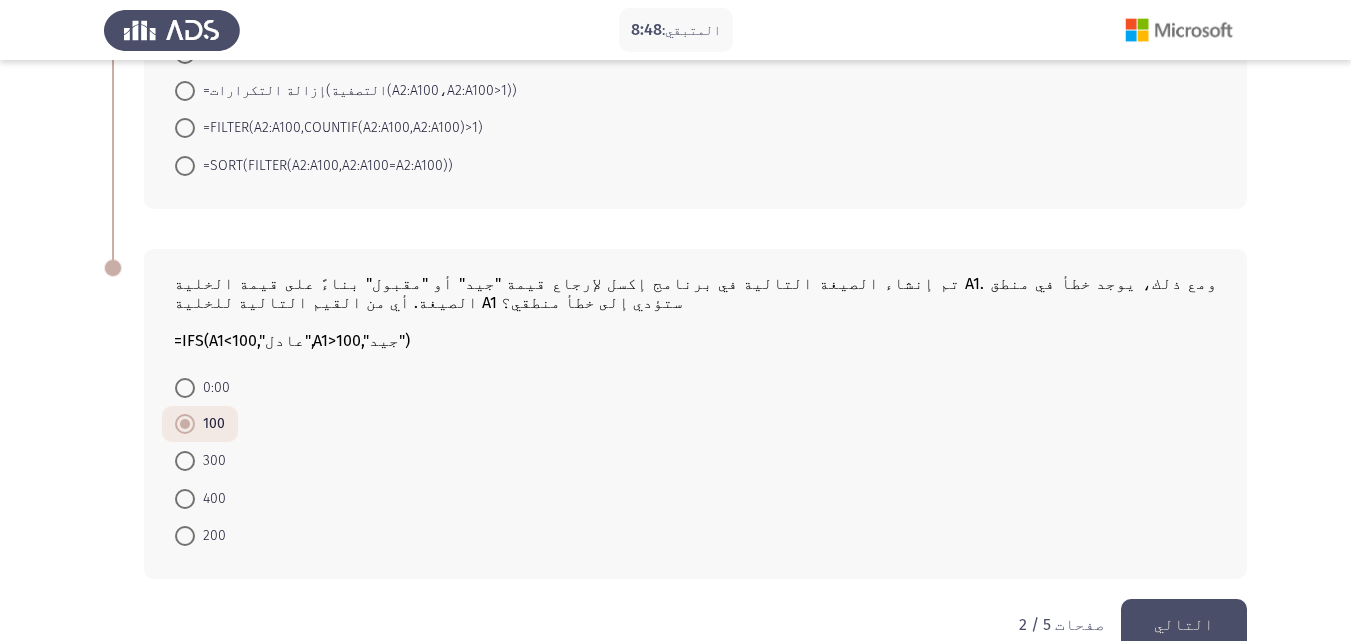 click on "التالي" 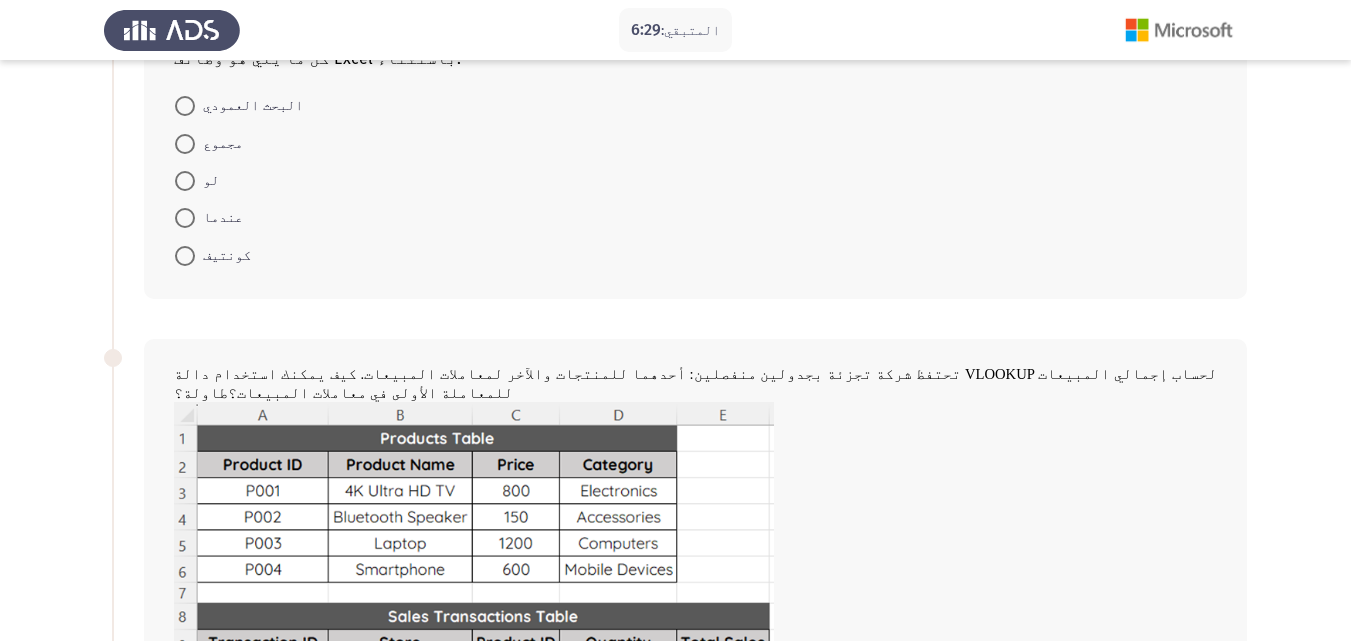 scroll, scrollTop: 0, scrollLeft: 0, axis: both 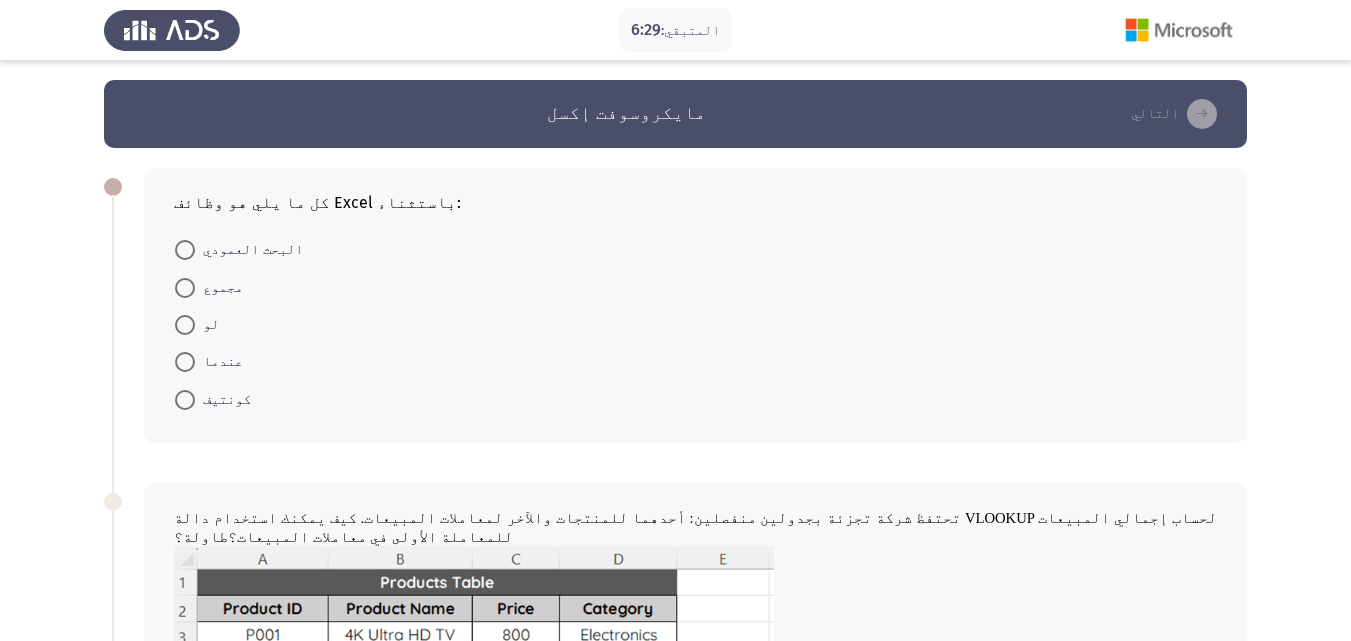 click at bounding box center (185, 362) 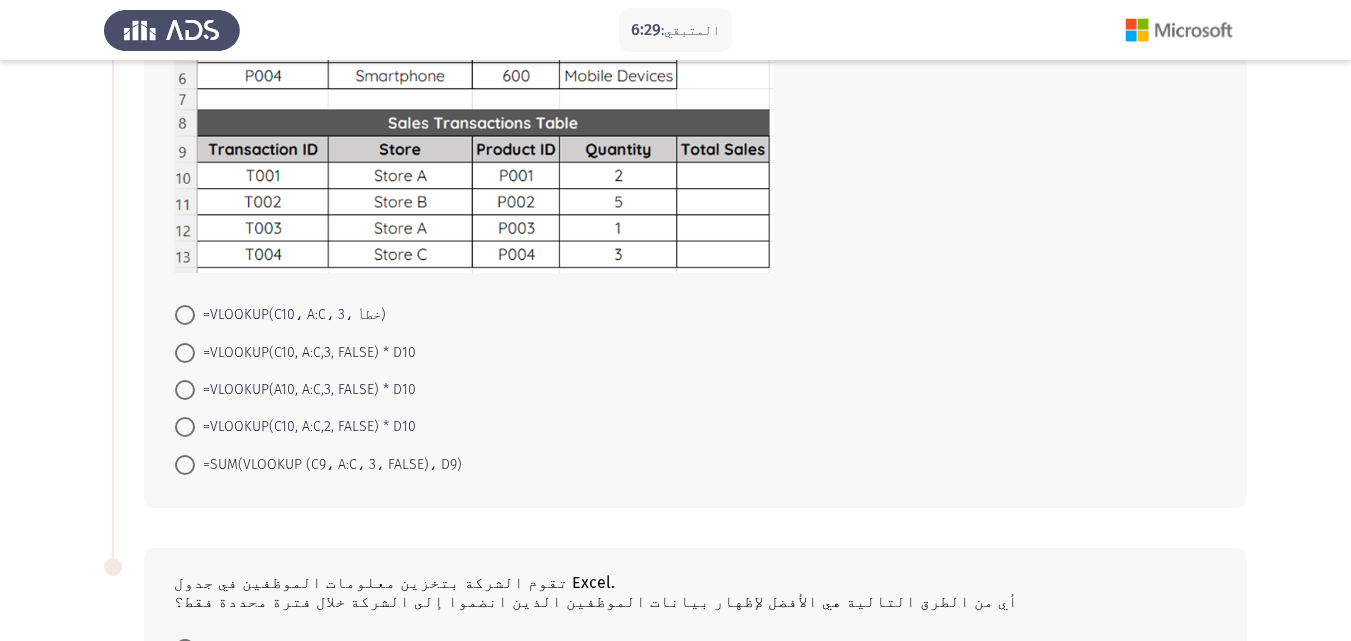 scroll, scrollTop: 617, scrollLeft: 0, axis: vertical 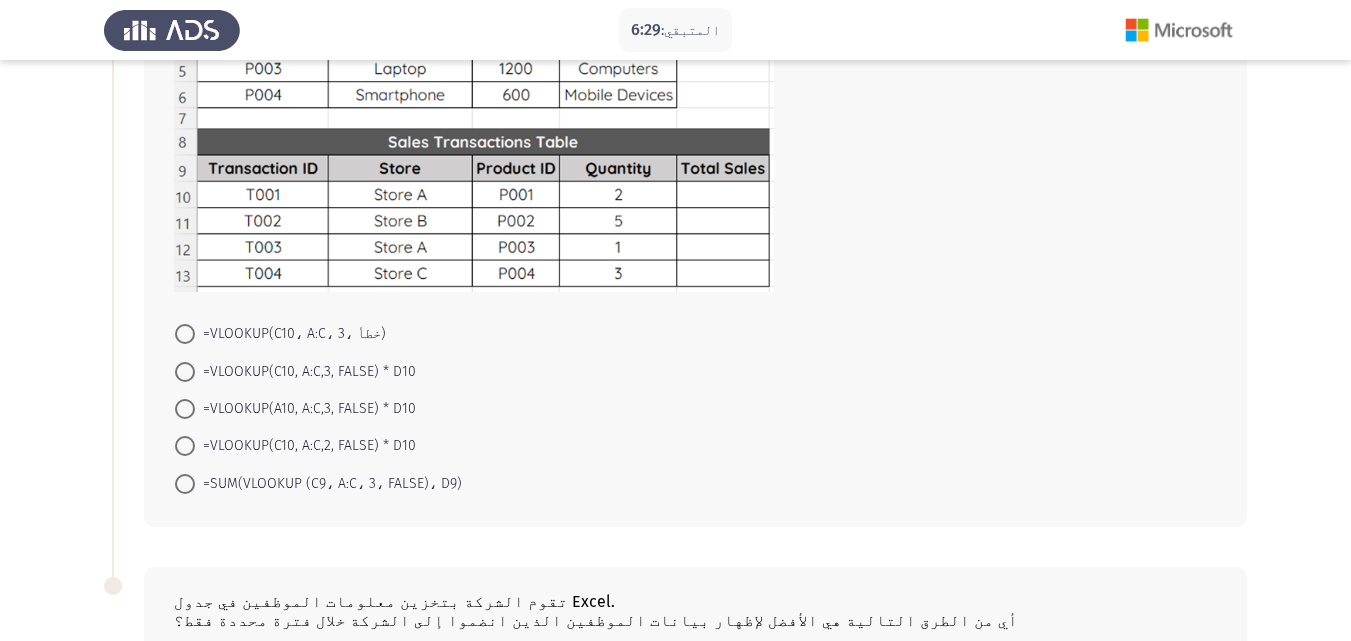 drag, startPoint x: 192, startPoint y: 394, endPoint x: 217, endPoint y: 392, distance: 25.079872 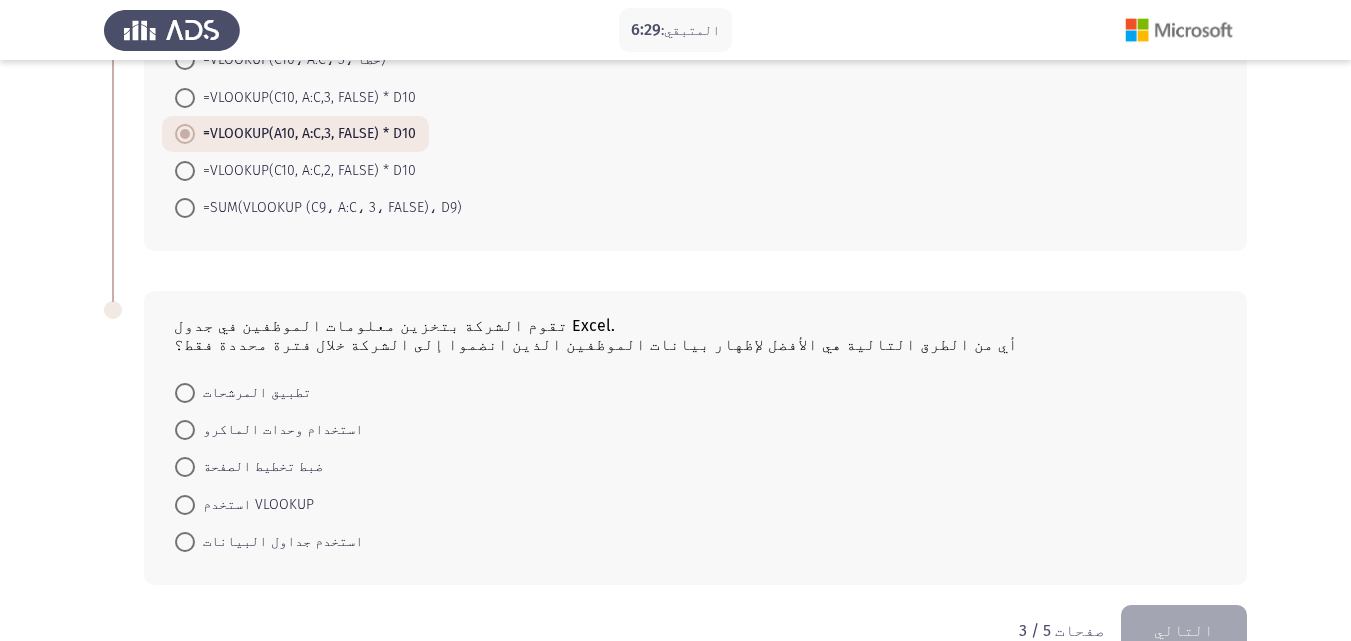 scroll, scrollTop: 916, scrollLeft: 0, axis: vertical 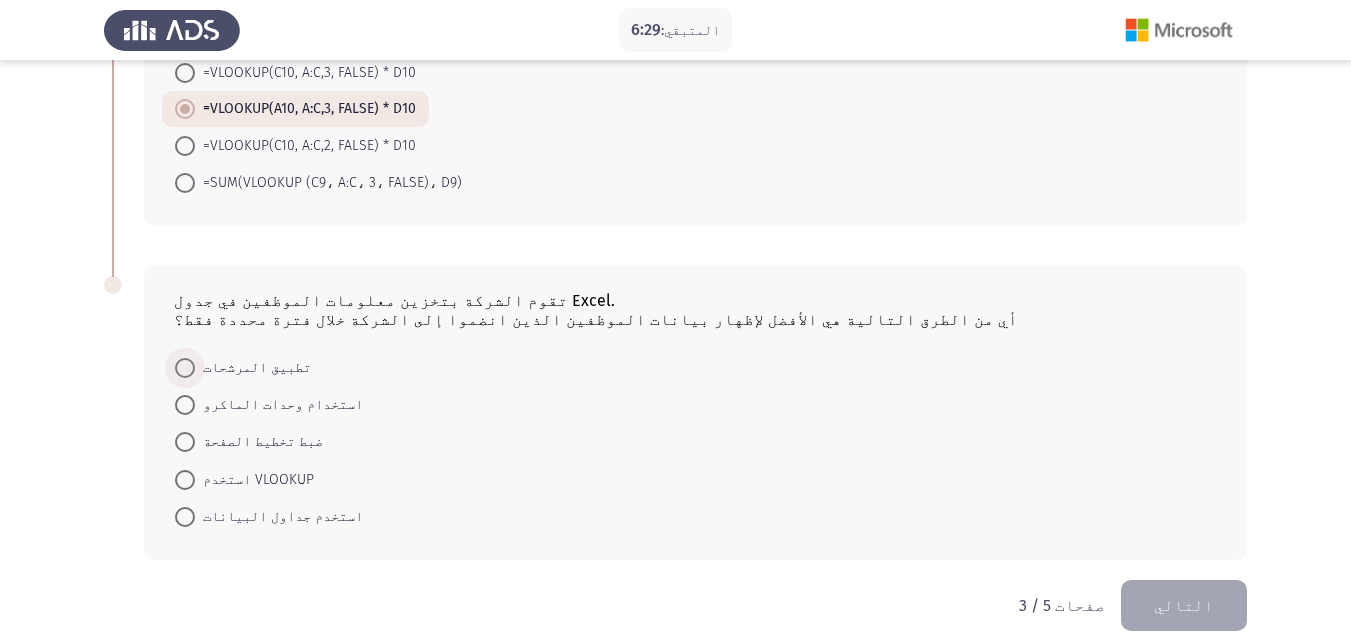 click at bounding box center (185, 368) 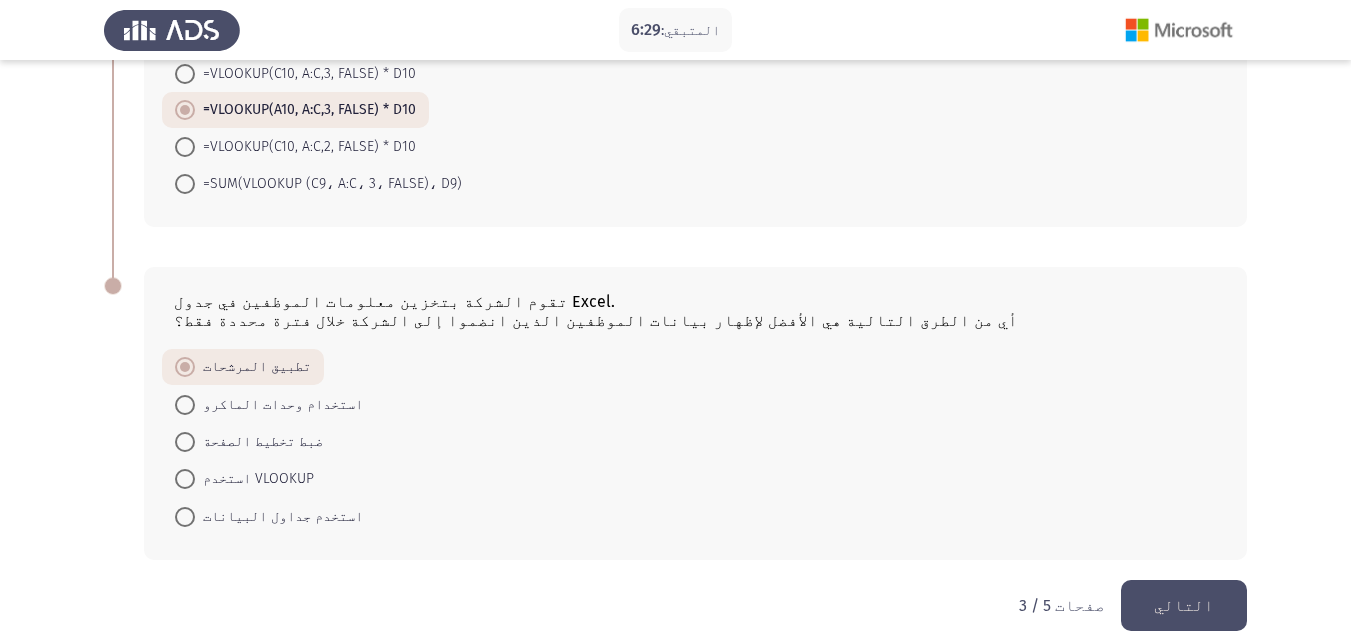 click on "التالي" 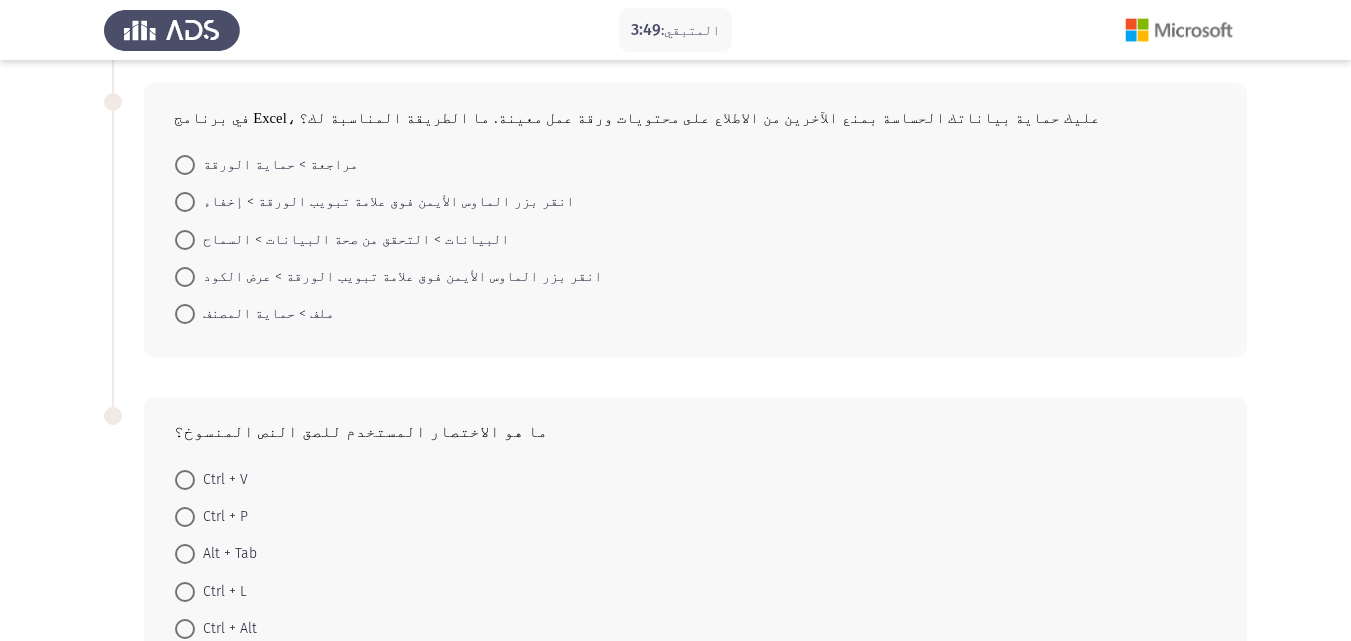 scroll, scrollTop: 300, scrollLeft: 0, axis: vertical 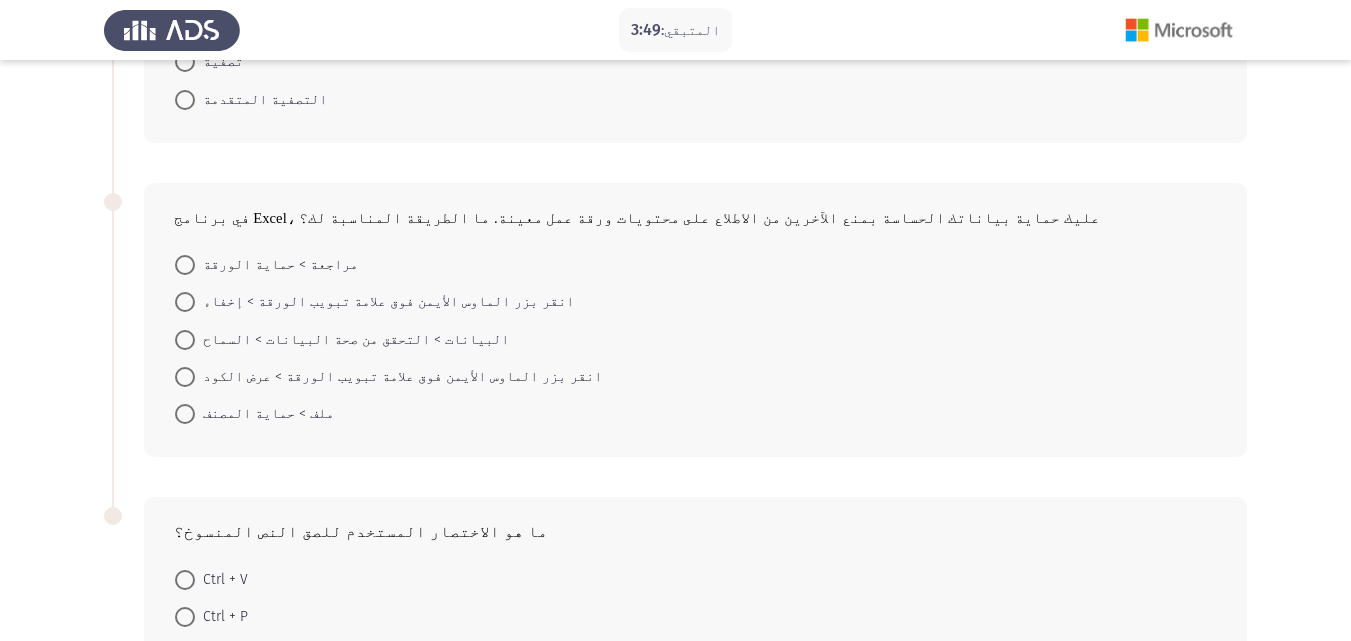 click at bounding box center [185, 265] 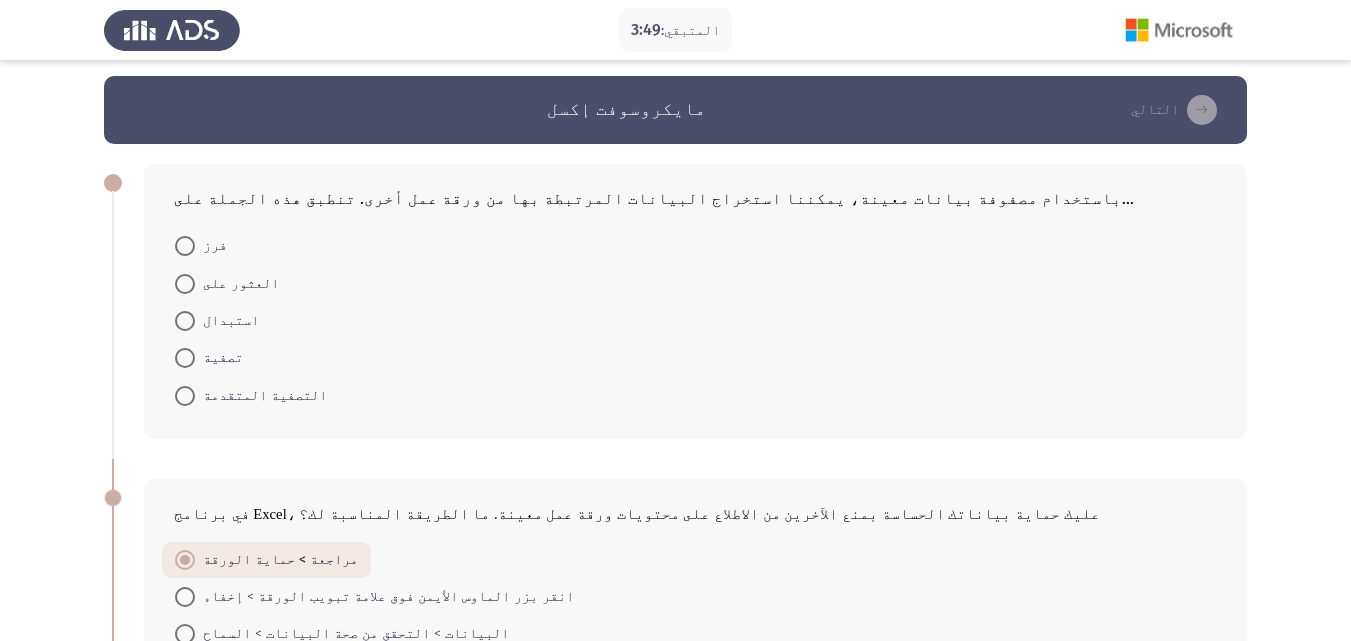 scroll, scrollTop: 0, scrollLeft: 0, axis: both 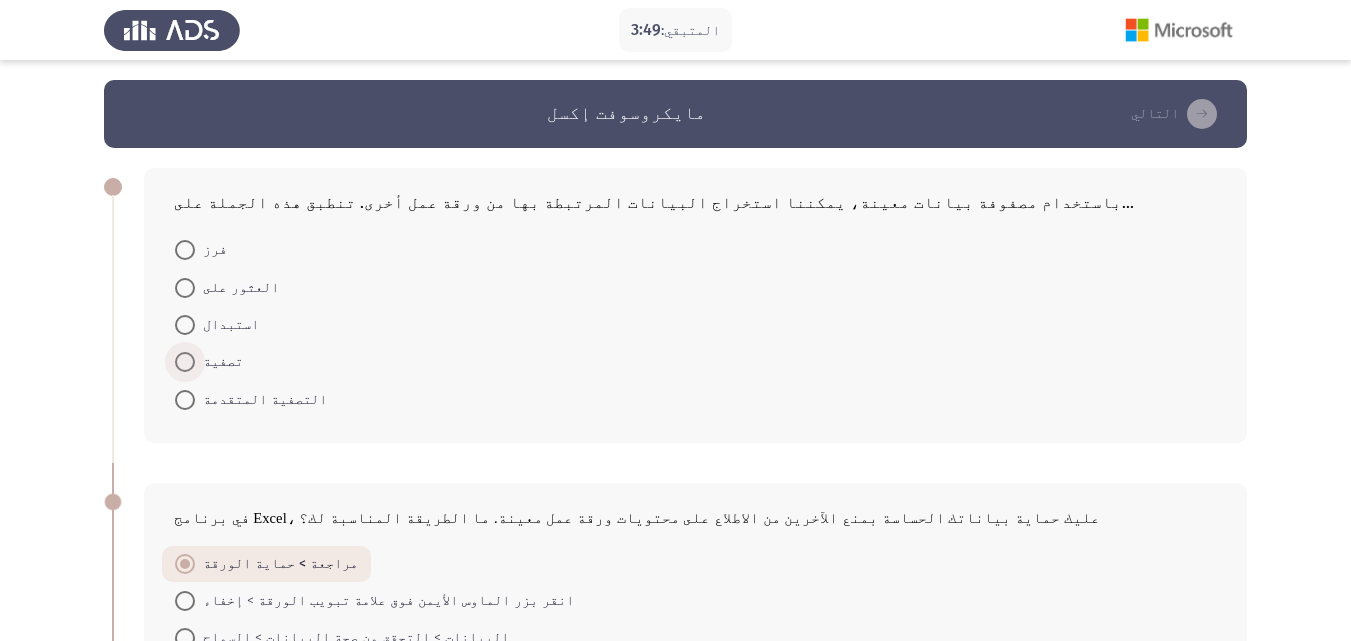drag, startPoint x: 187, startPoint y: 360, endPoint x: 394, endPoint y: 376, distance: 207.61743 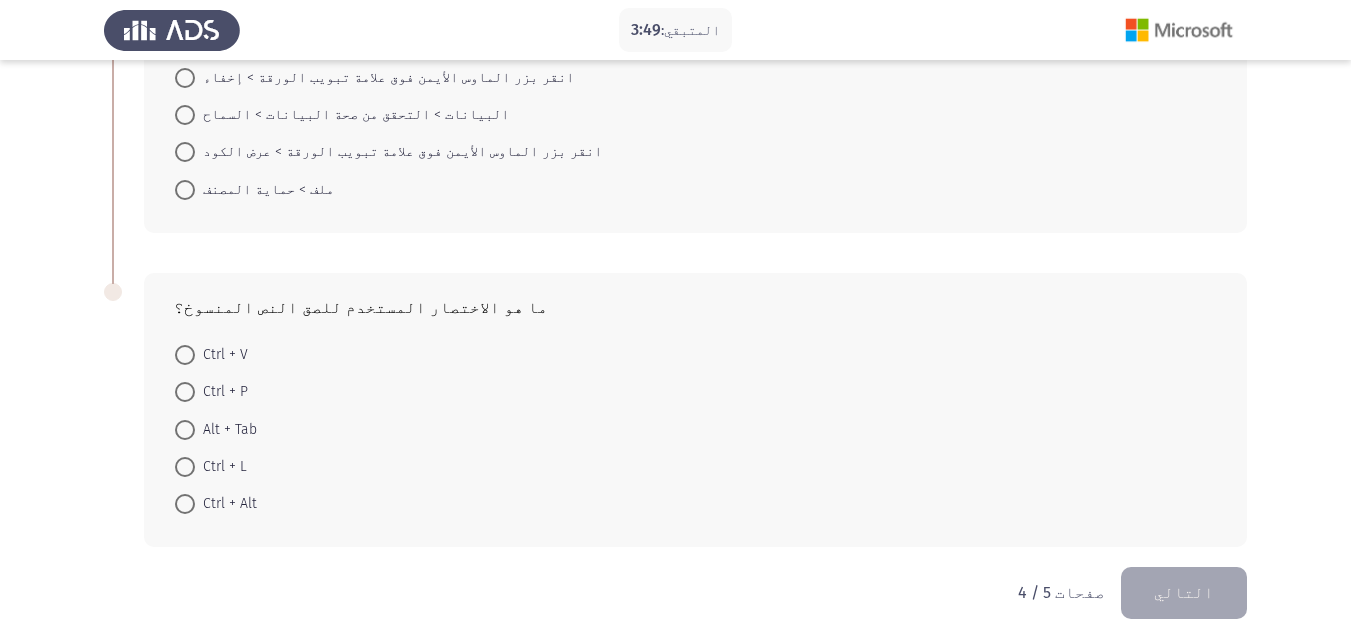 scroll, scrollTop: 528, scrollLeft: 0, axis: vertical 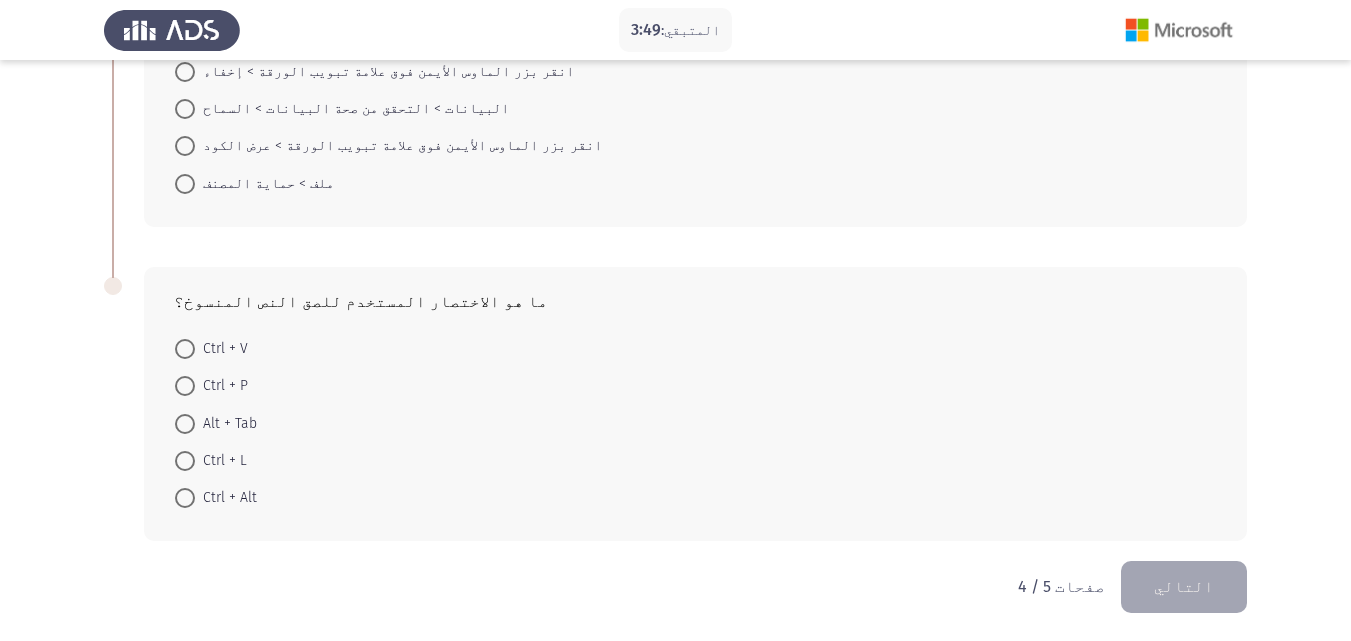 click at bounding box center [185, 349] 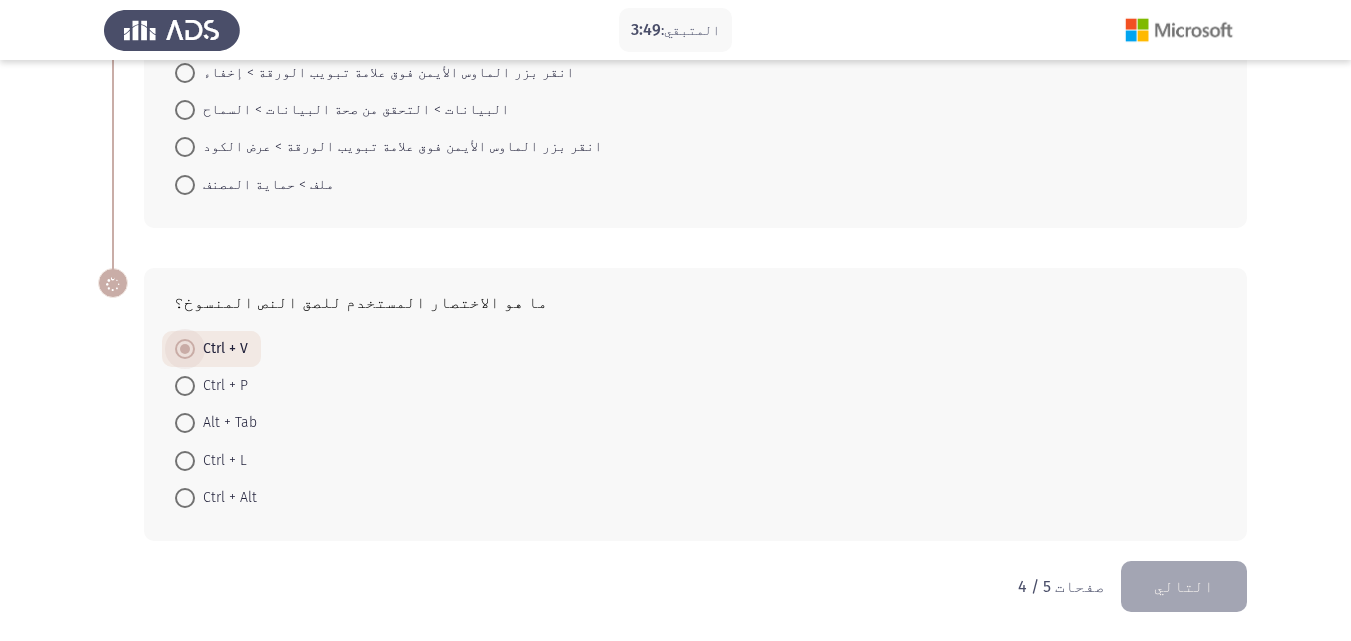 scroll, scrollTop: 527, scrollLeft: 0, axis: vertical 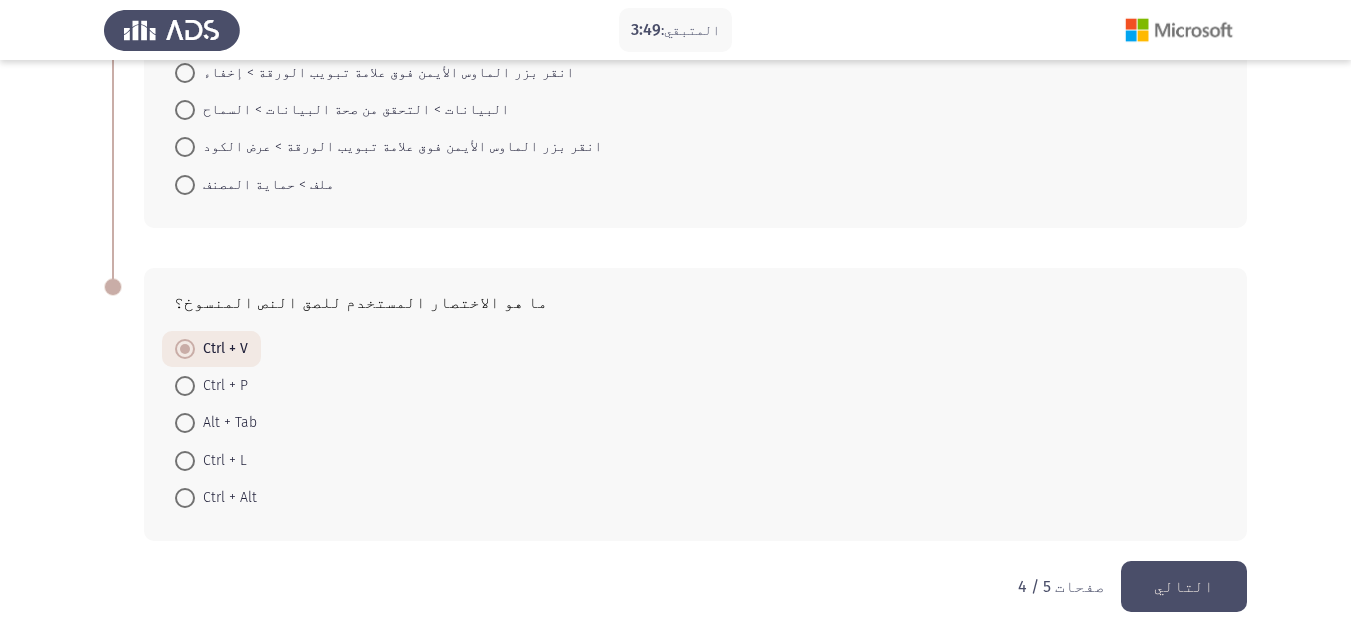 click on "التالي" 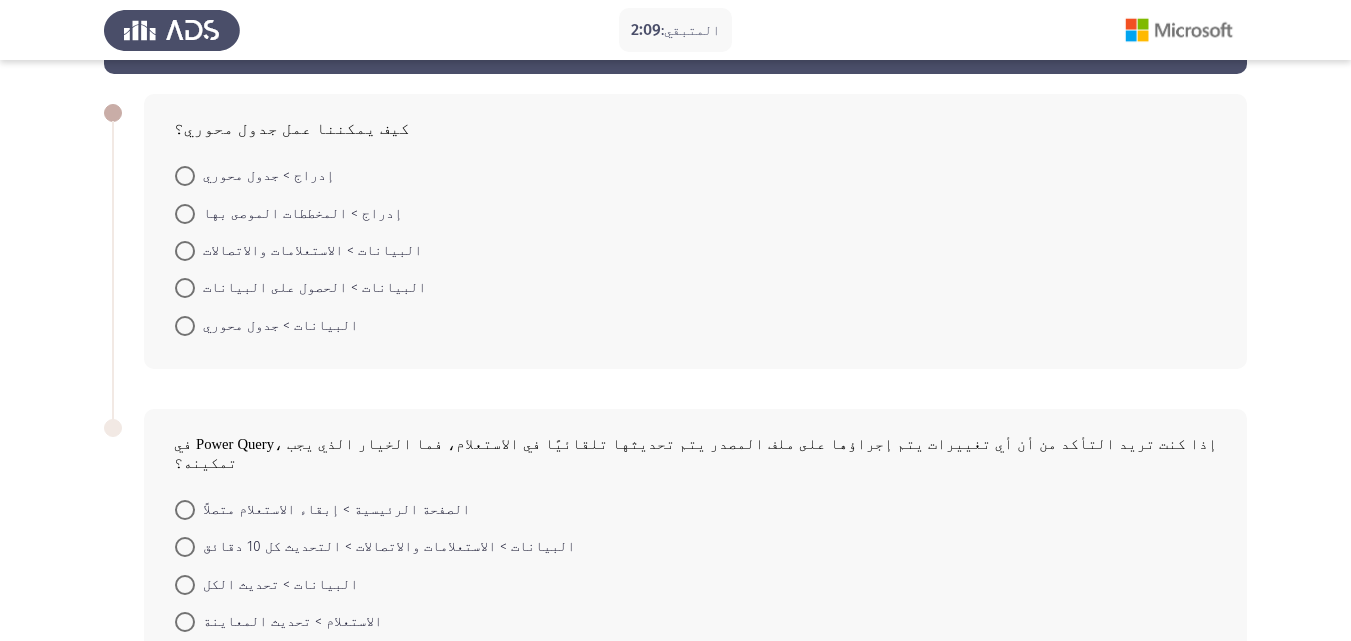 scroll, scrollTop: 0, scrollLeft: 0, axis: both 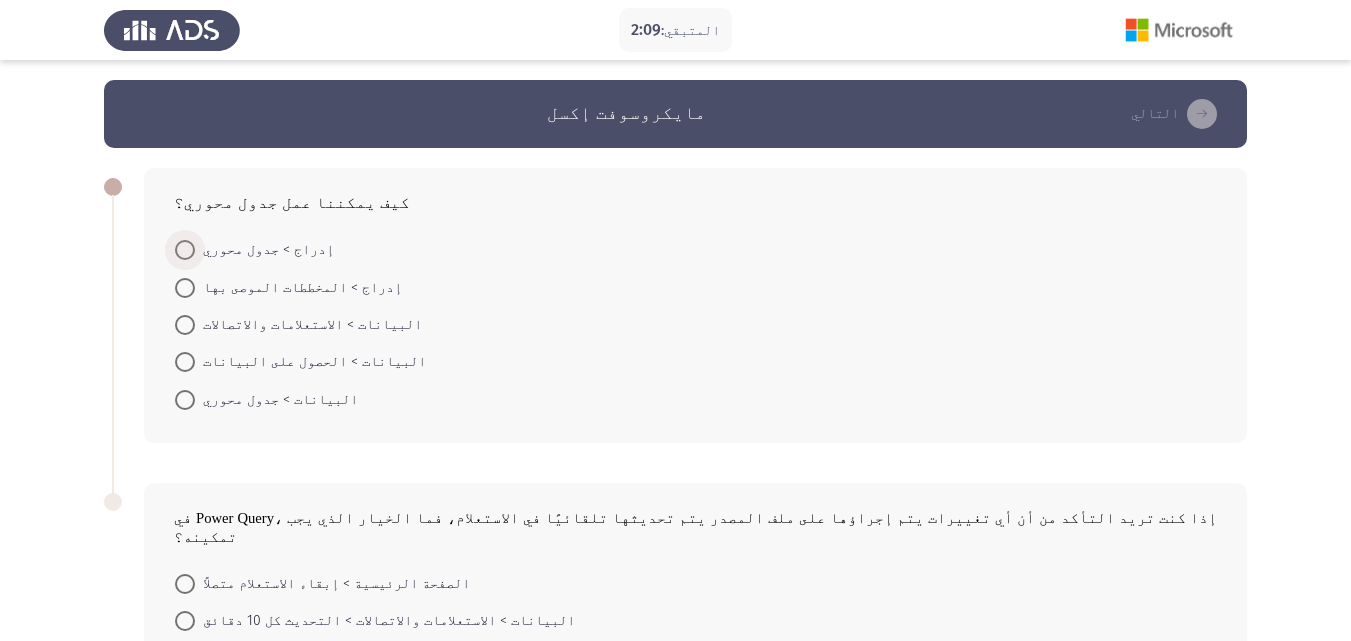 click at bounding box center (185, 250) 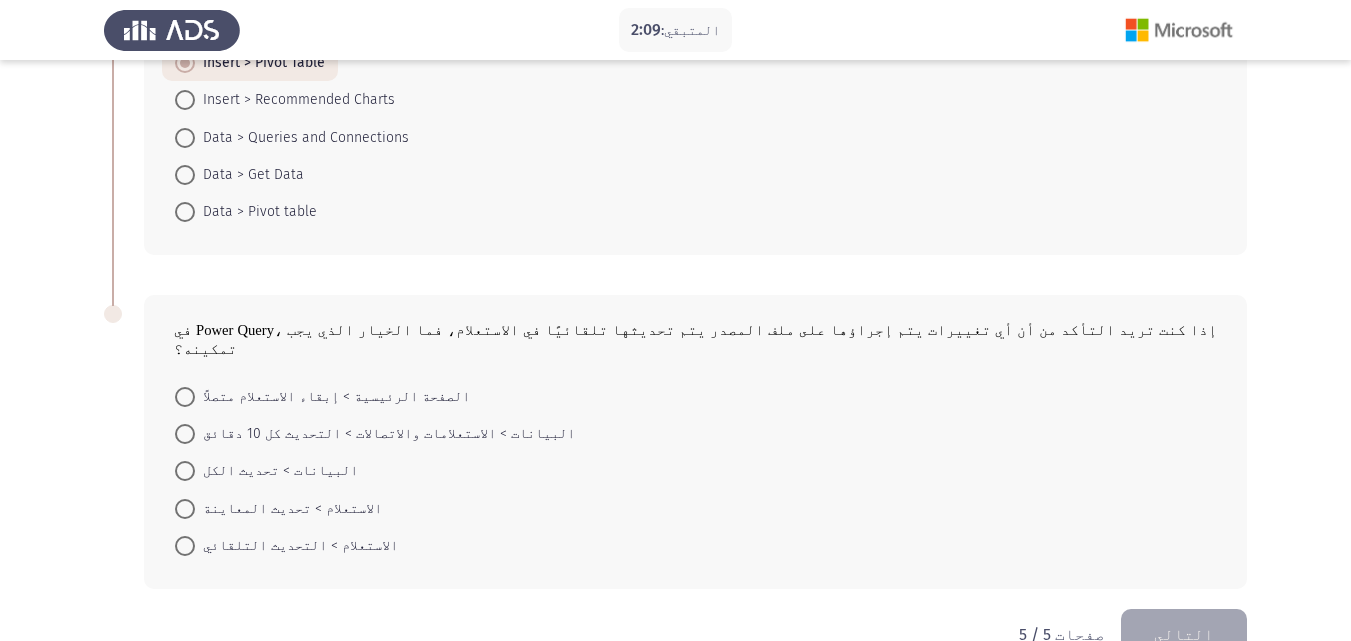 scroll, scrollTop: 215, scrollLeft: 0, axis: vertical 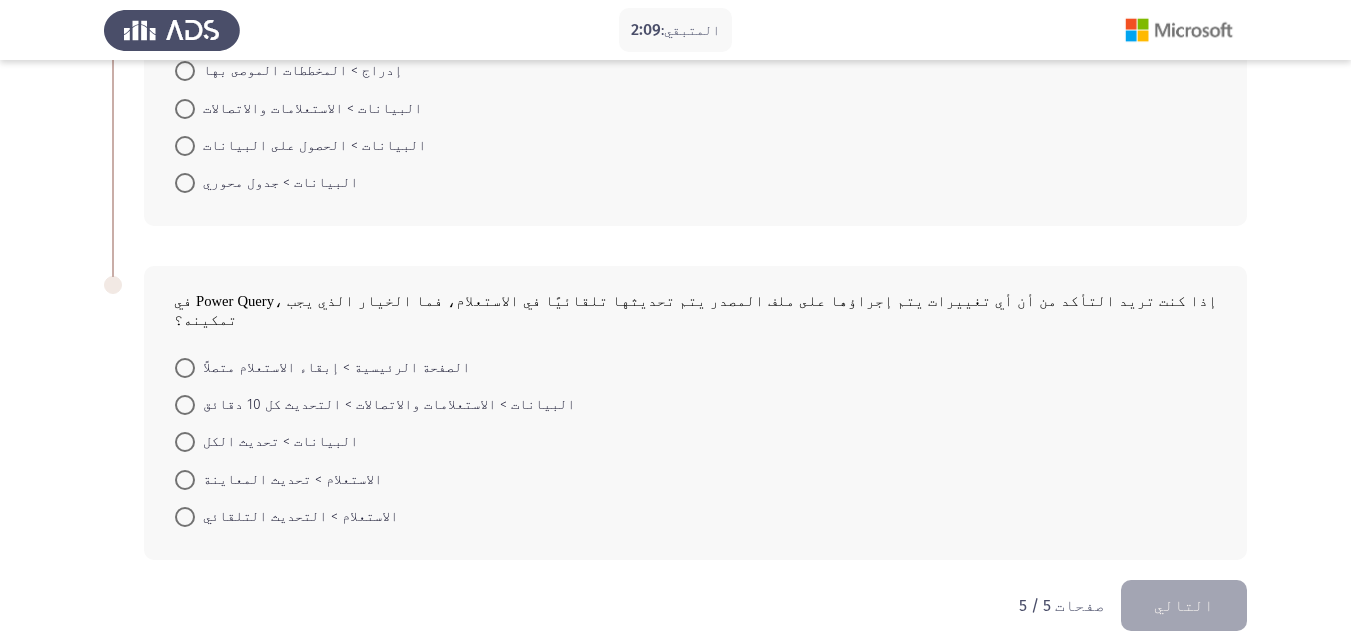 click at bounding box center (185, 405) 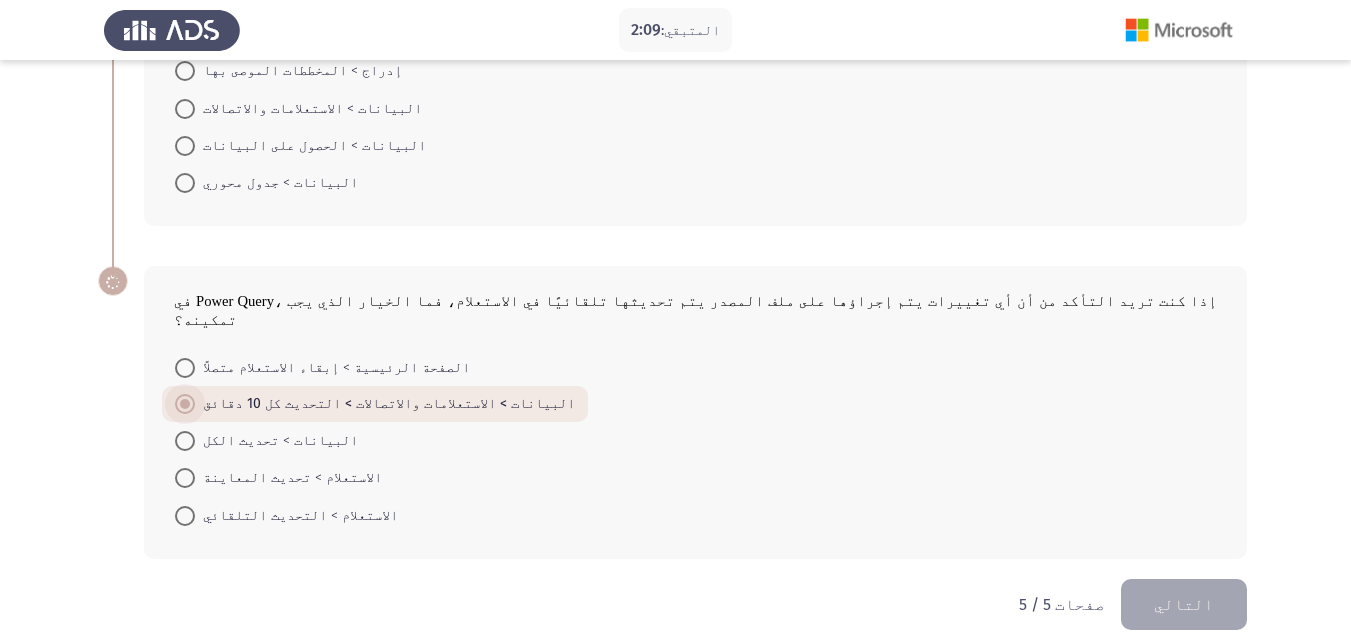 scroll, scrollTop: 214, scrollLeft: 0, axis: vertical 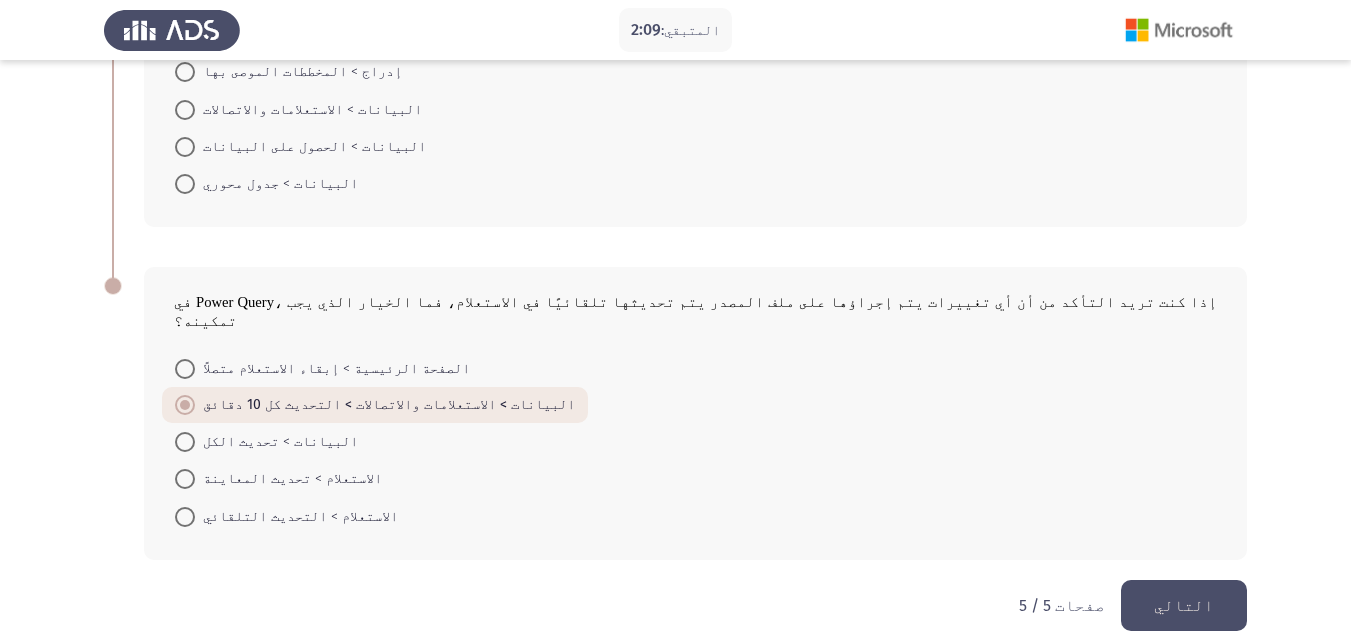click on "التالي" 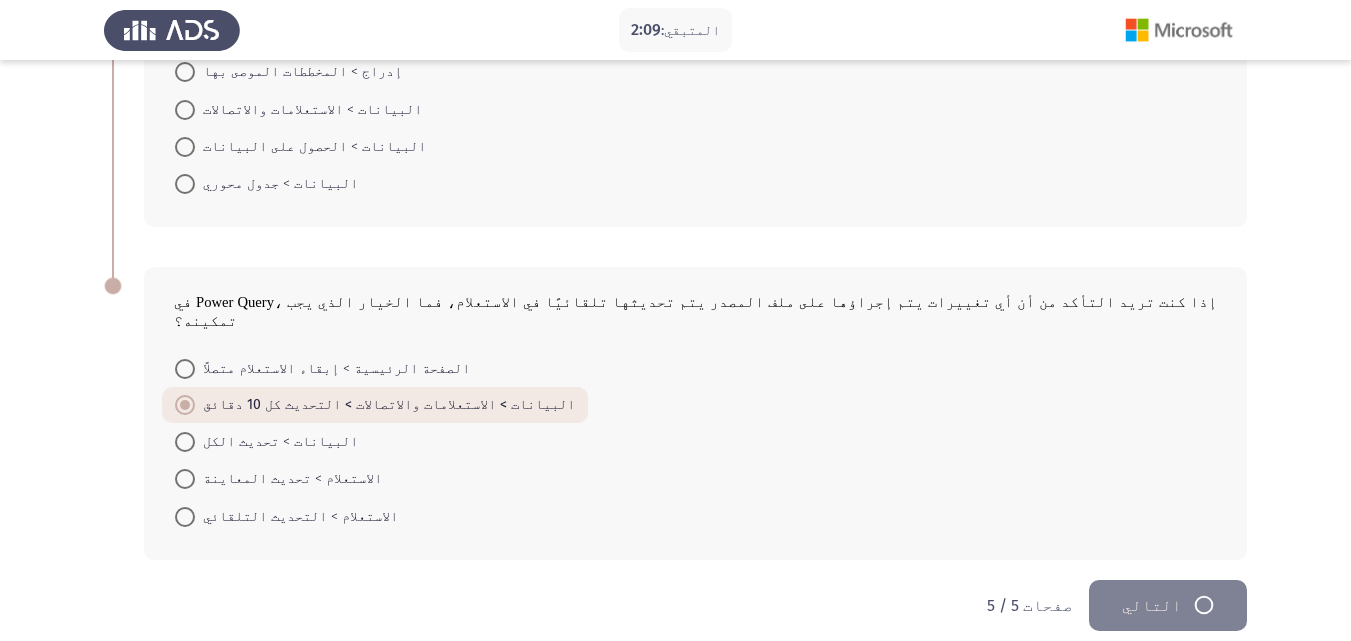 scroll, scrollTop: 0, scrollLeft: 0, axis: both 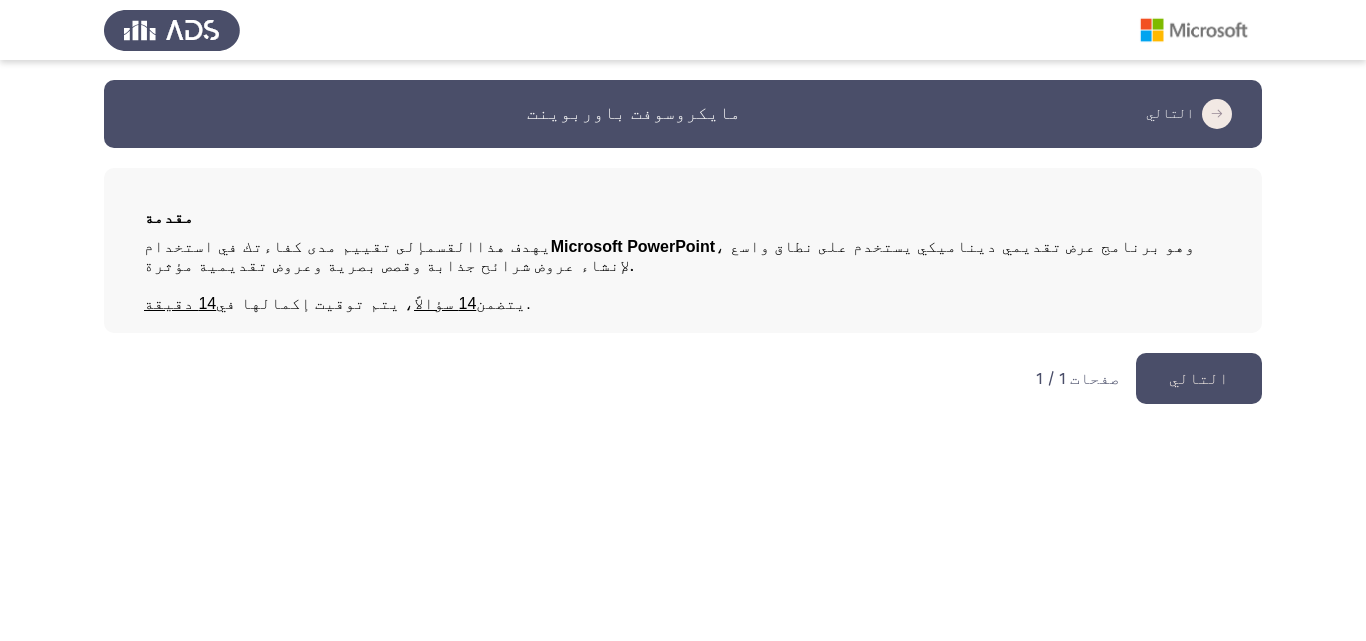 click on "التالي" 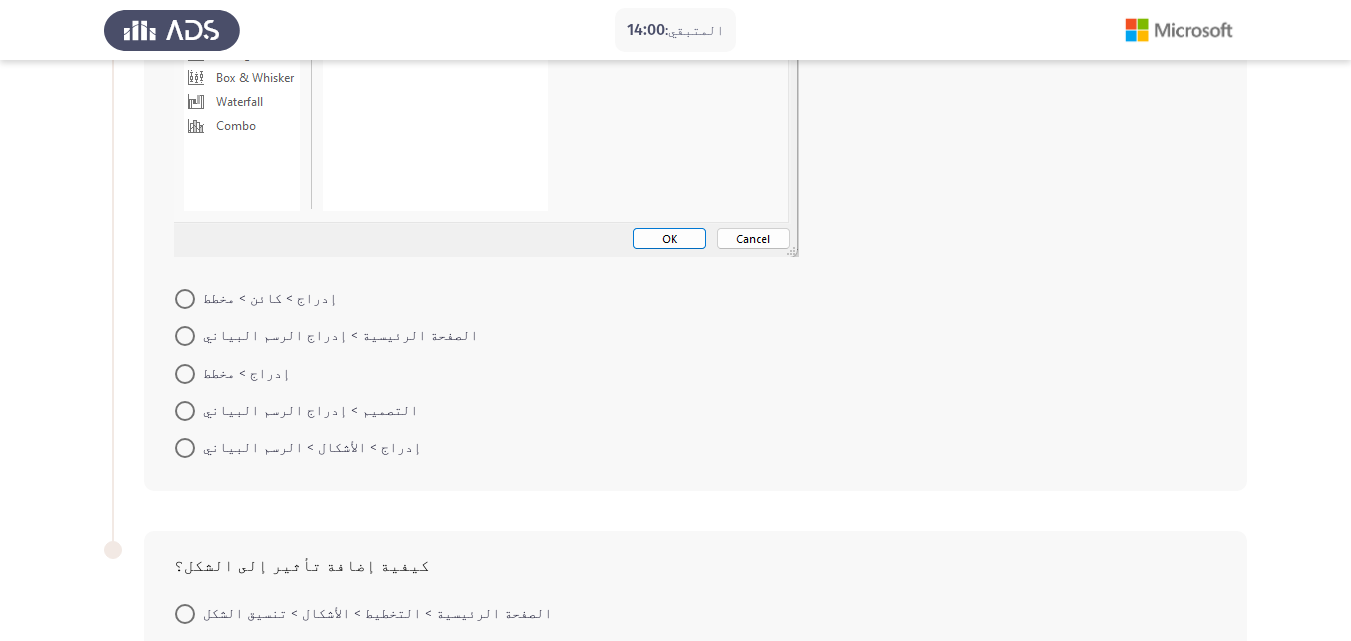 scroll, scrollTop: 1200, scrollLeft: 0, axis: vertical 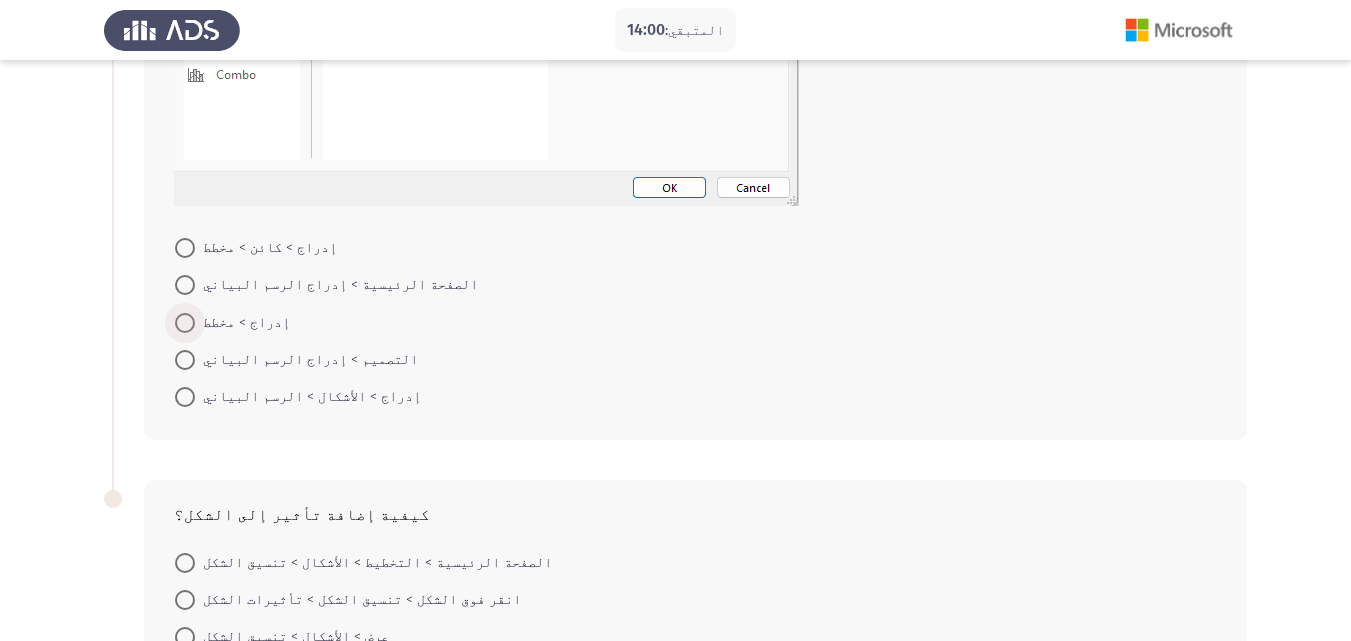 click at bounding box center [185, 323] 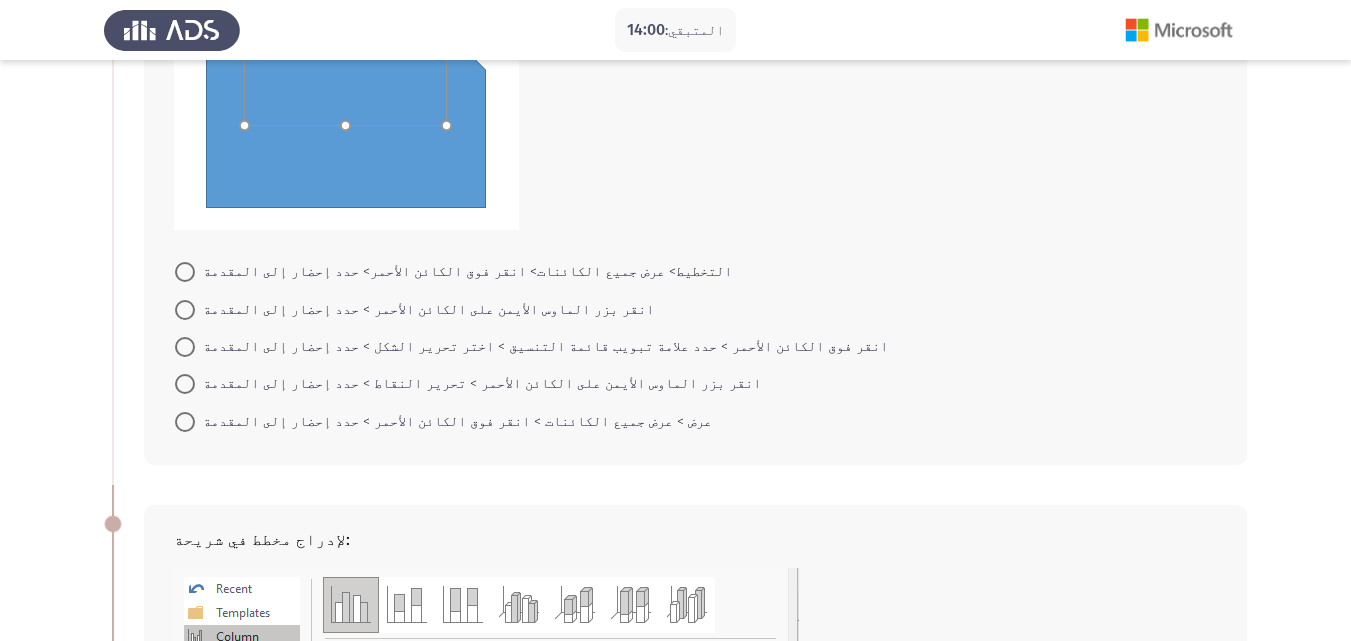 scroll, scrollTop: 300, scrollLeft: 0, axis: vertical 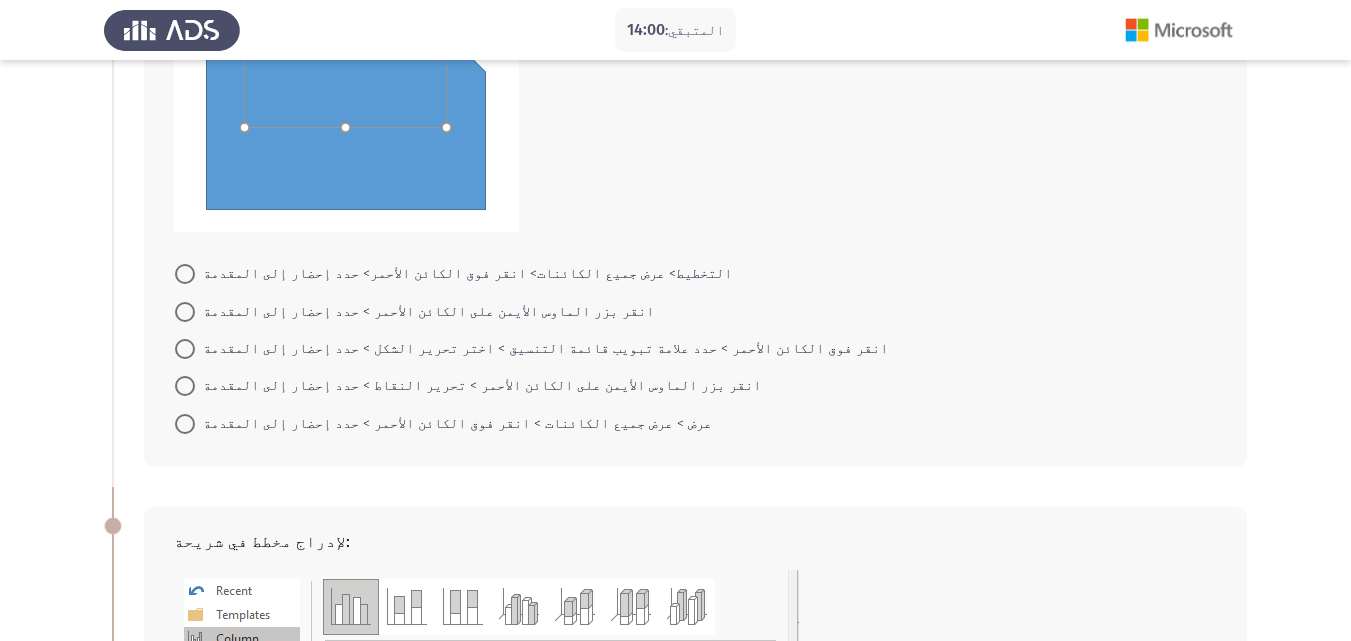 click at bounding box center [185, 349] 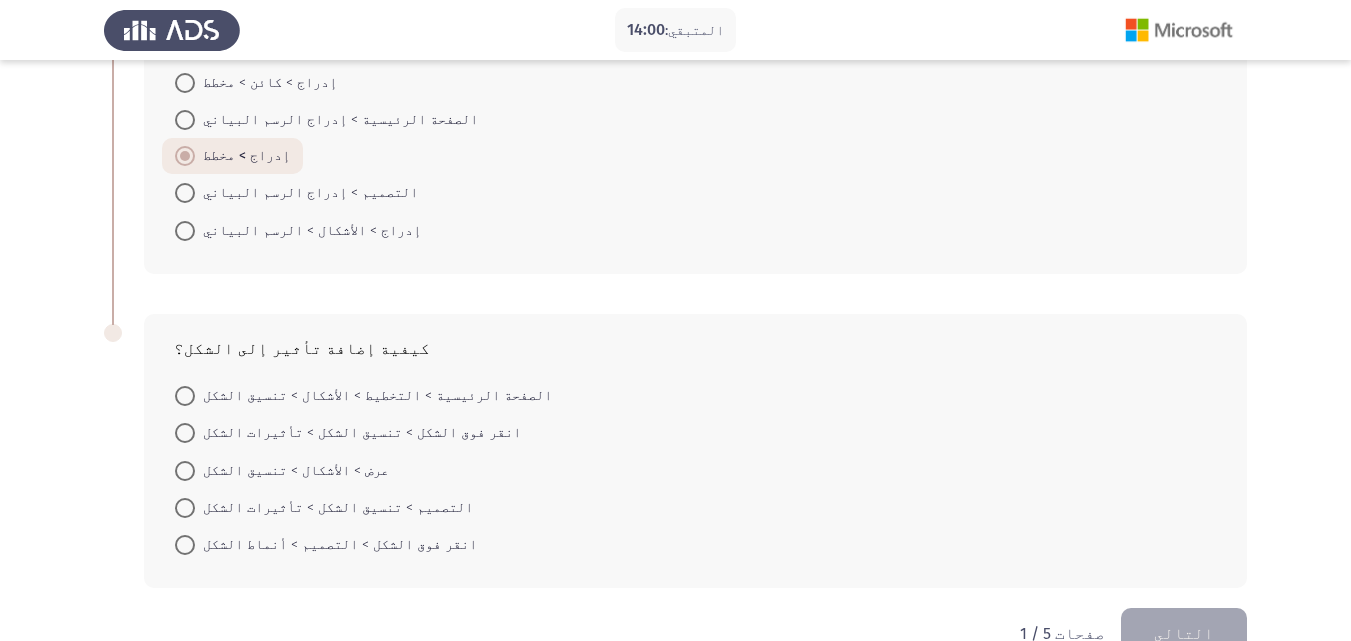 scroll, scrollTop: 1411, scrollLeft: 0, axis: vertical 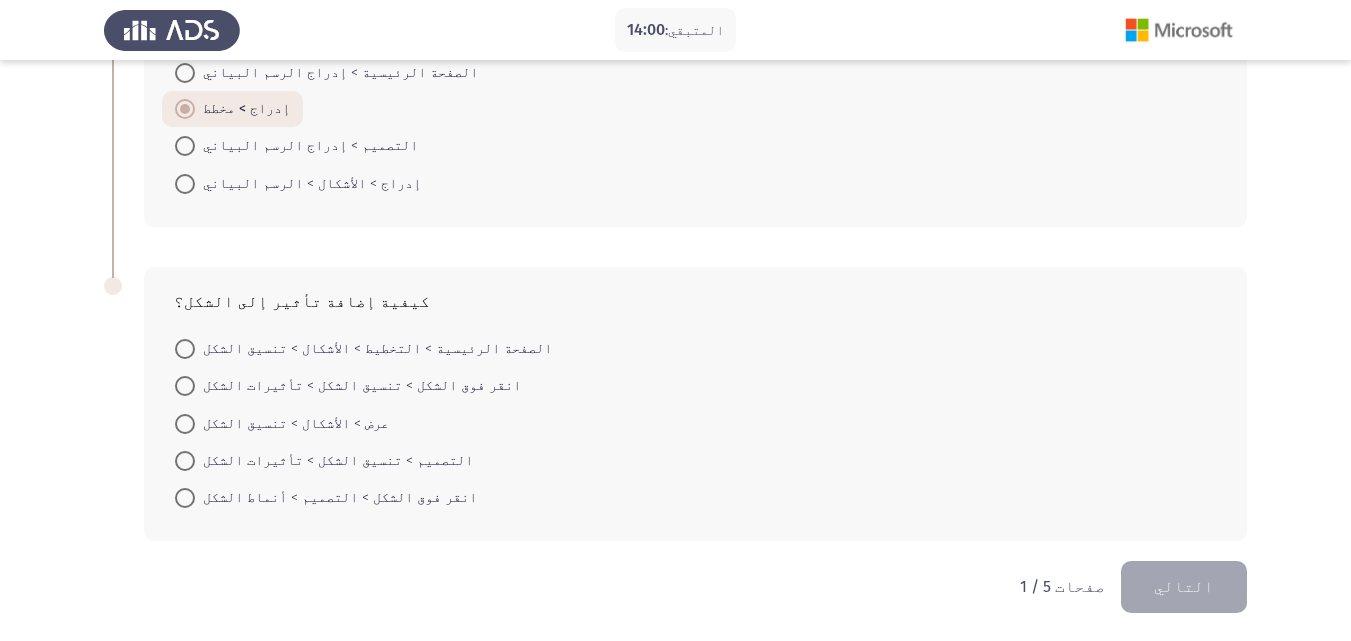 click at bounding box center (185, 386) 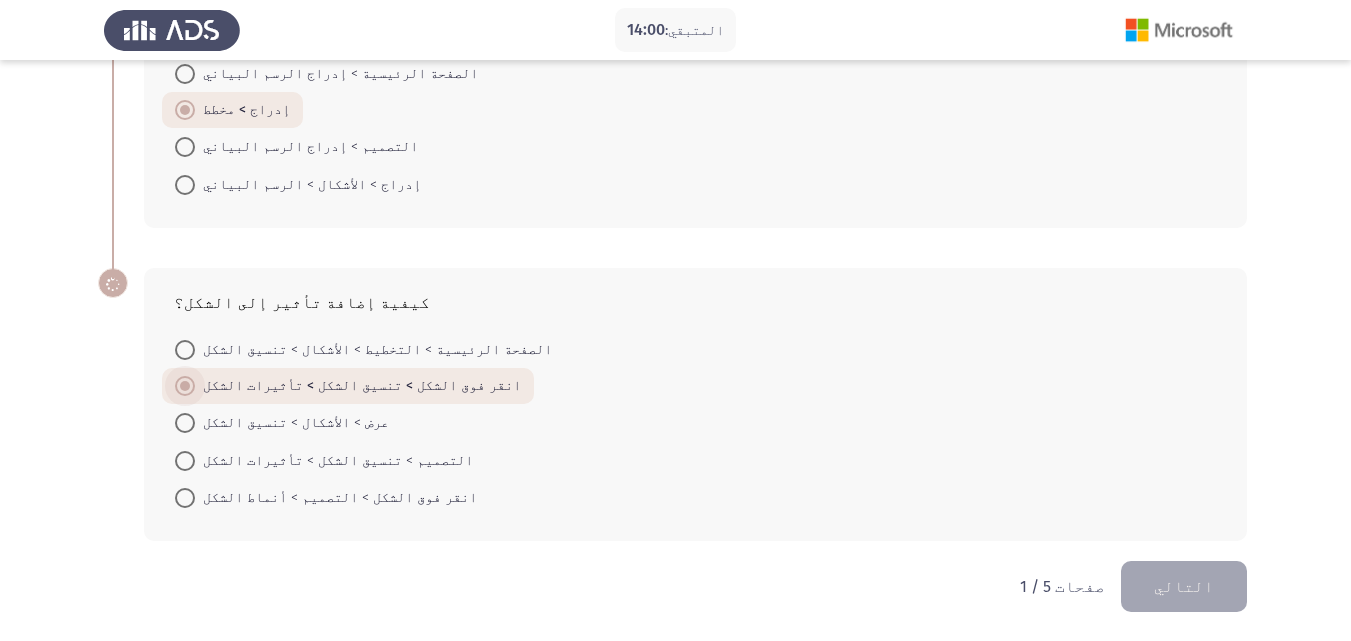 scroll, scrollTop: 1410, scrollLeft: 0, axis: vertical 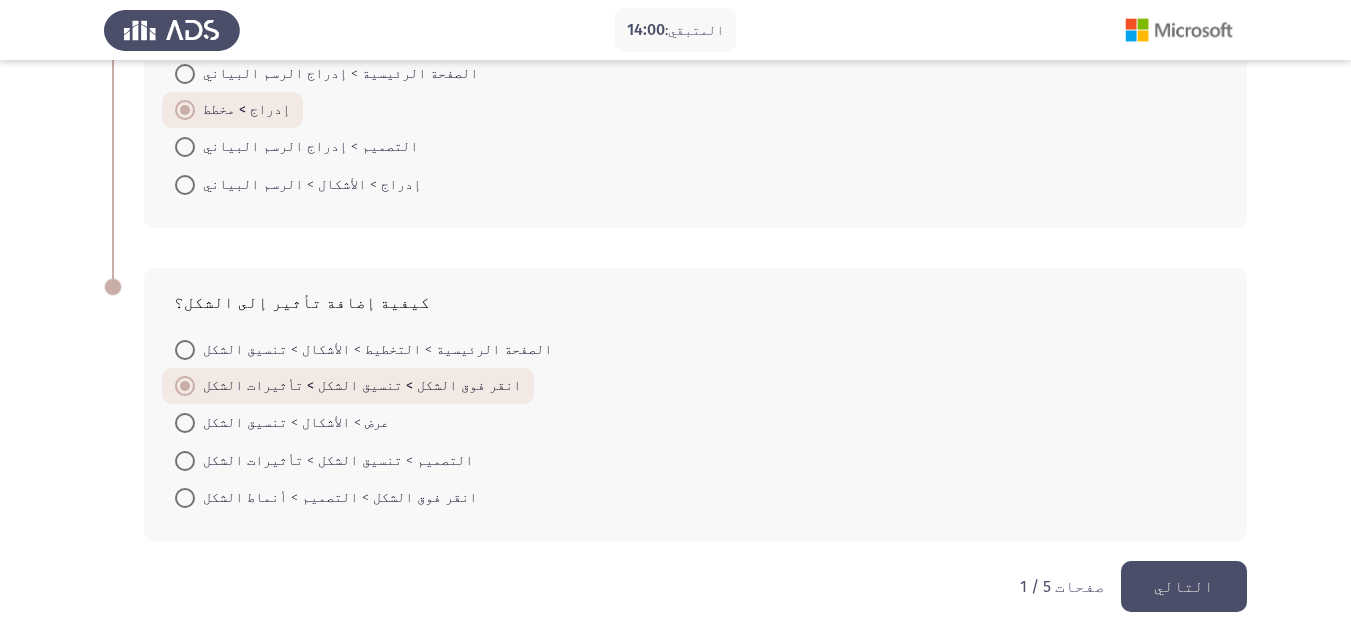 click on "التالي" 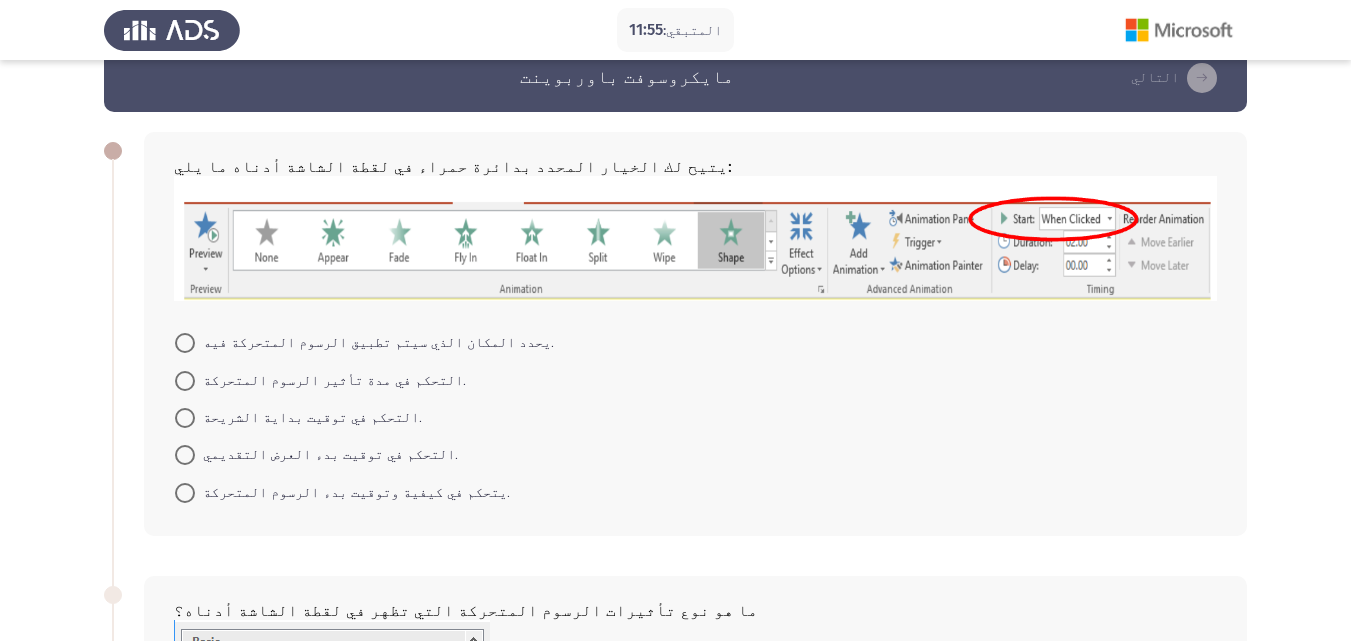 scroll, scrollTop: 100, scrollLeft: 0, axis: vertical 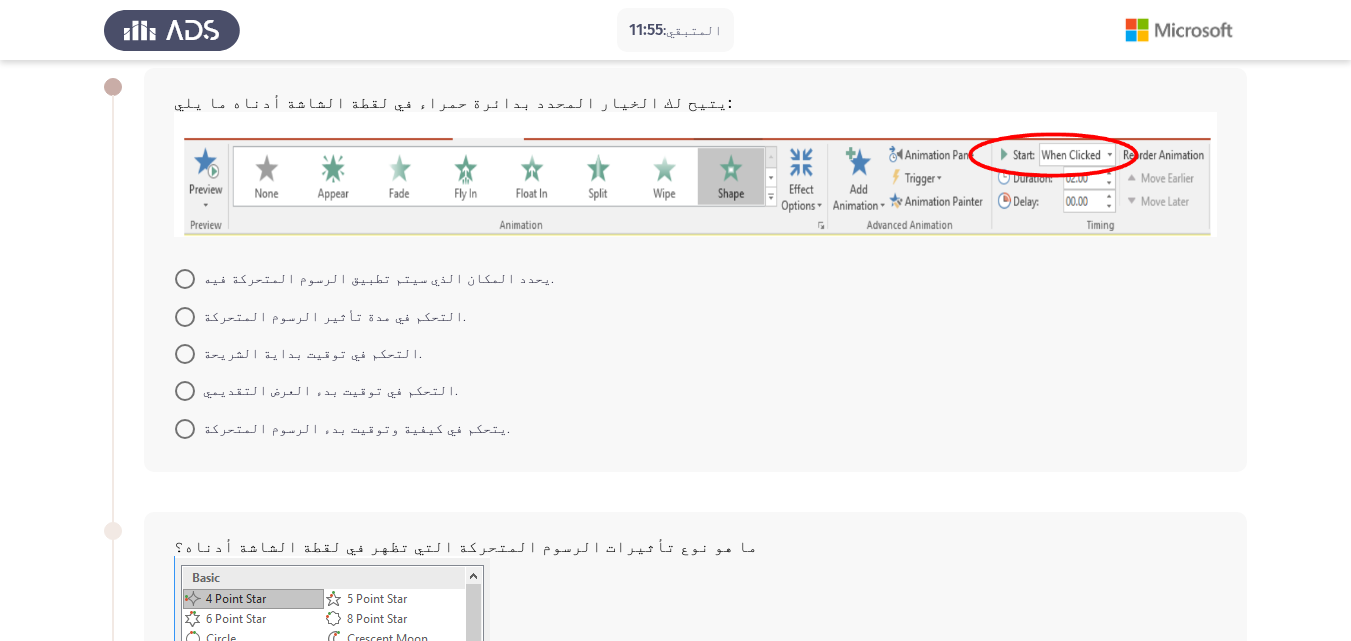 click at bounding box center (185, 429) 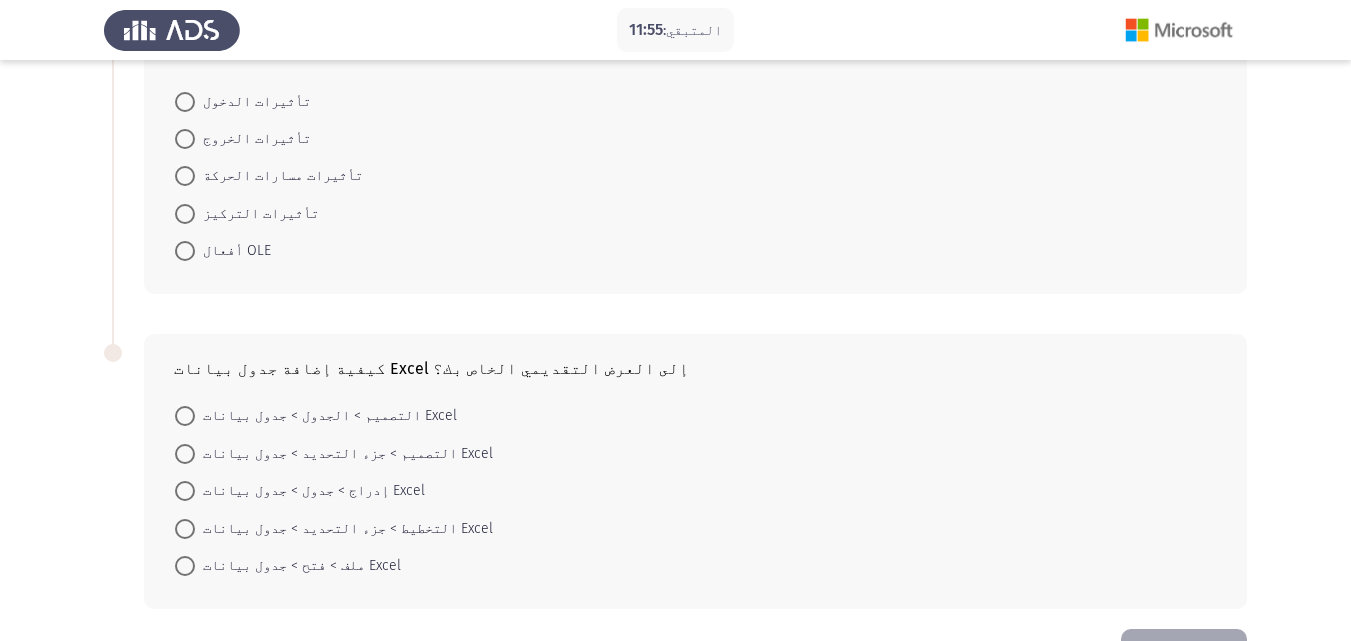 scroll, scrollTop: 1077, scrollLeft: 0, axis: vertical 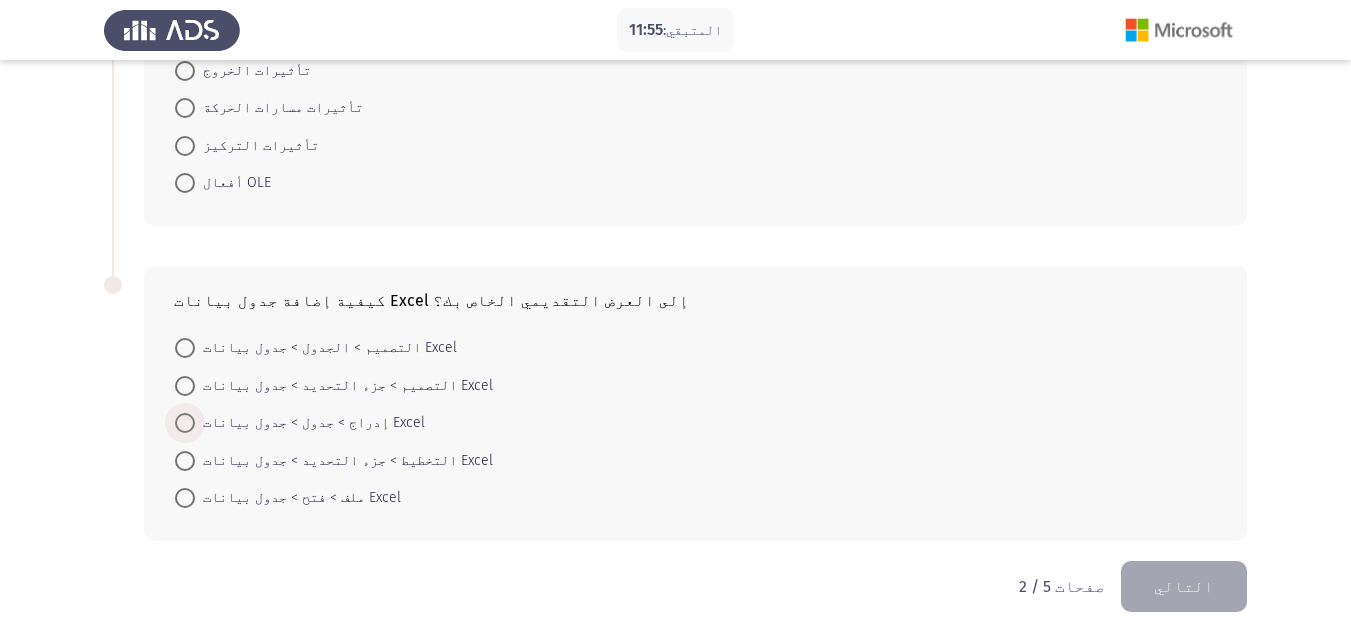 click at bounding box center (185, 423) 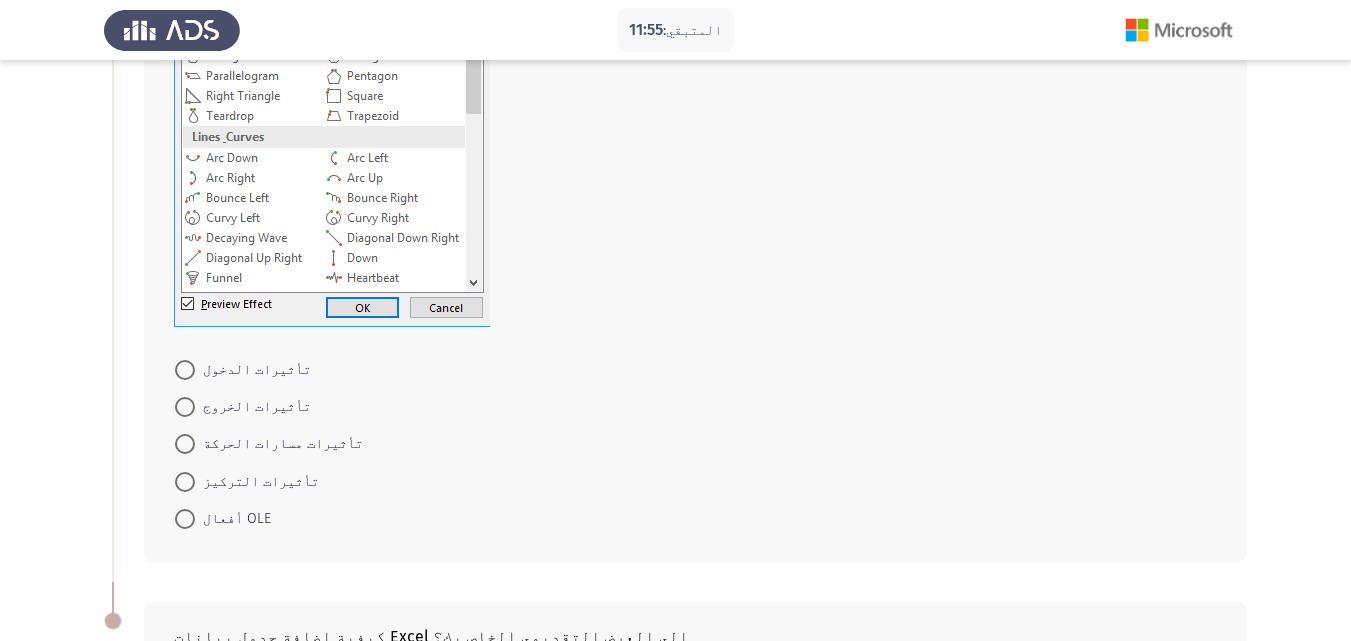scroll, scrollTop: 776, scrollLeft: 0, axis: vertical 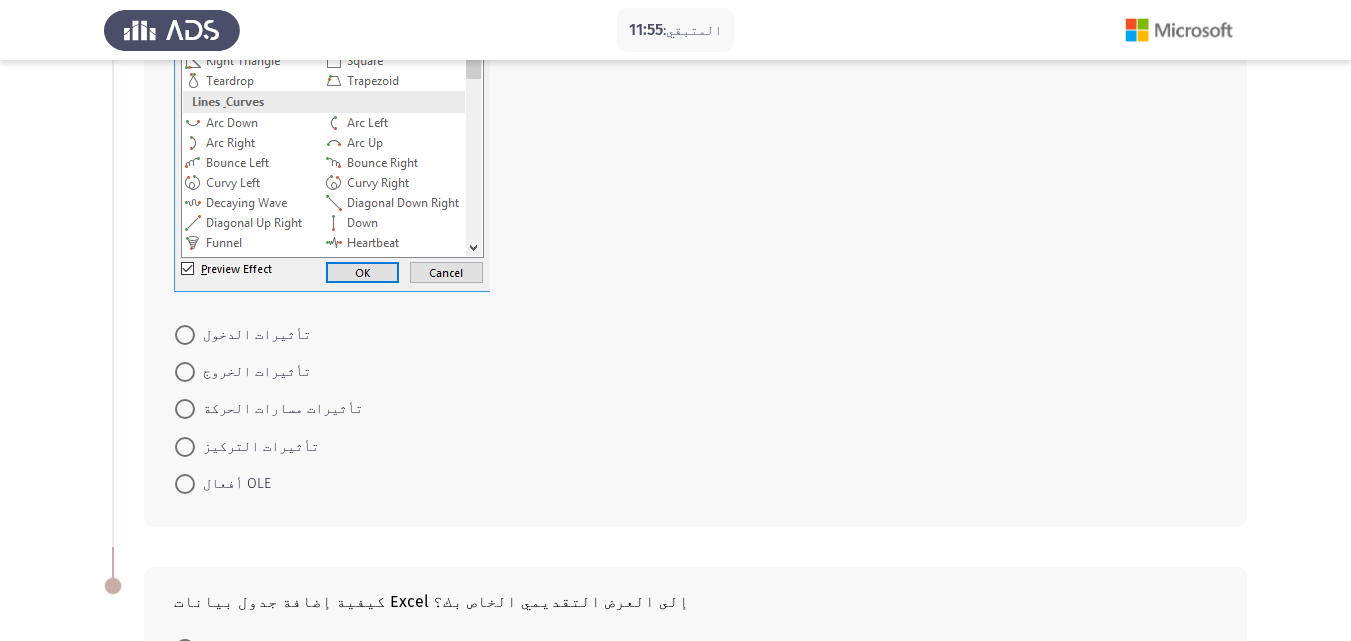 click at bounding box center (185, 409) 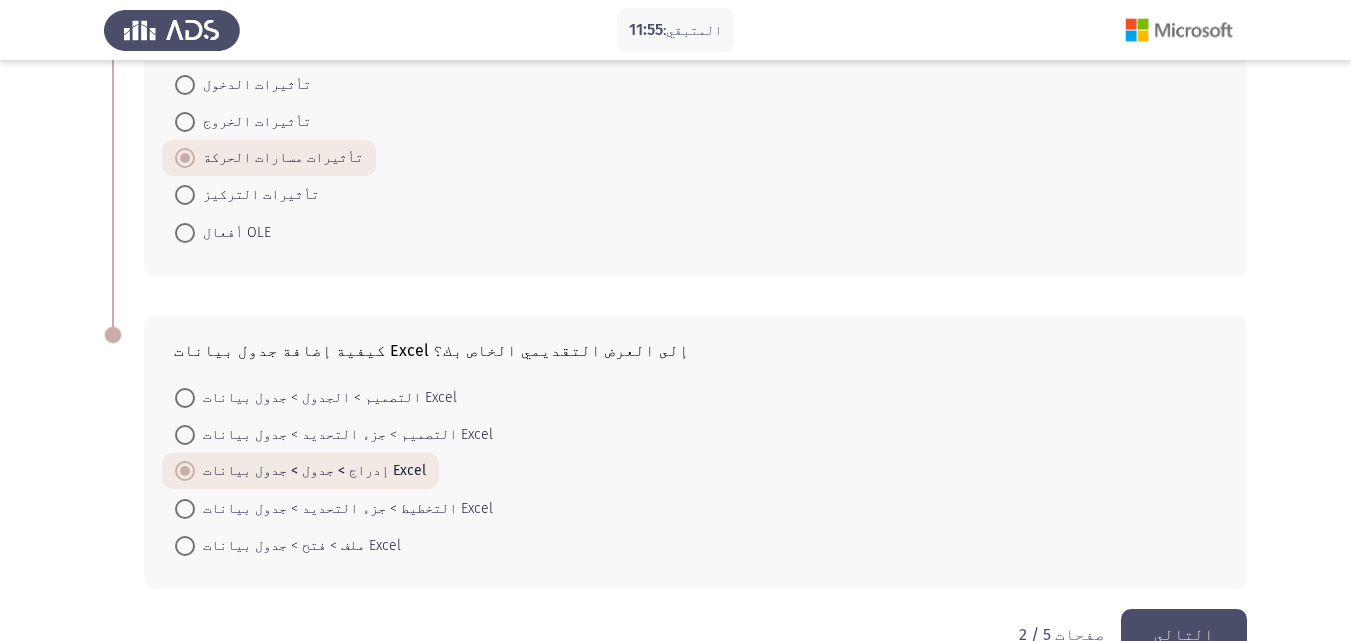 scroll, scrollTop: 1074, scrollLeft: 0, axis: vertical 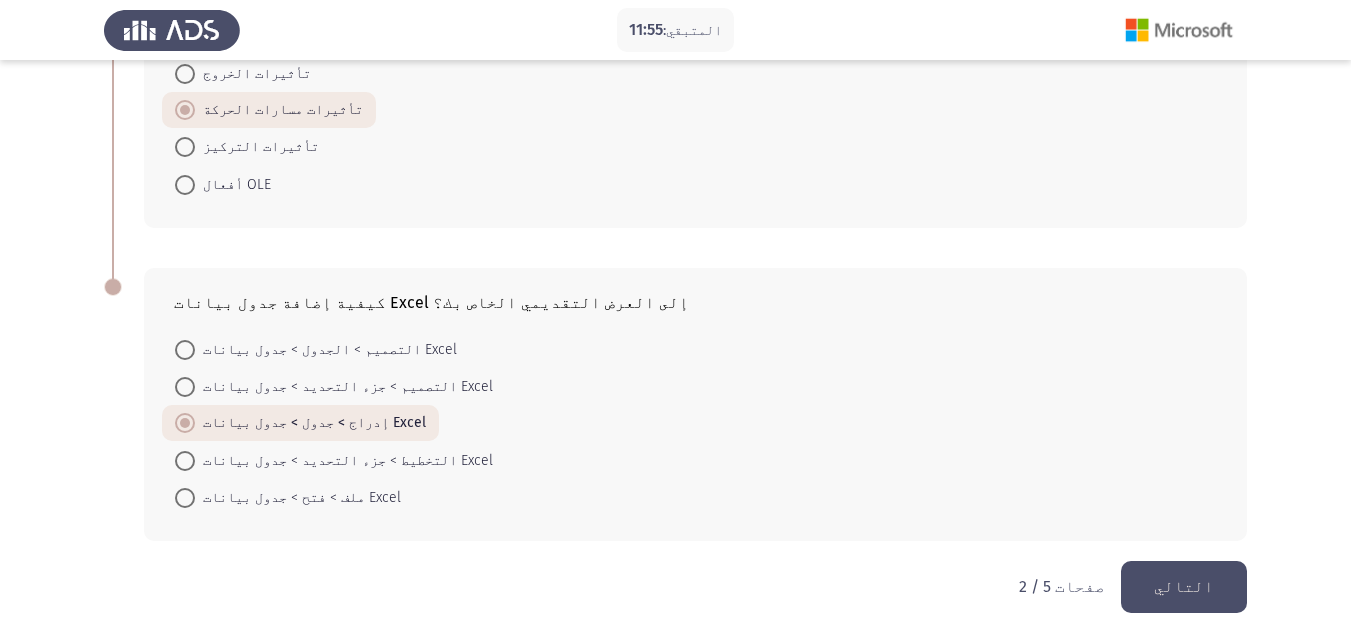 click on "التالي" 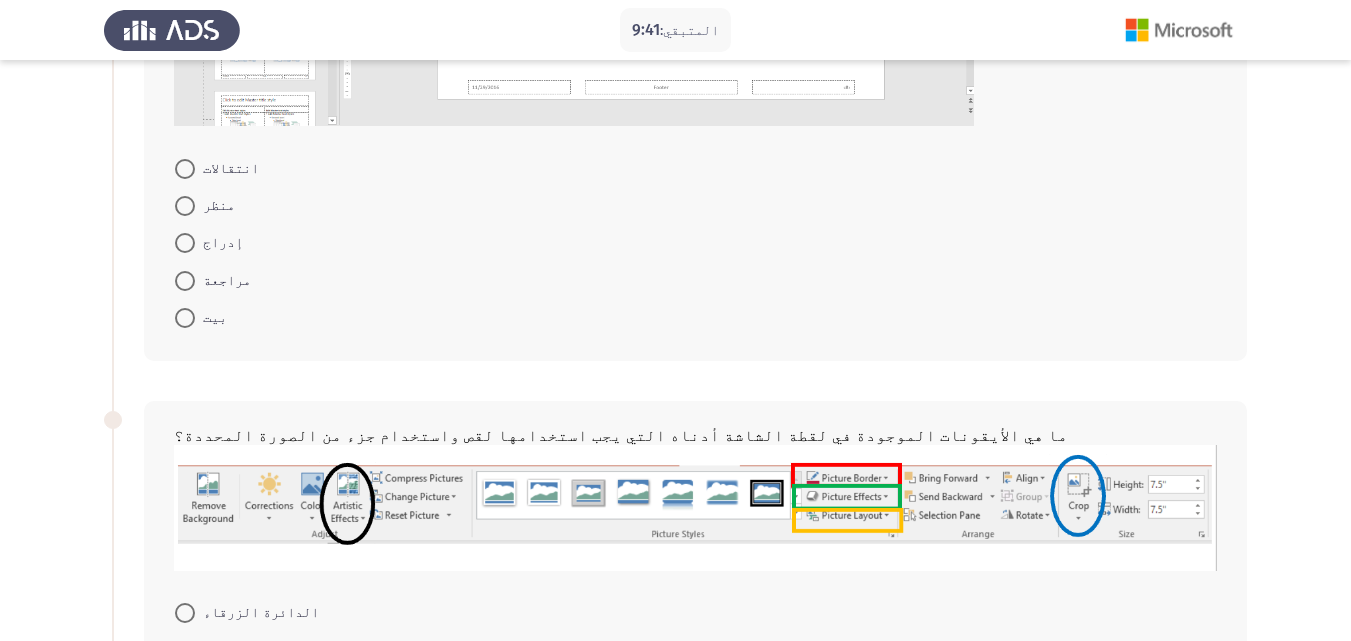 scroll, scrollTop: 500, scrollLeft: 0, axis: vertical 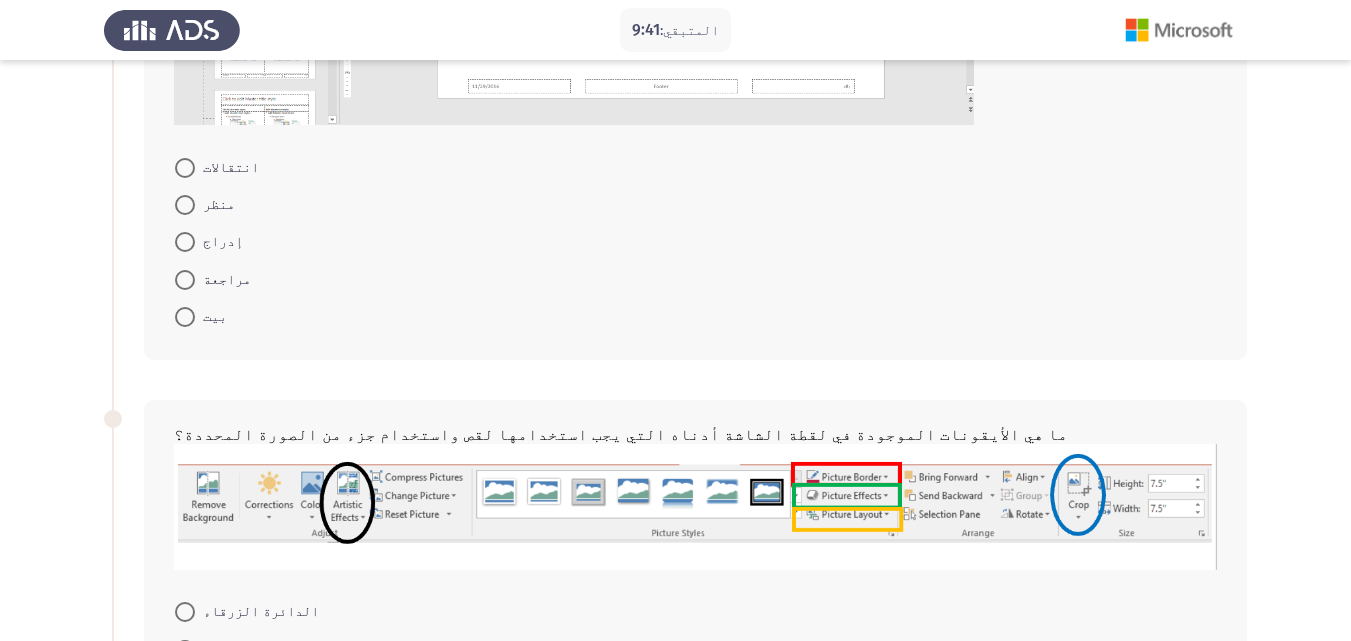 click at bounding box center (185, 205) 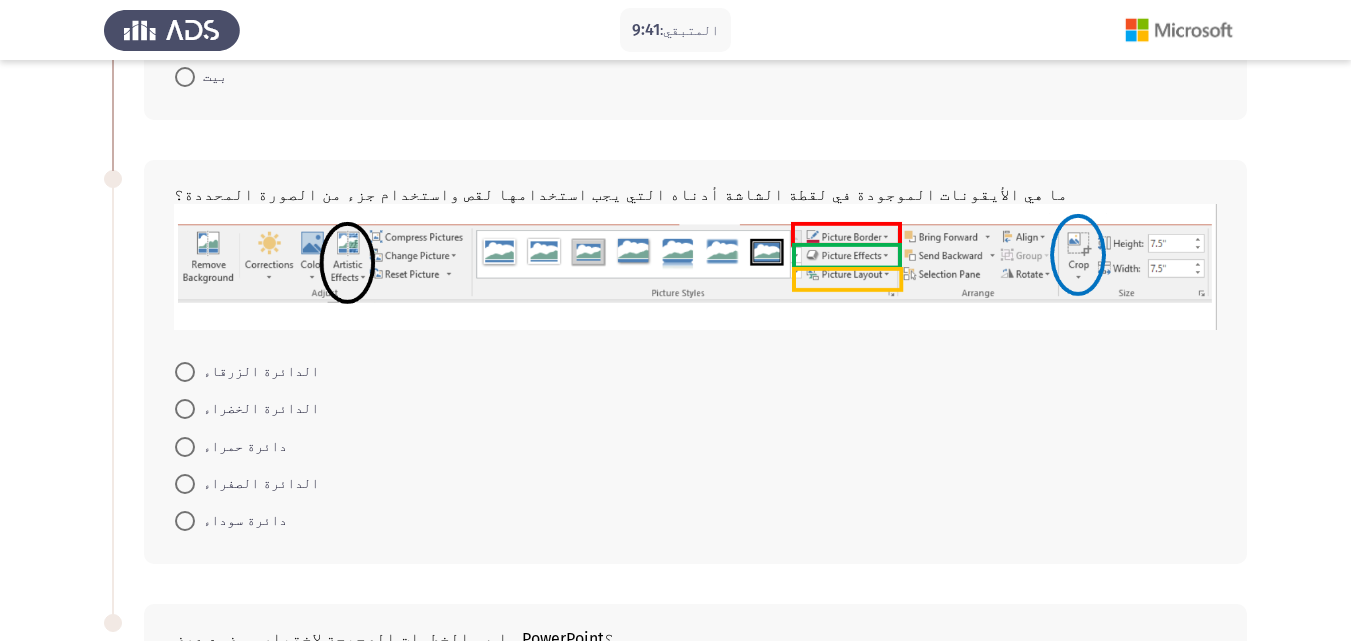 scroll, scrollTop: 657, scrollLeft: 0, axis: vertical 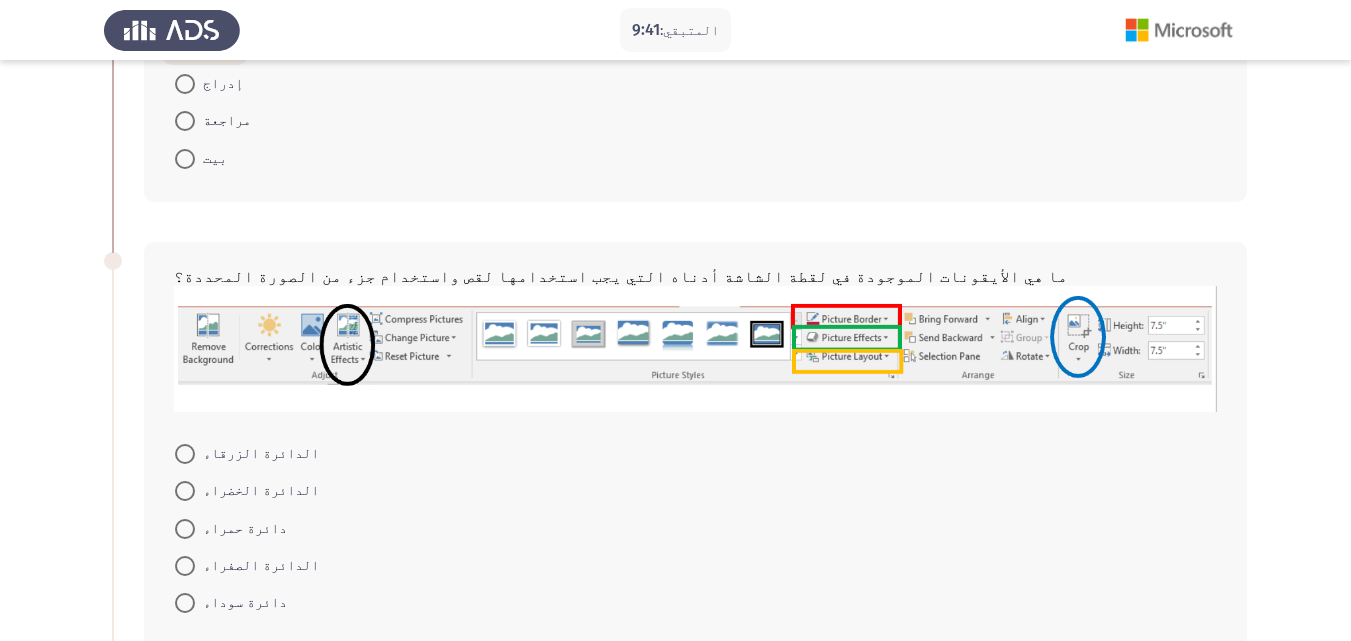 click at bounding box center [185, 454] 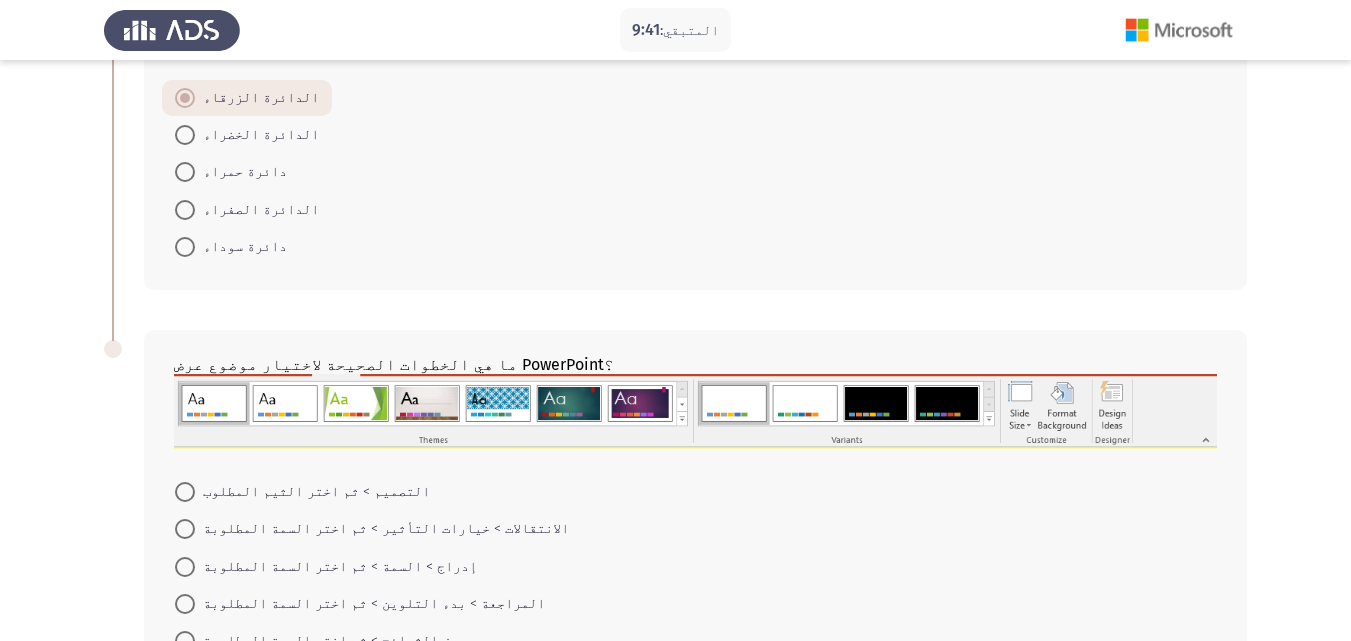 scroll, scrollTop: 1155, scrollLeft: 0, axis: vertical 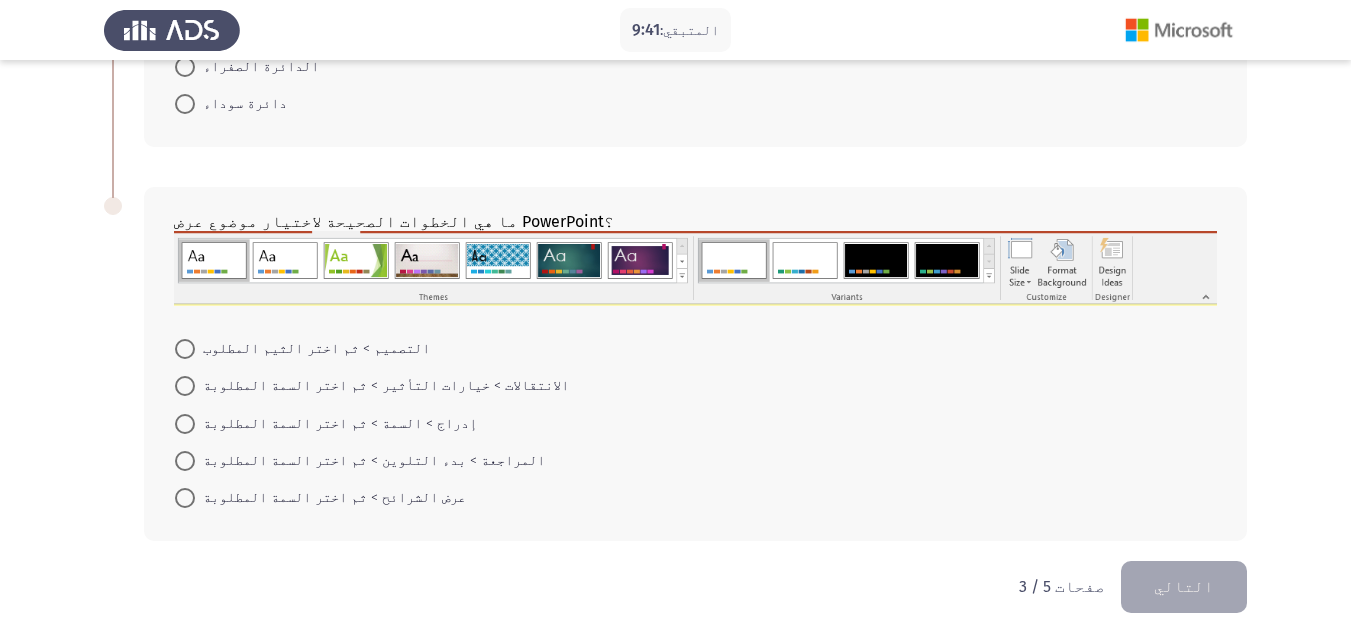 click at bounding box center (185, 349) 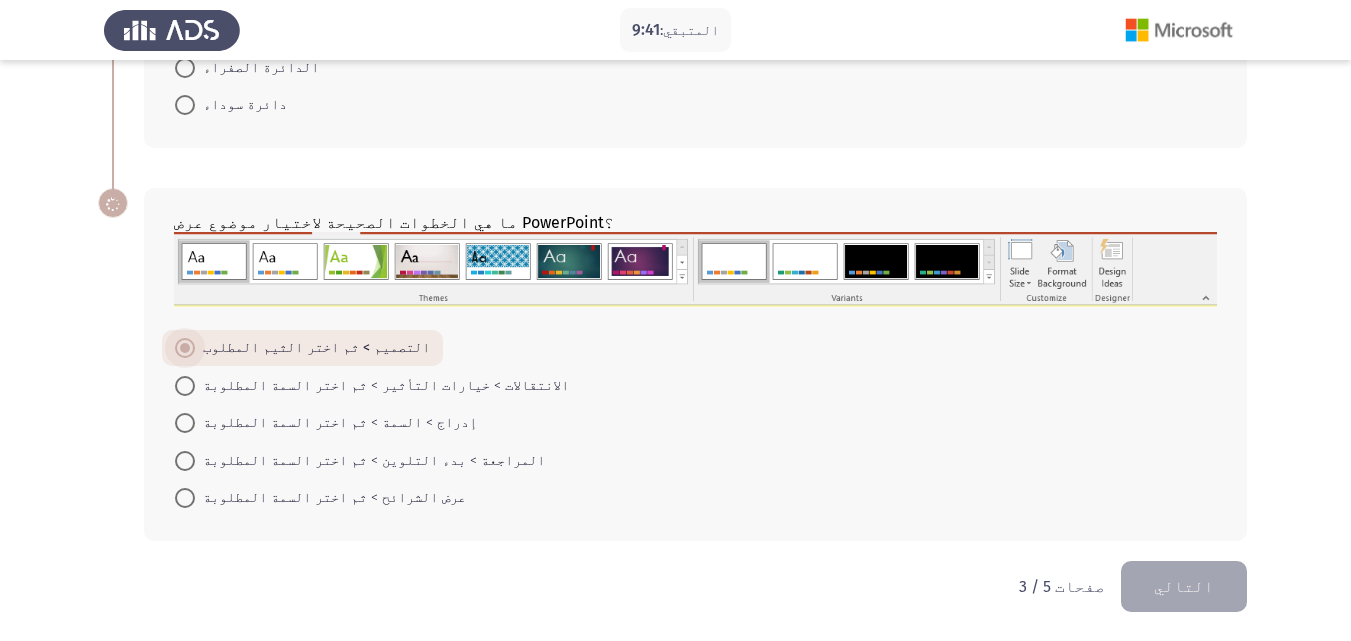 scroll, scrollTop: 1154, scrollLeft: 0, axis: vertical 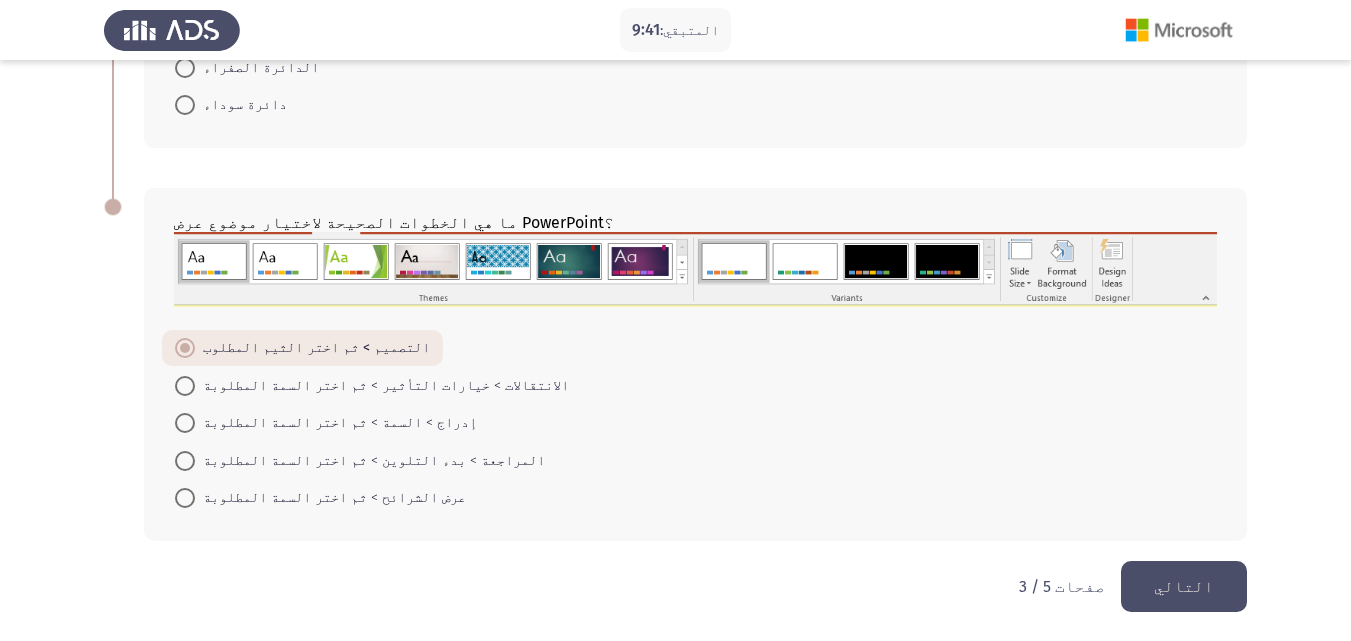 click on "التالي" 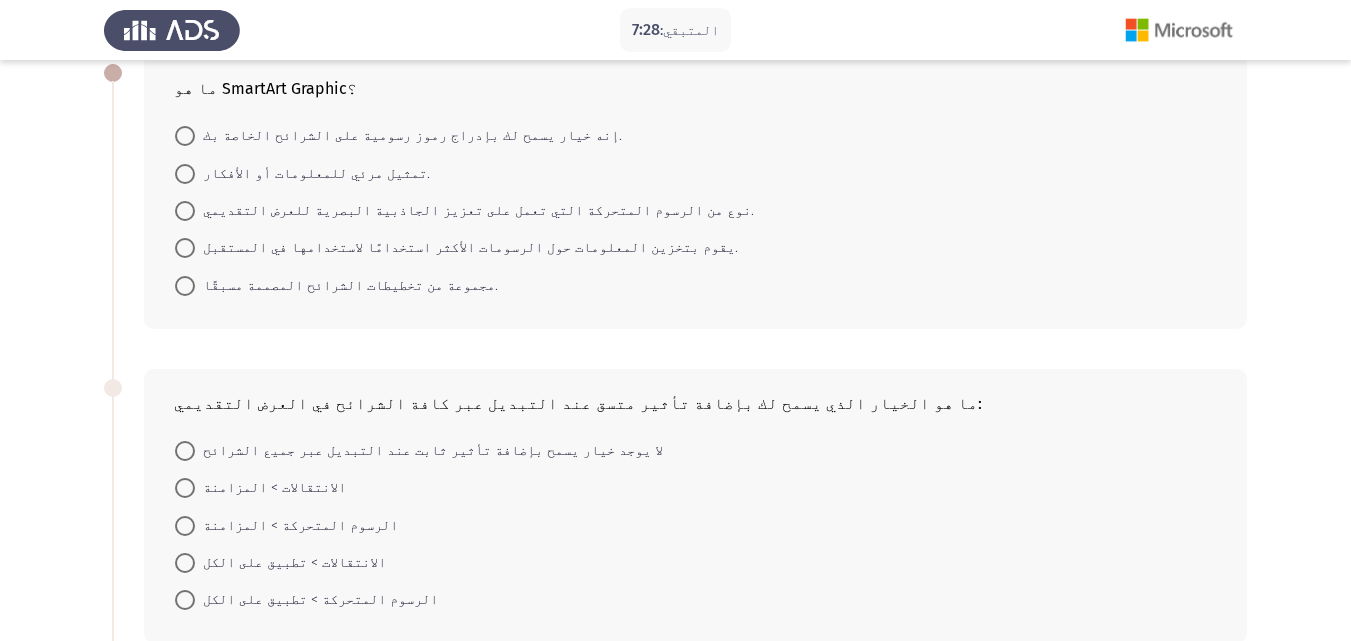 scroll, scrollTop: 0, scrollLeft: 0, axis: both 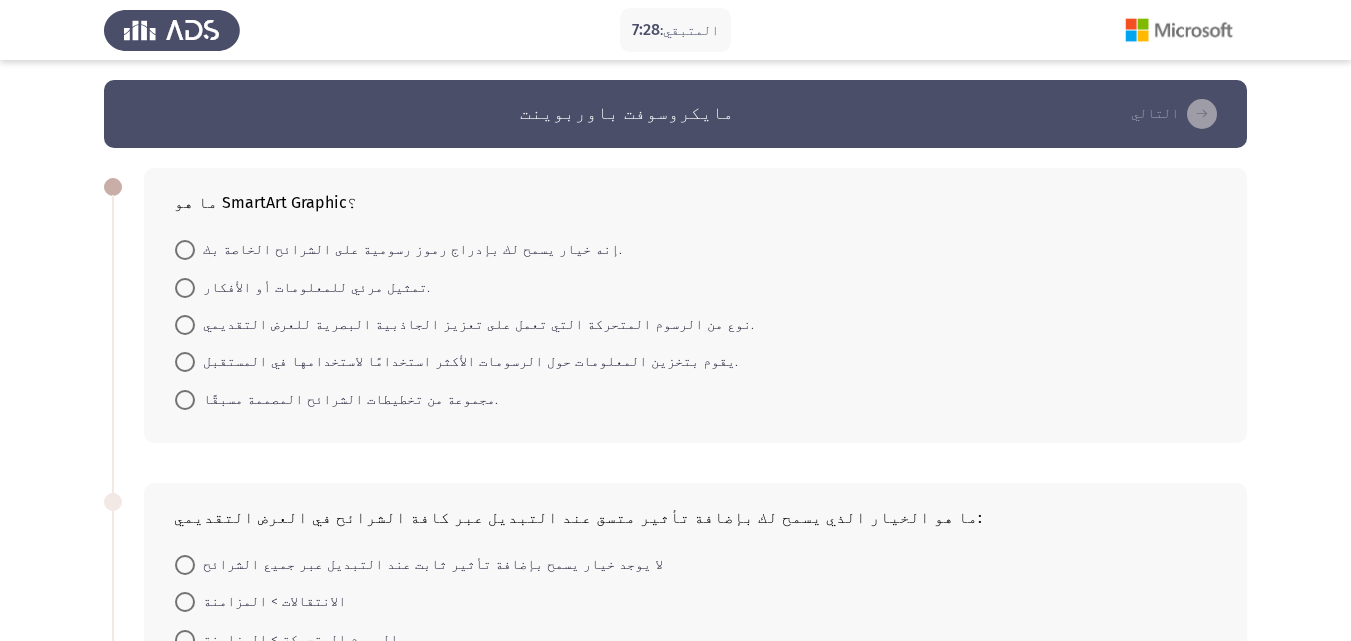 click at bounding box center (185, 288) 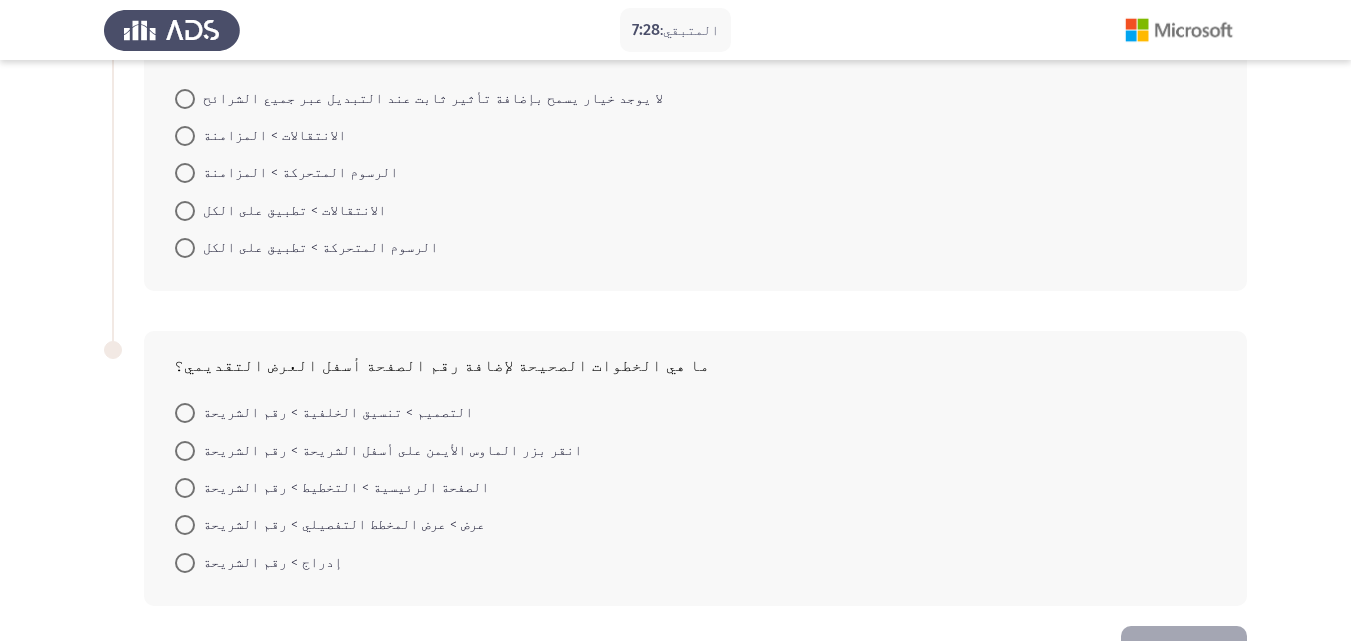 scroll, scrollTop: 430, scrollLeft: 0, axis: vertical 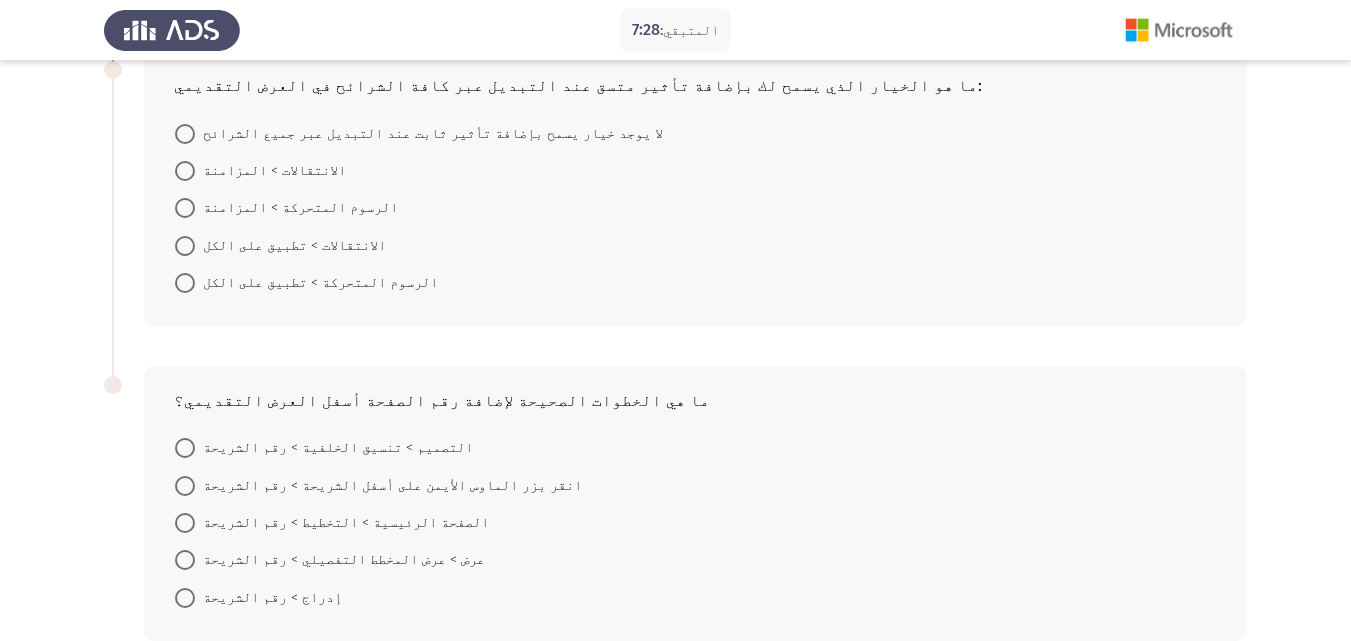 click at bounding box center (185, 246) 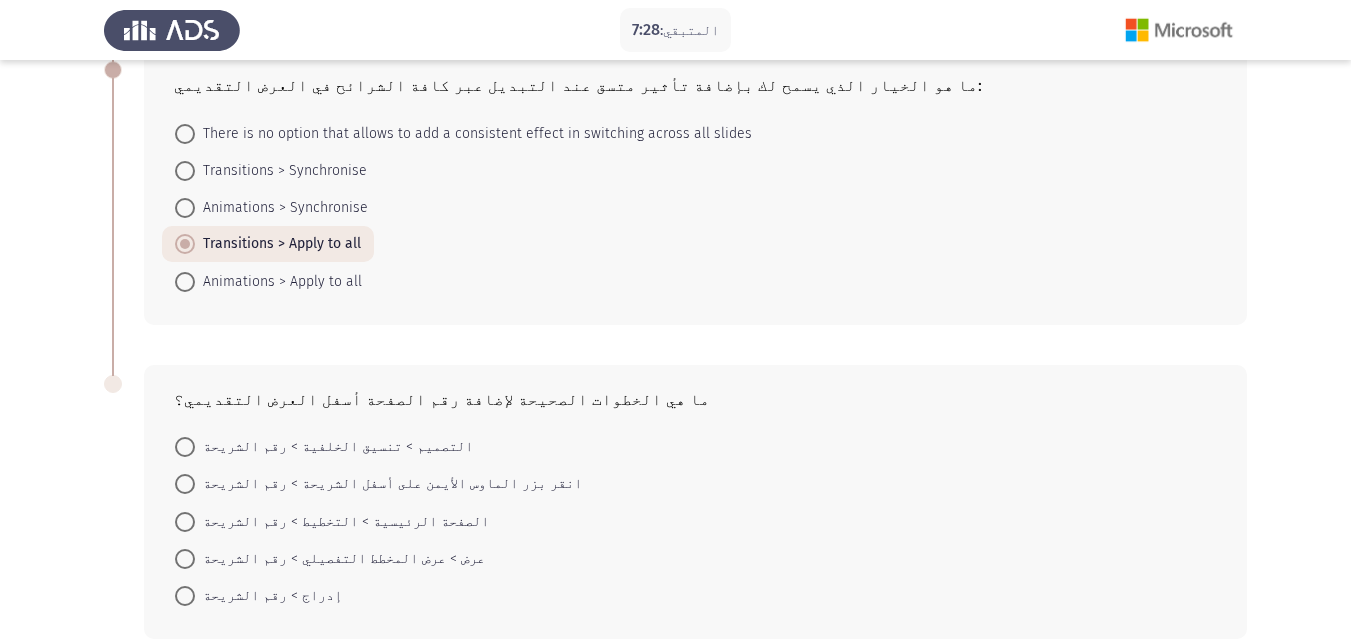 scroll, scrollTop: 528, scrollLeft: 0, axis: vertical 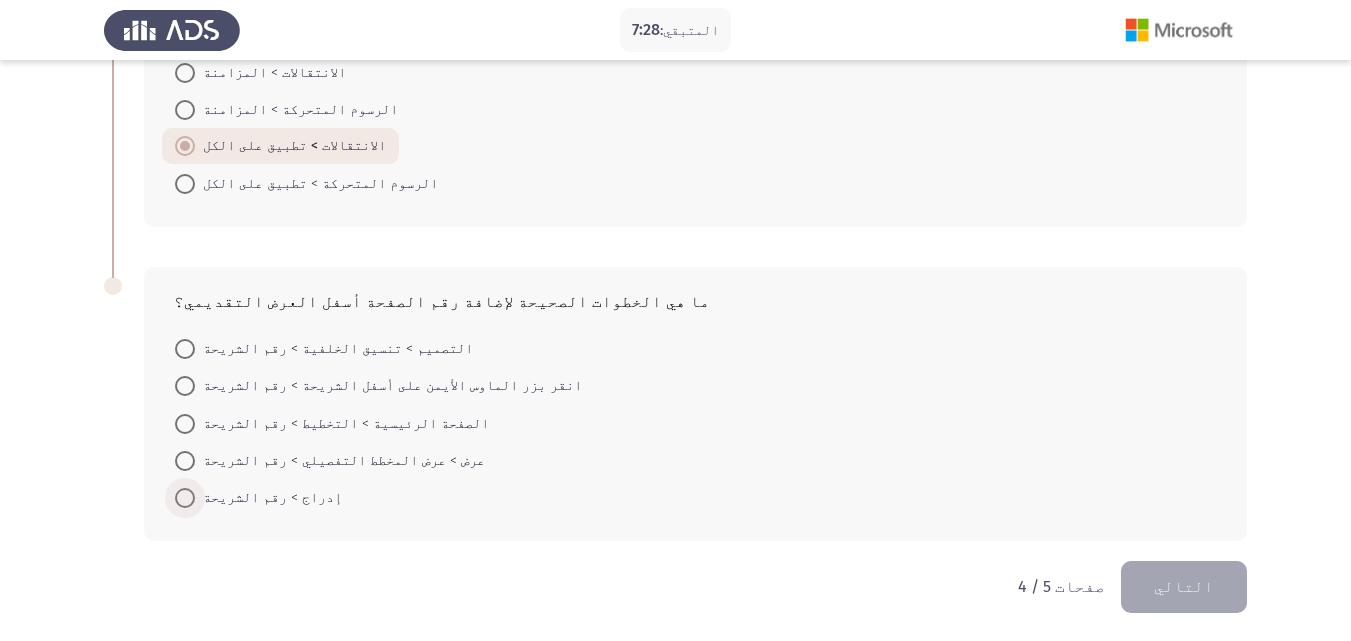 drag, startPoint x: 184, startPoint y: 499, endPoint x: 788, endPoint y: 539, distance: 605.32306 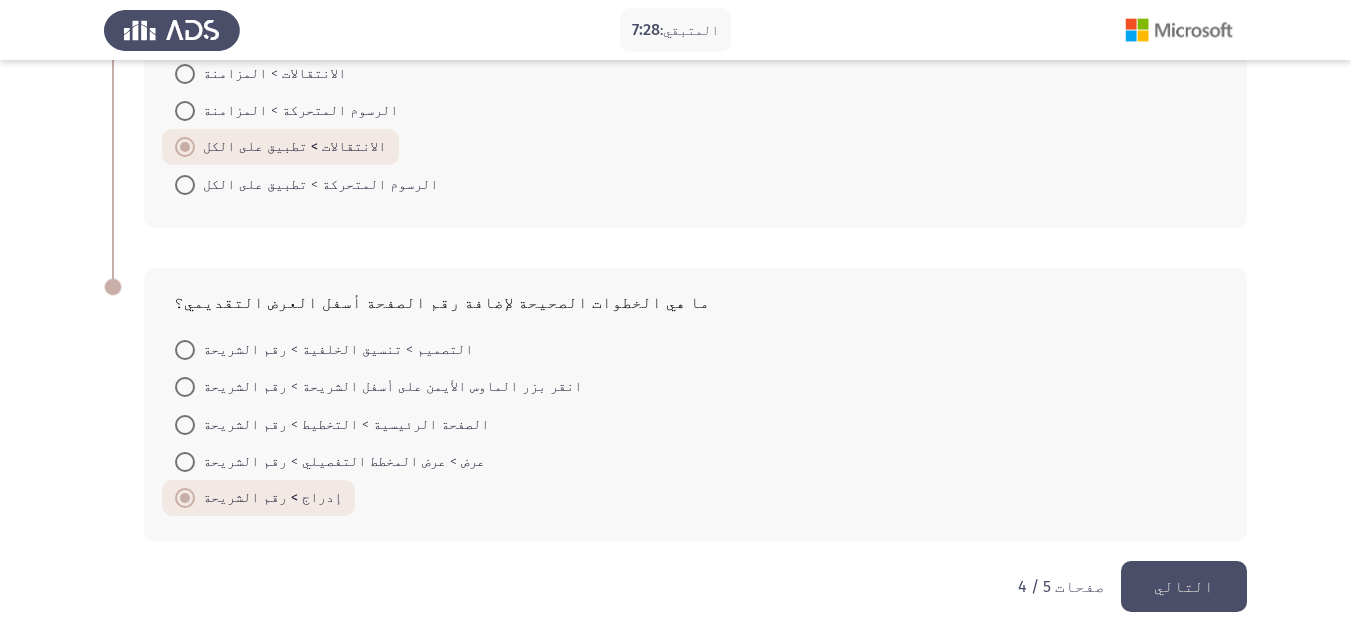 click on "التالي" 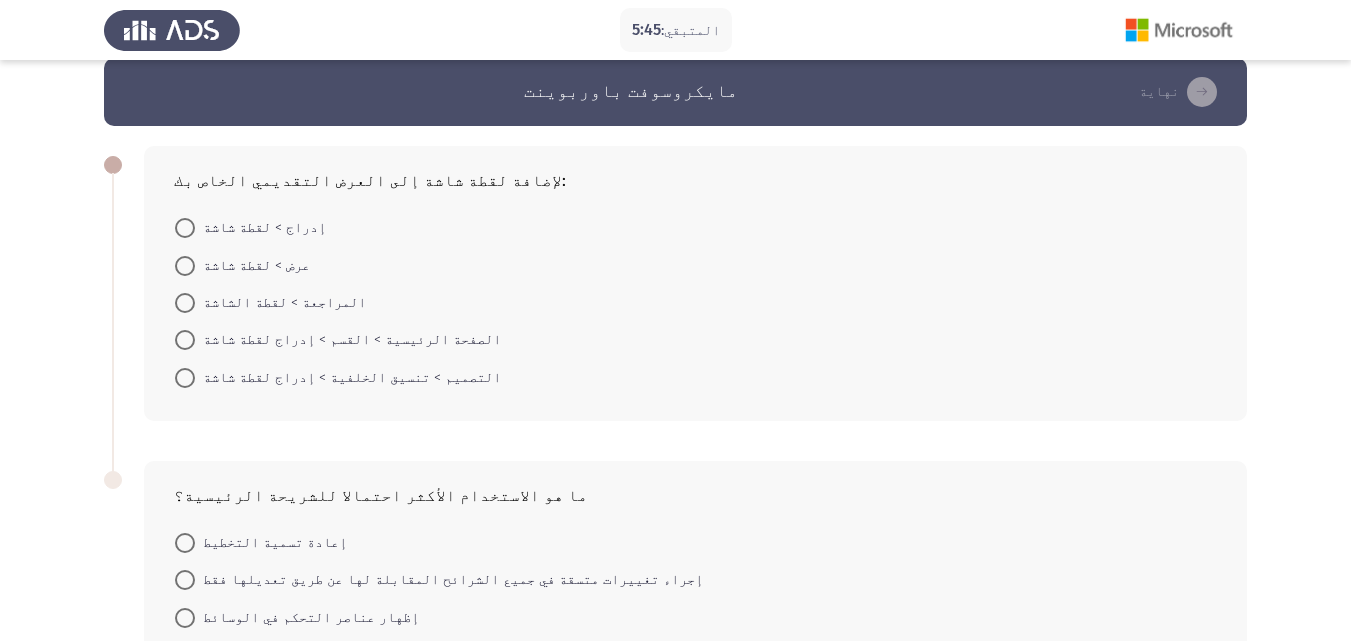 scroll, scrollTop: 0, scrollLeft: 0, axis: both 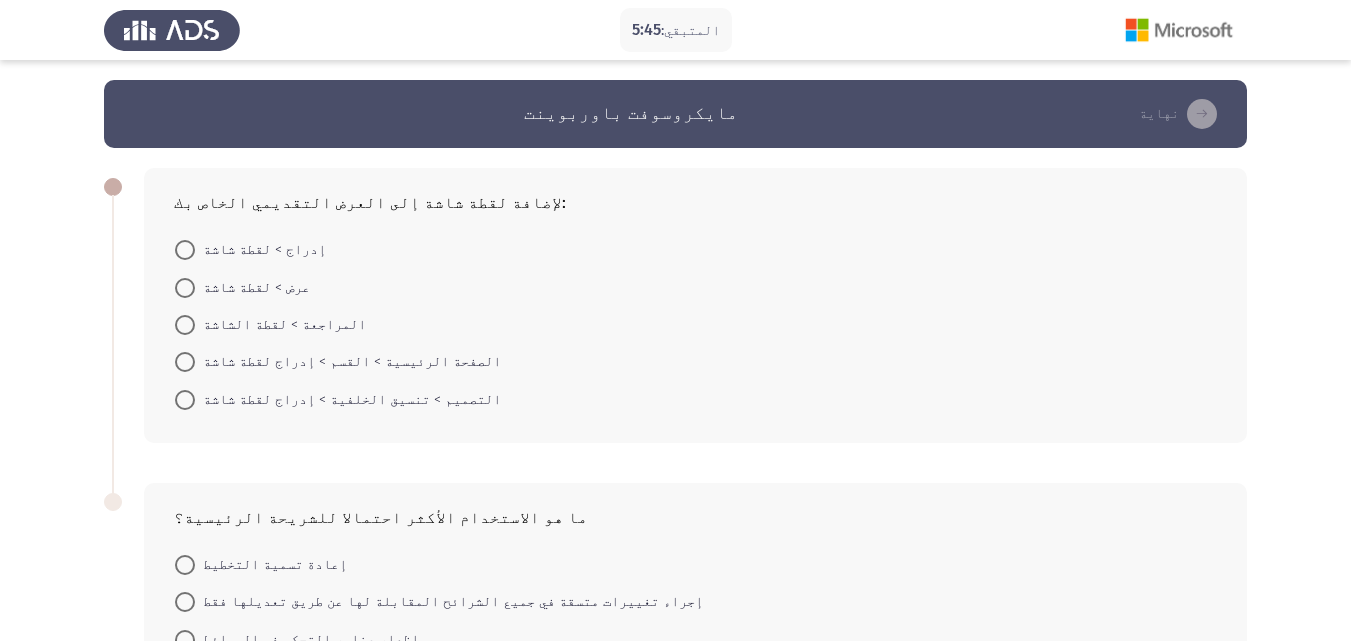 click at bounding box center (185, 250) 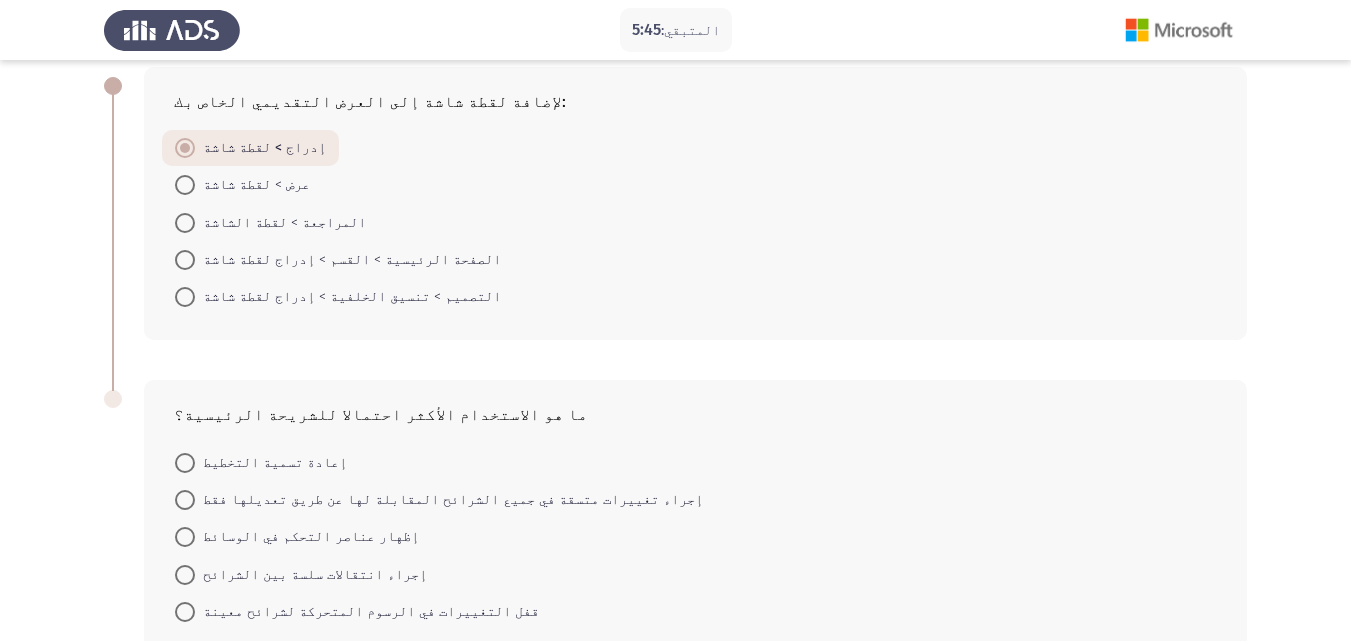scroll, scrollTop: 215, scrollLeft: 0, axis: vertical 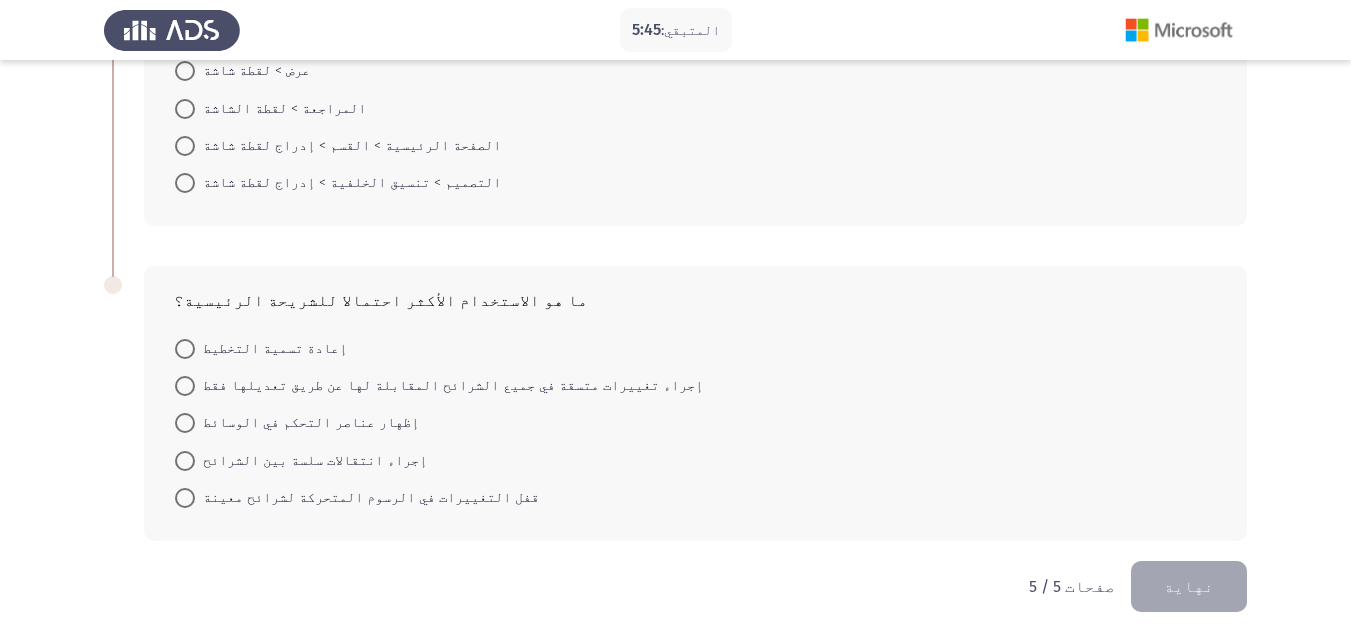 click at bounding box center [185, 386] 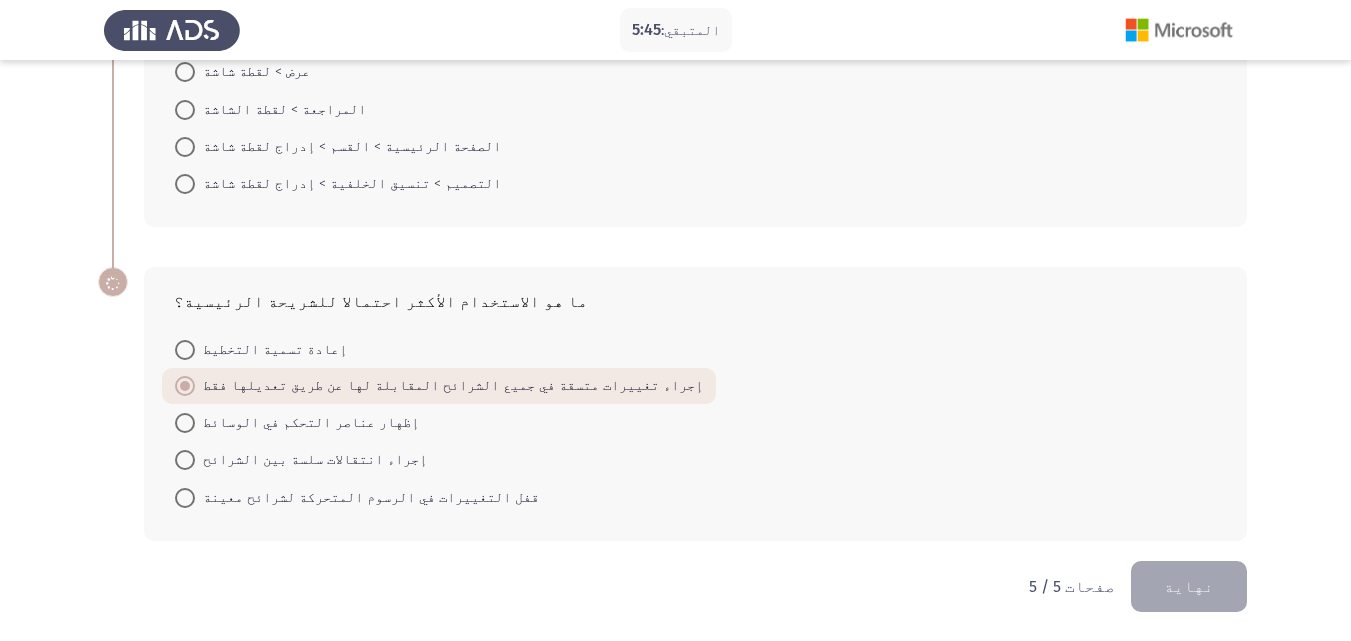 scroll, scrollTop: 214, scrollLeft: 0, axis: vertical 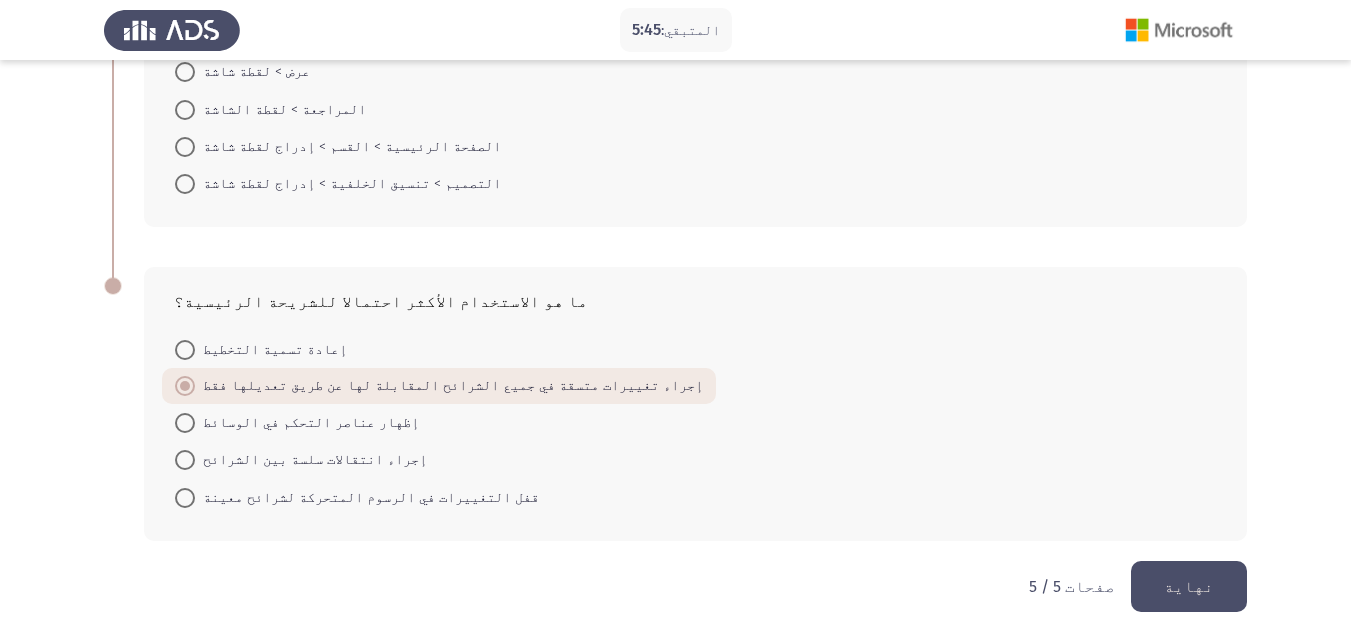 click on "نهاية" 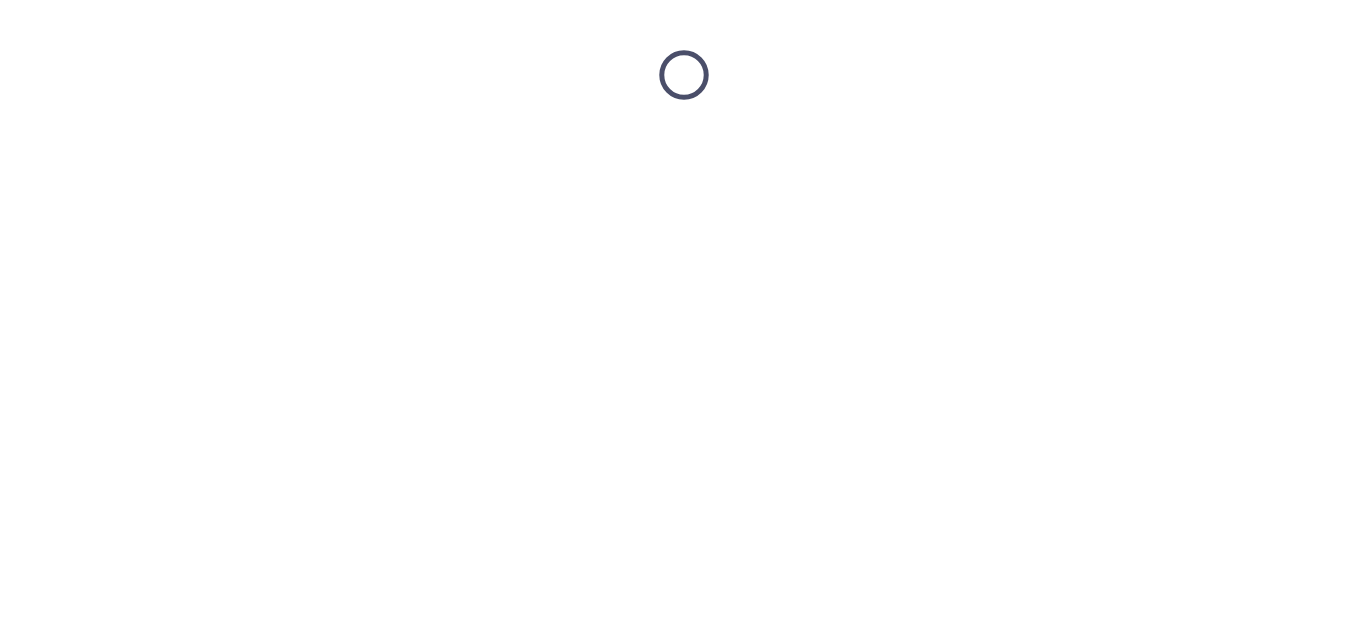 scroll, scrollTop: 0, scrollLeft: 0, axis: both 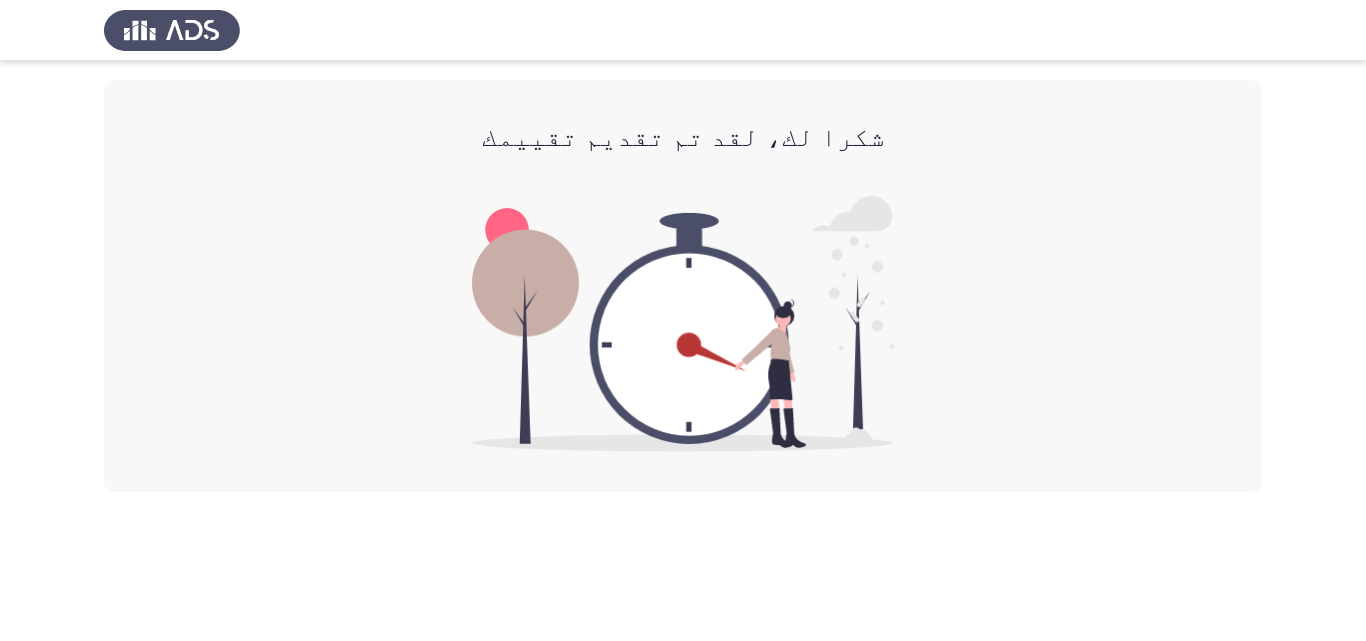 drag, startPoint x: 1365, startPoint y: 22, endPoint x: 1146, endPoint y: 188, distance: 274.80356 